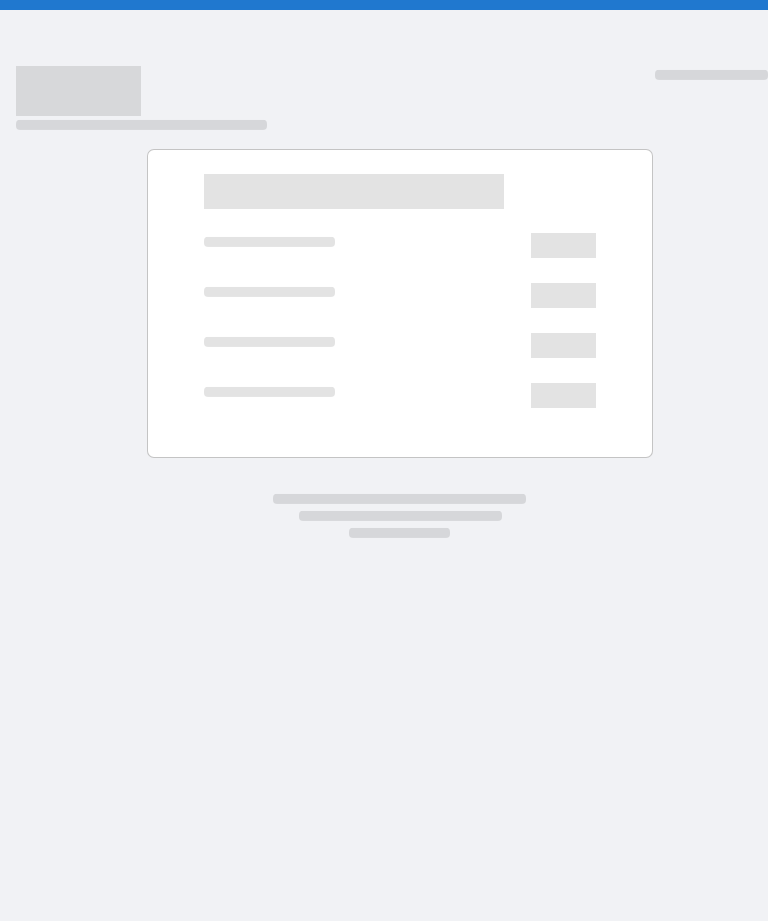 scroll, scrollTop: 0, scrollLeft: 0, axis: both 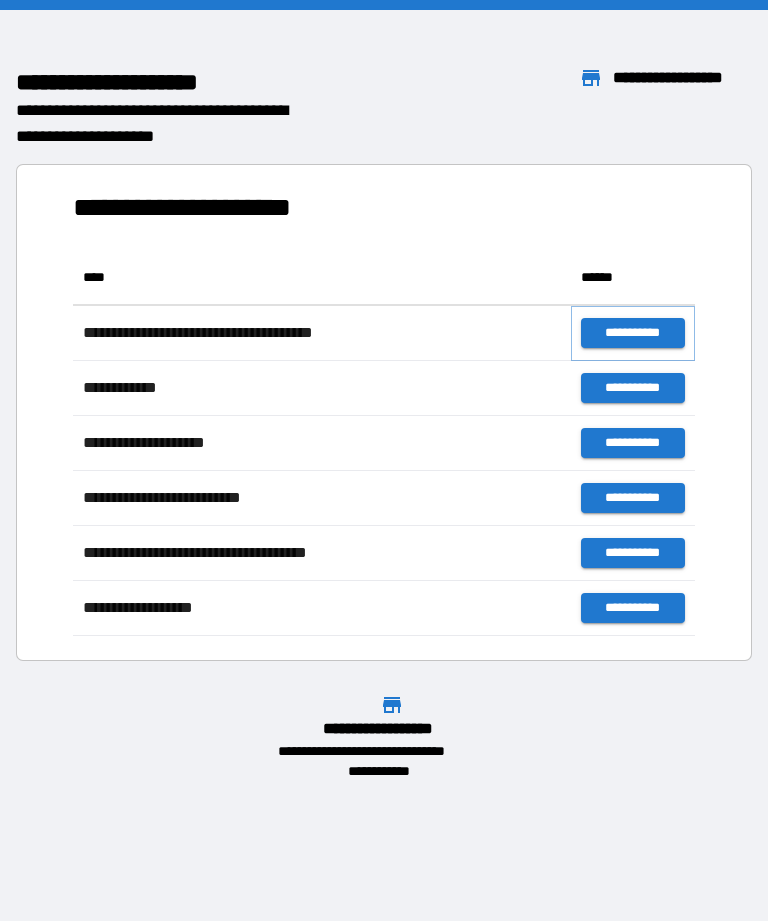 click on "**********" at bounding box center (633, 333) 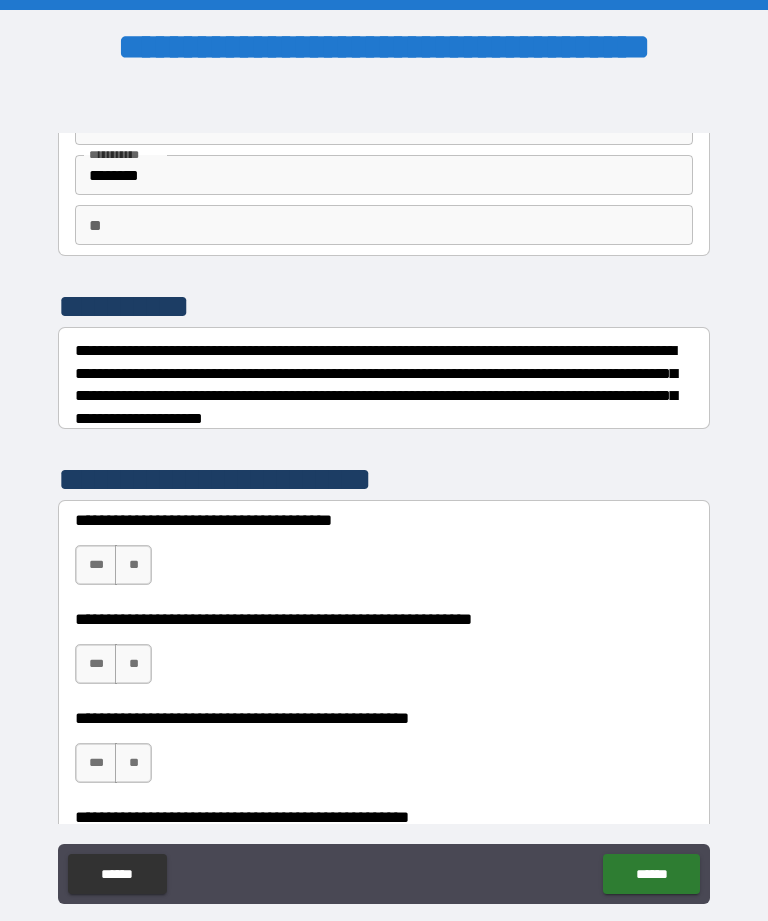 scroll, scrollTop: 226, scrollLeft: 0, axis: vertical 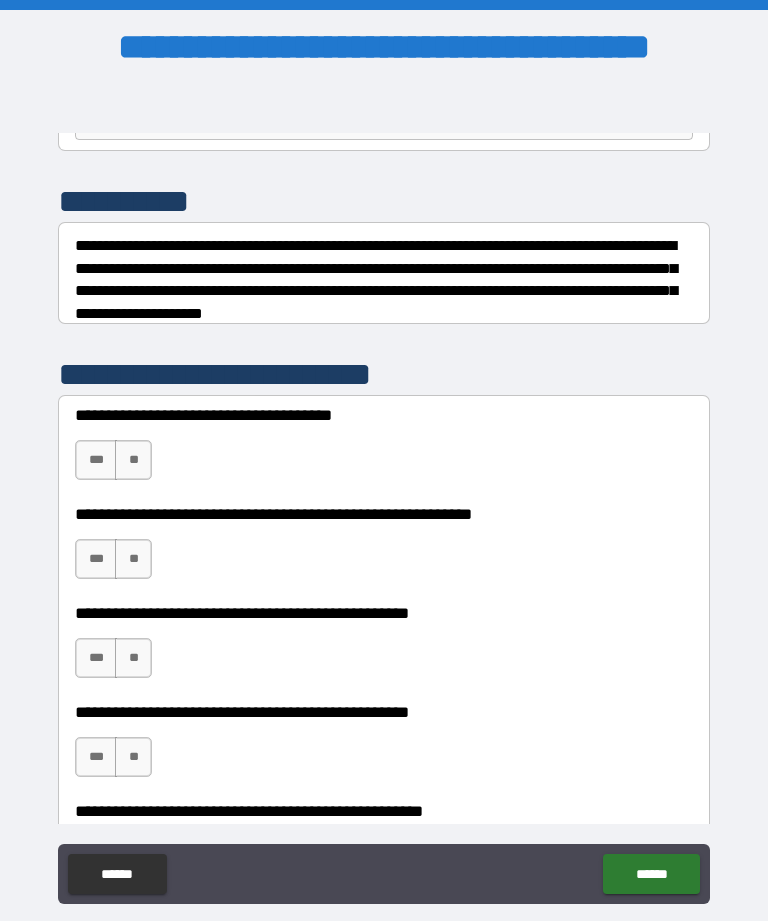 click on "**" at bounding box center [133, 460] 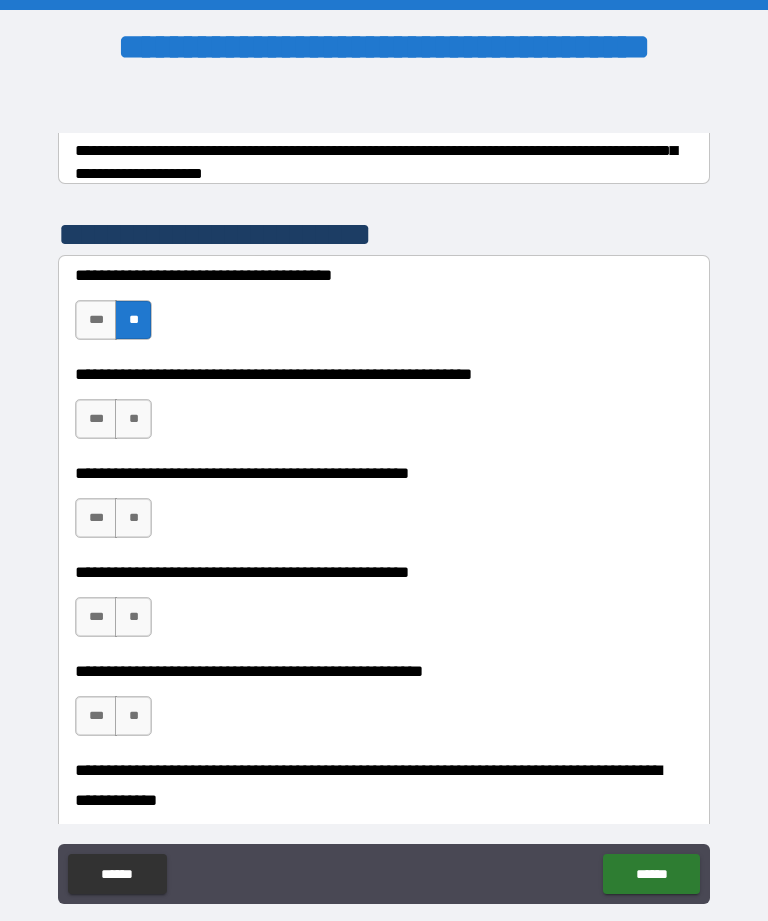 scroll, scrollTop: 368, scrollLeft: 0, axis: vertical 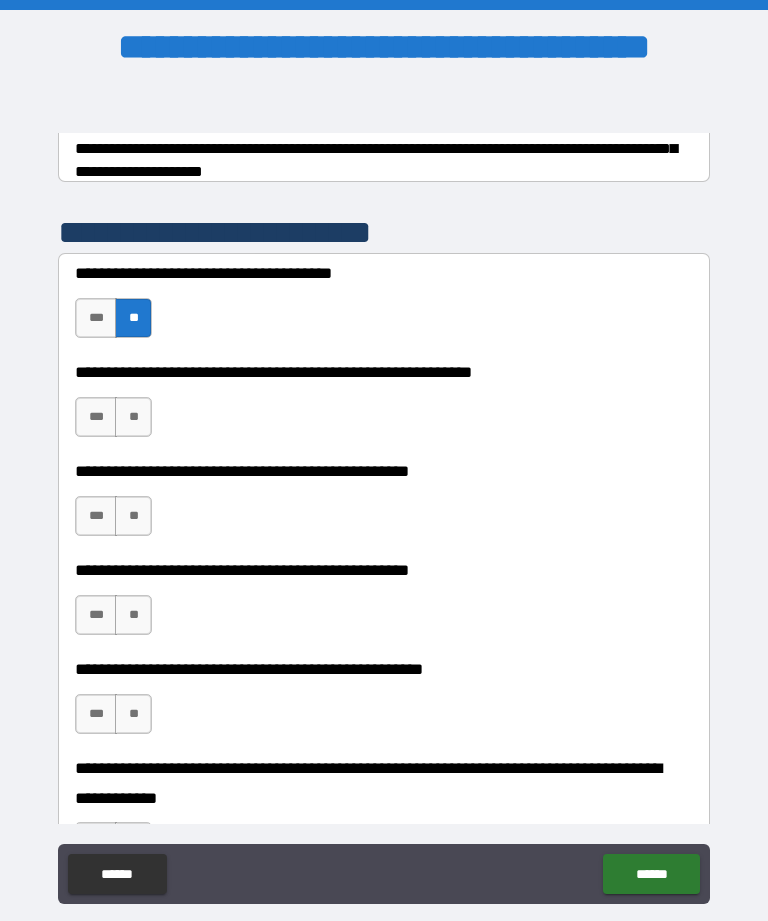 click on "**" at bounding box center [133, 417] 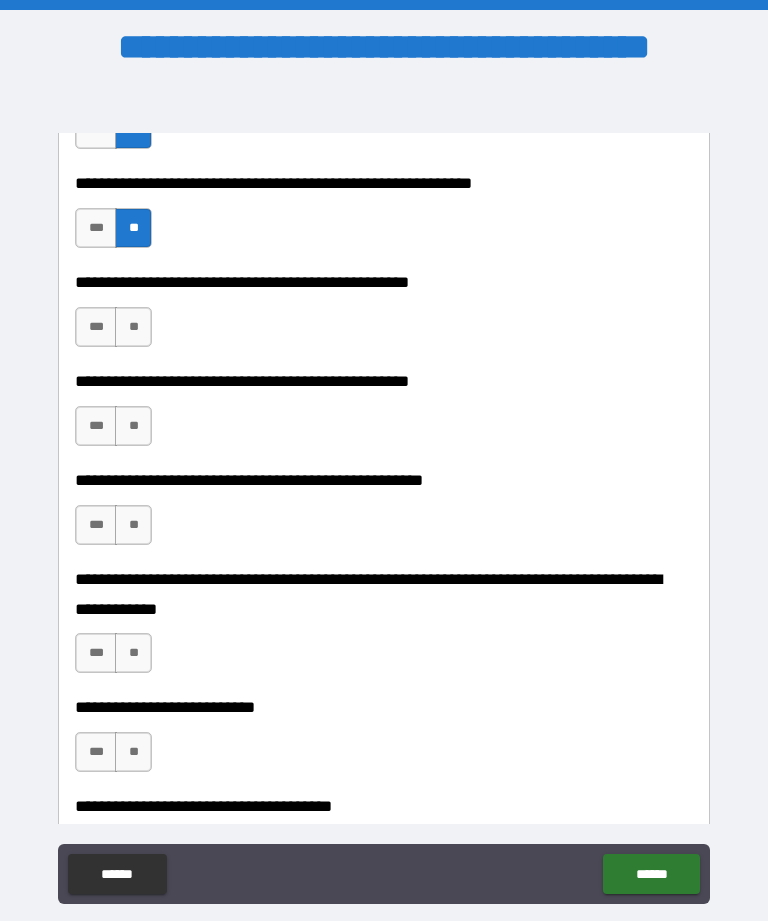 scroll, scrollTop: 568, scrollLeft: 0, axis: vertical 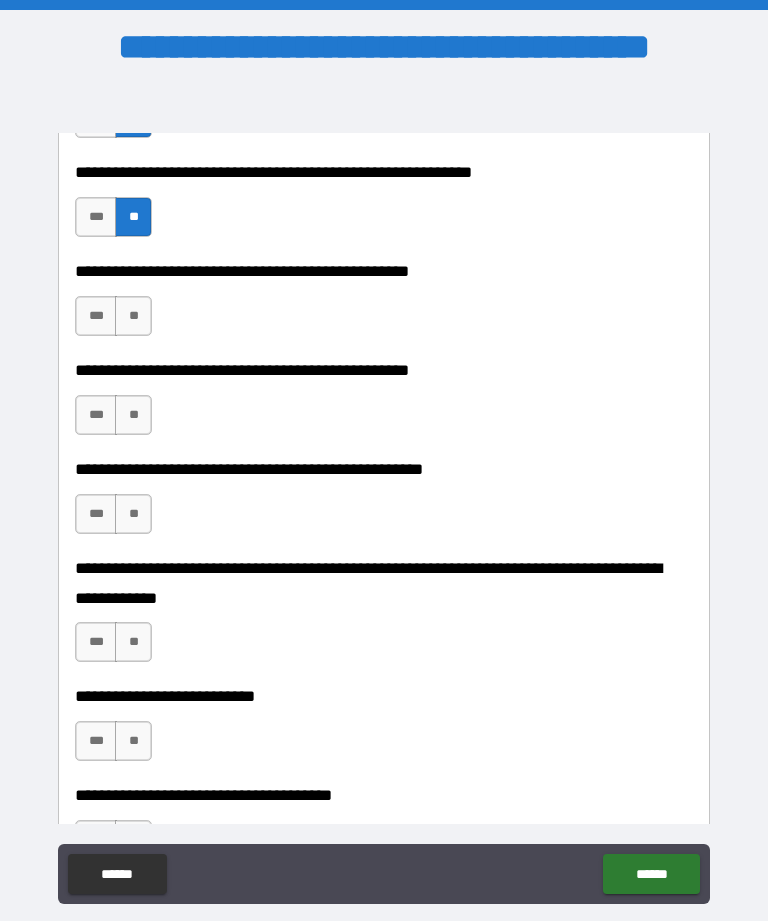 click on "**" at bounding box center (133, 316) 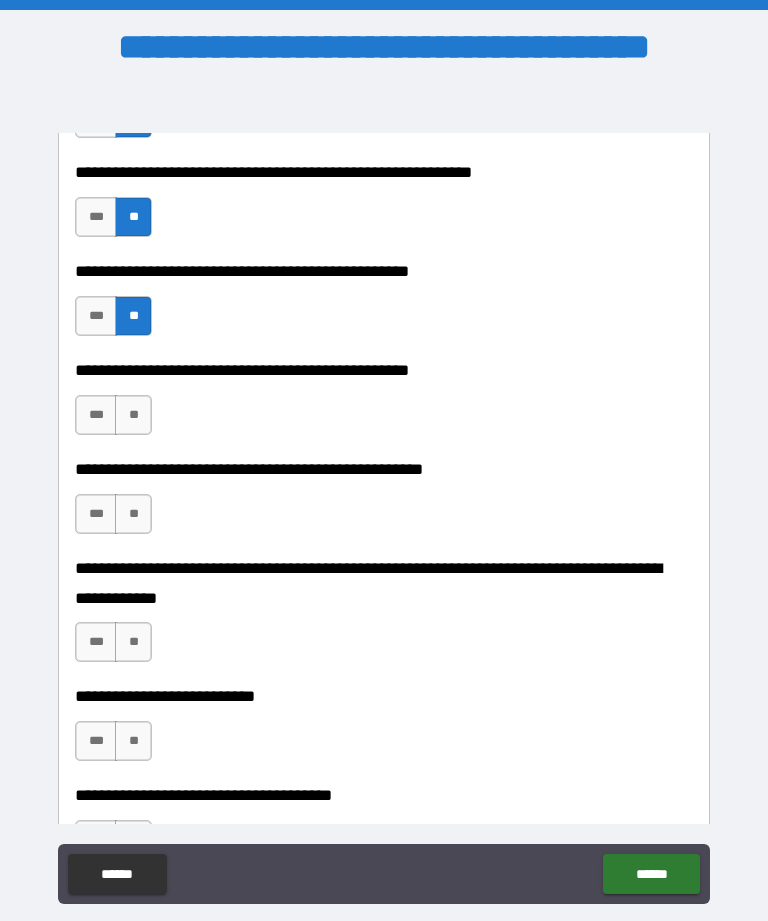 click on "*** **" at bounding box center [113, 415] 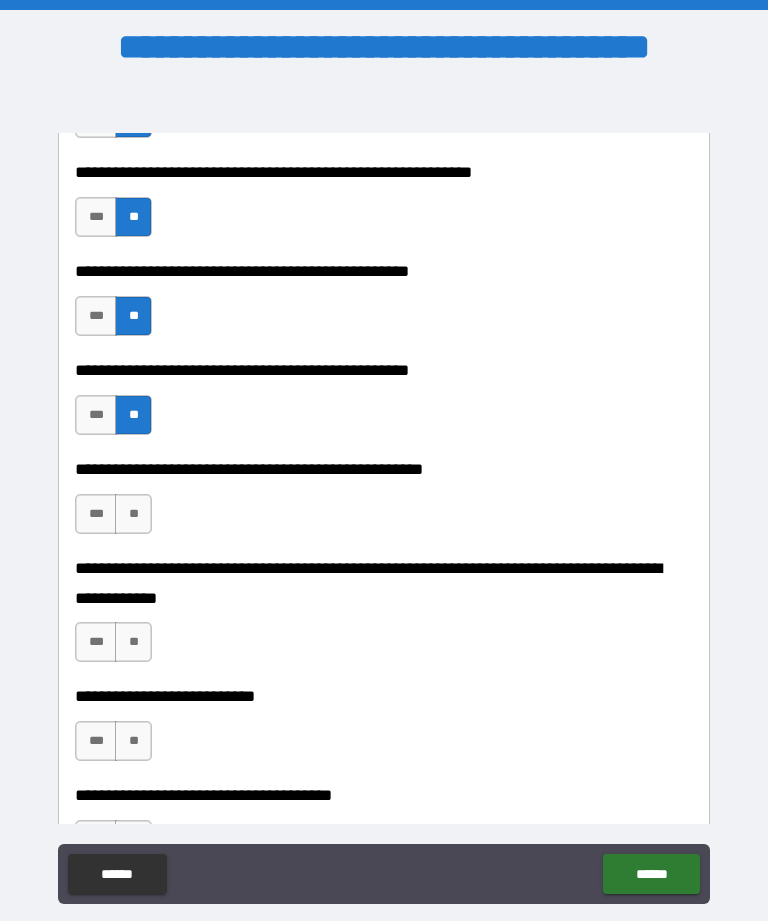 click on "**" at bounding box center (133, 514) 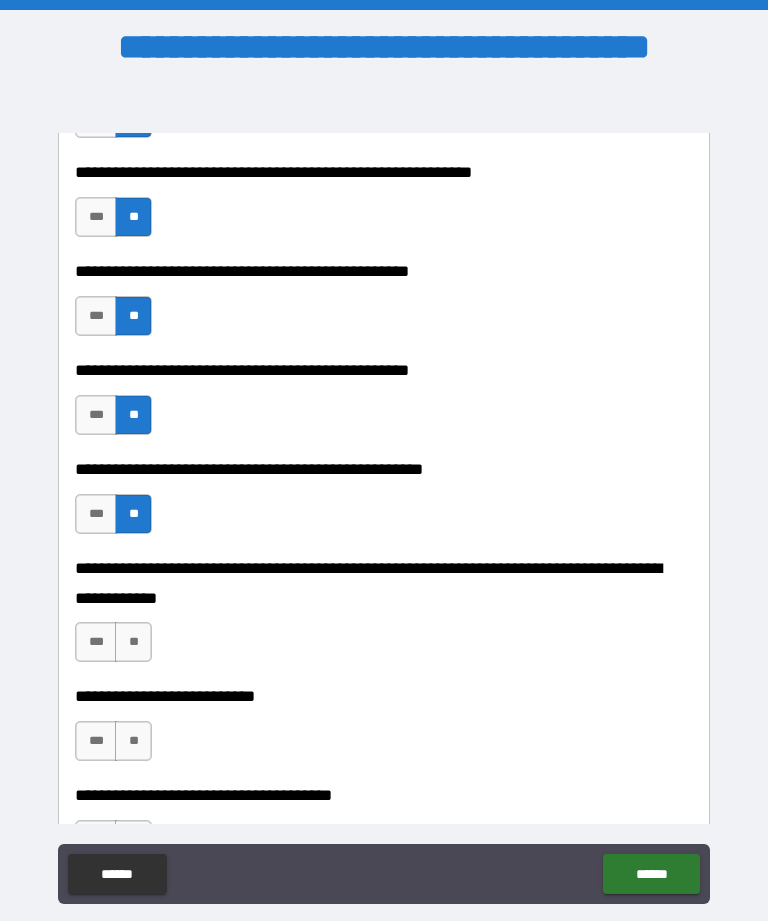click on "**" at bounding box center (133, 642) 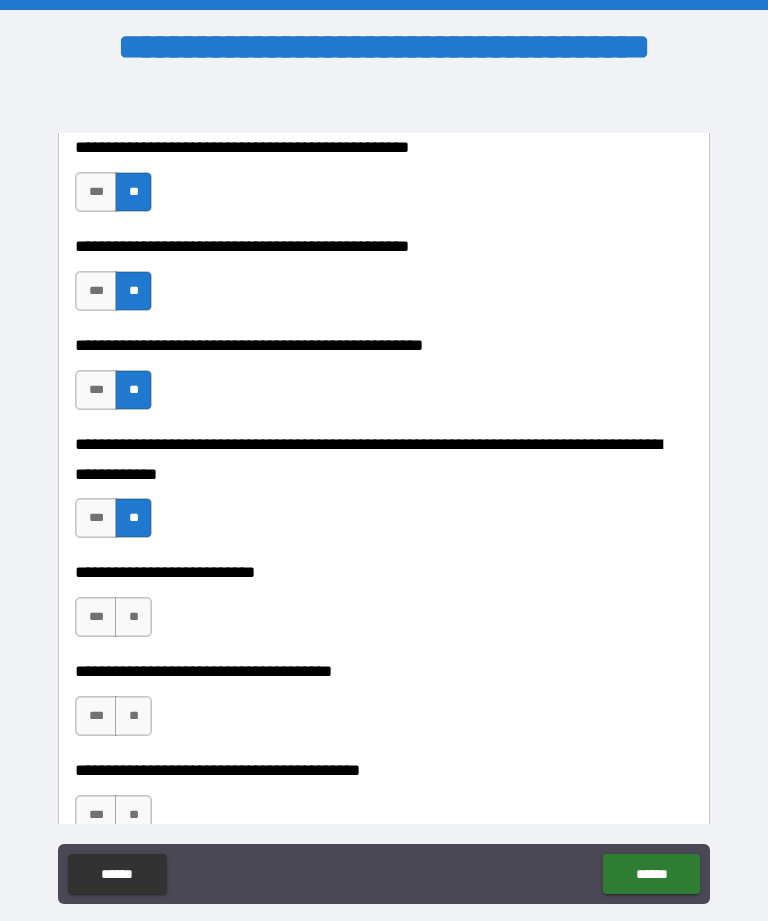 click on "**" at bounding box center [133, 617] 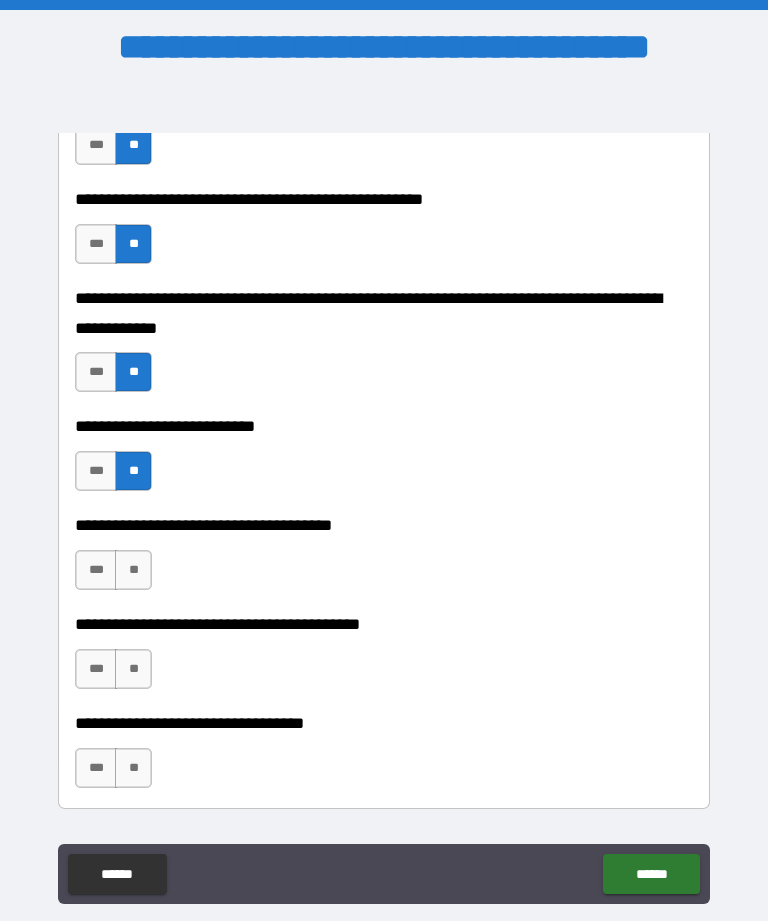 scroll, scrollTop: 850, scrollLeft: 0, axis: vertical 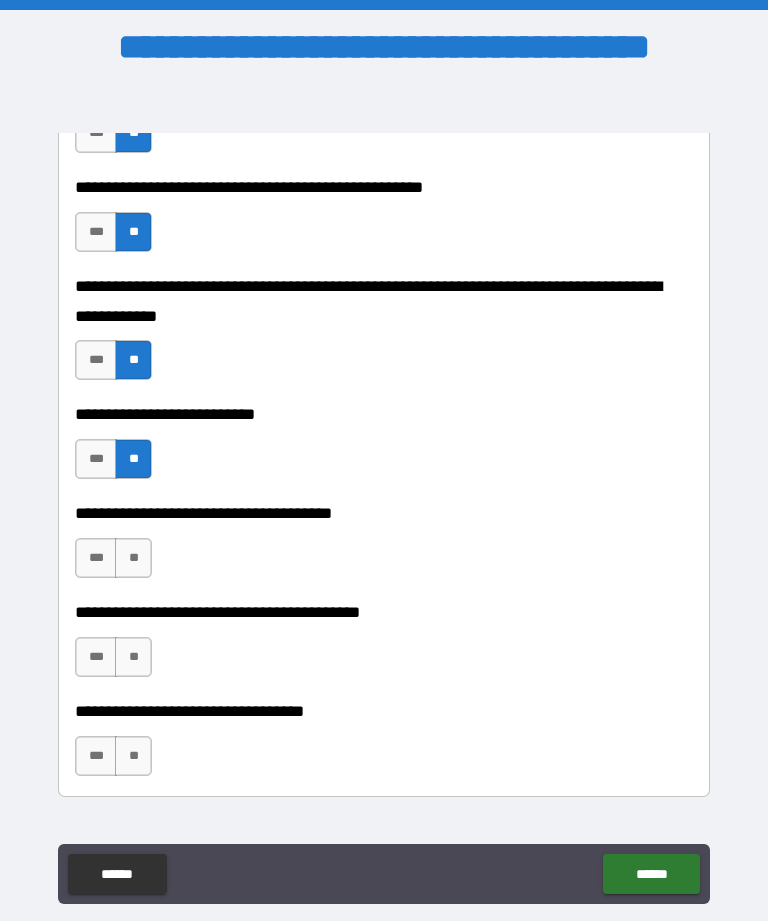 click on "**" at bounding box center (133, 558) 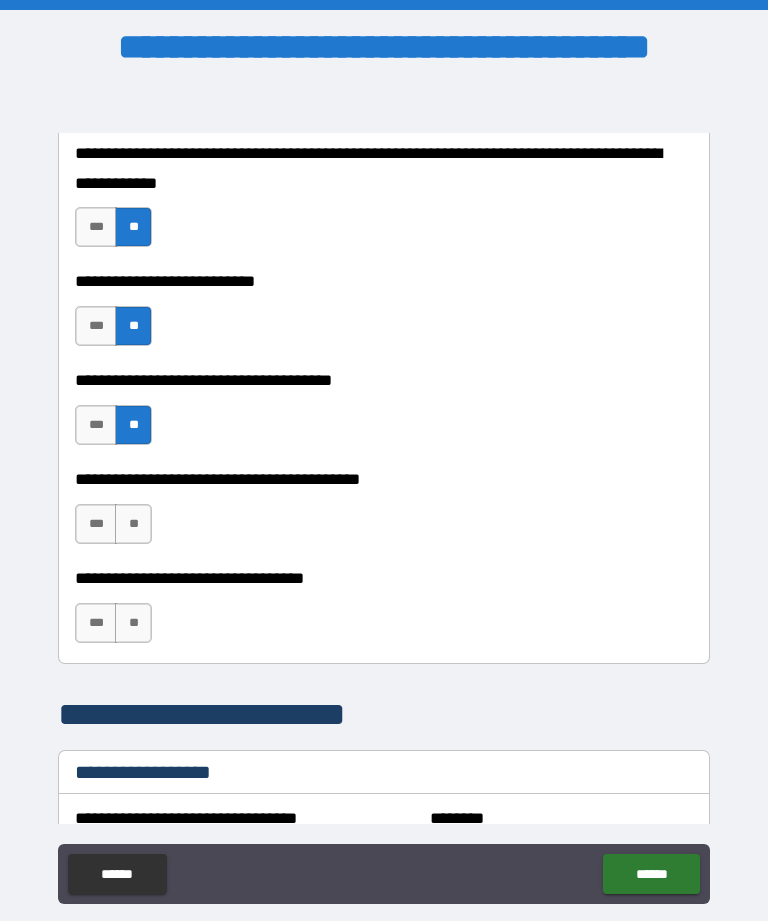 click on "**" at bounding box center (133, 524) 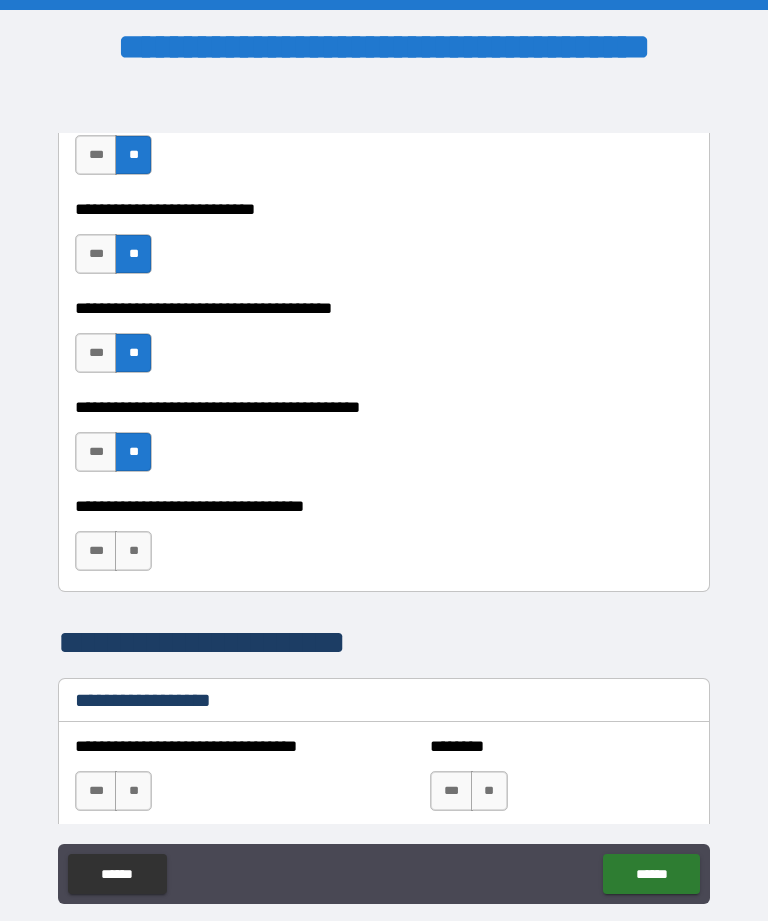 scroll, scrollTop: 1055, scrollLeft: 0, axis: vertical 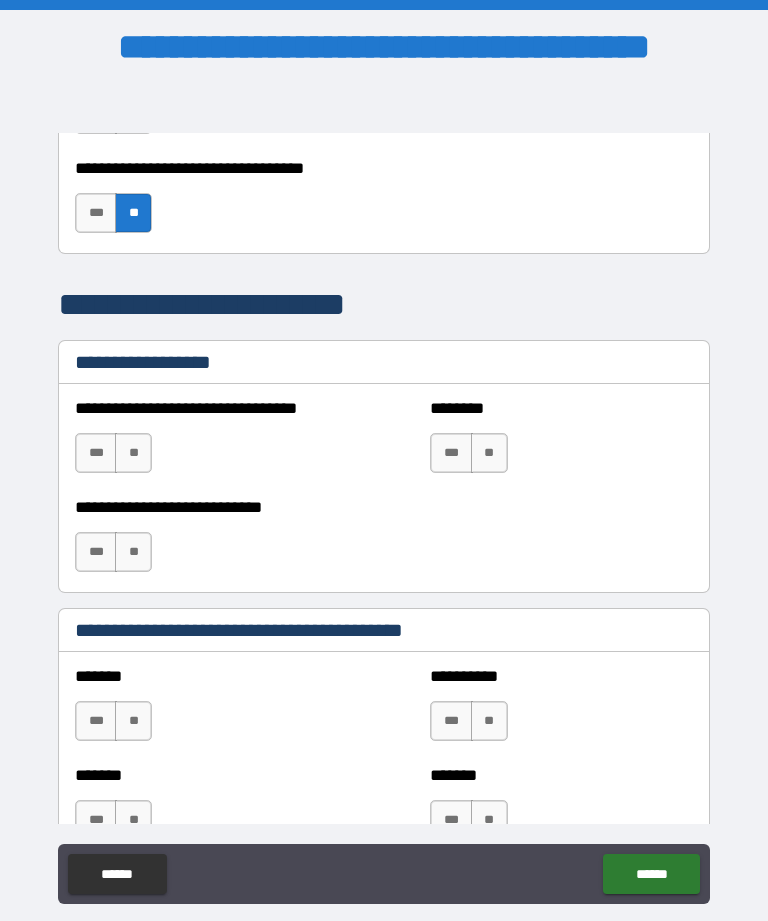 click on "**" at bounding box center (133, 453) 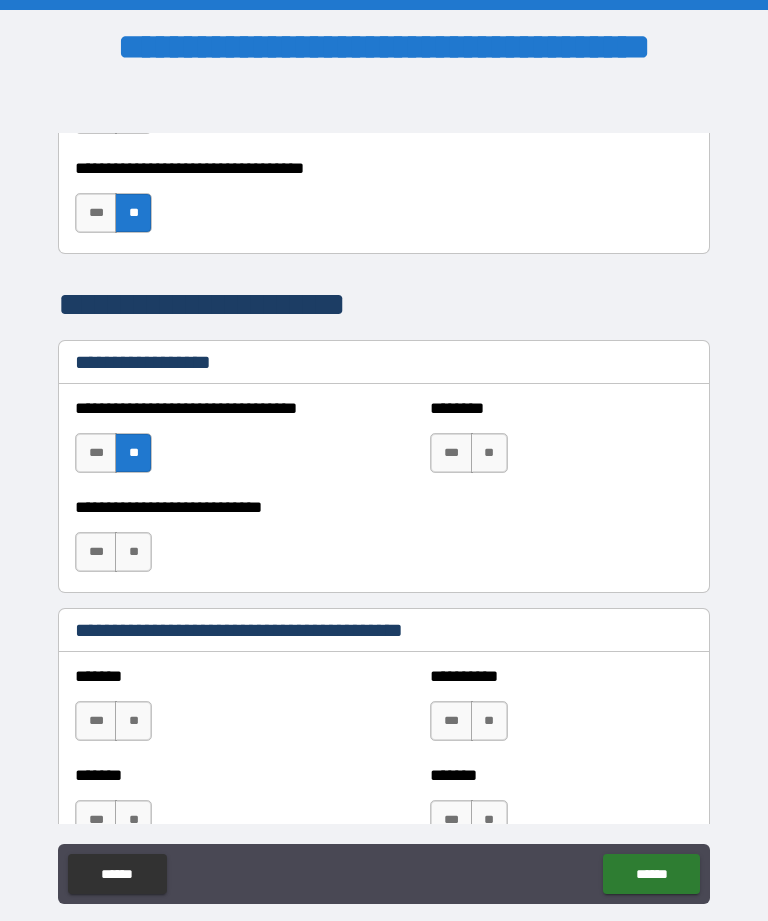 click on "**" at bounding box center (489, 453) 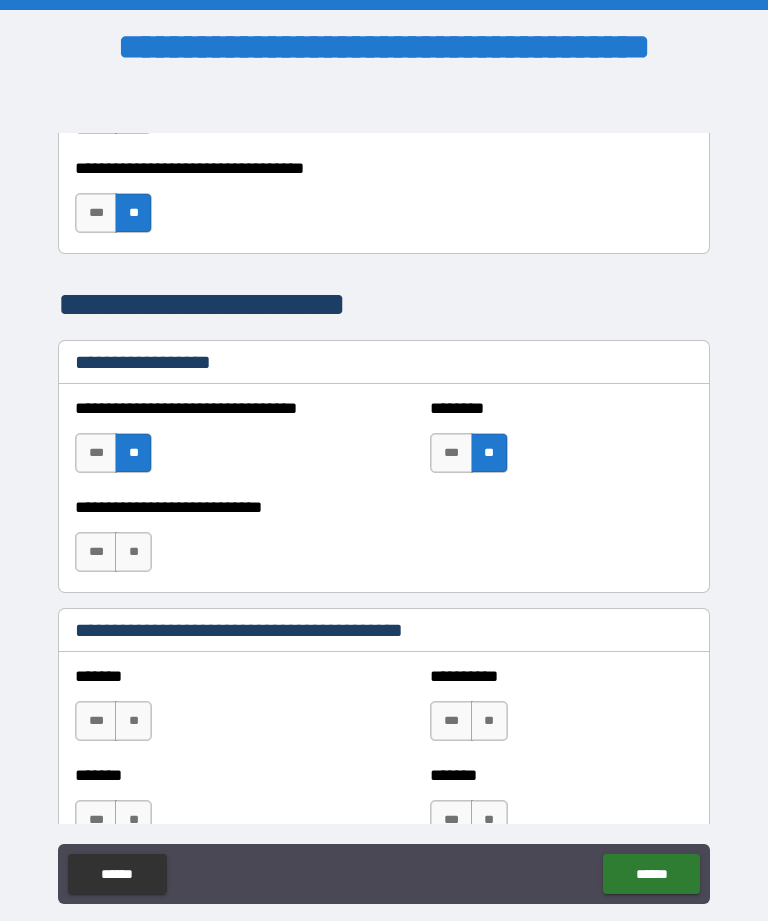 click on "**" at bounding box center (133, 552) 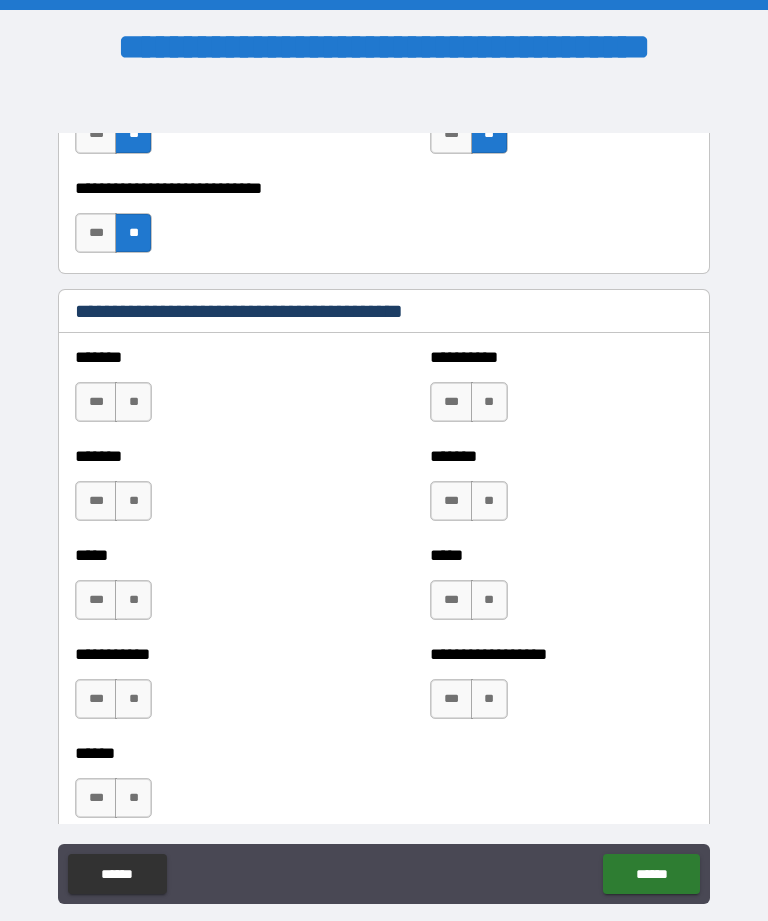 scroll, scrollTop: 1722, scrollLeft: 0, axis: vertical 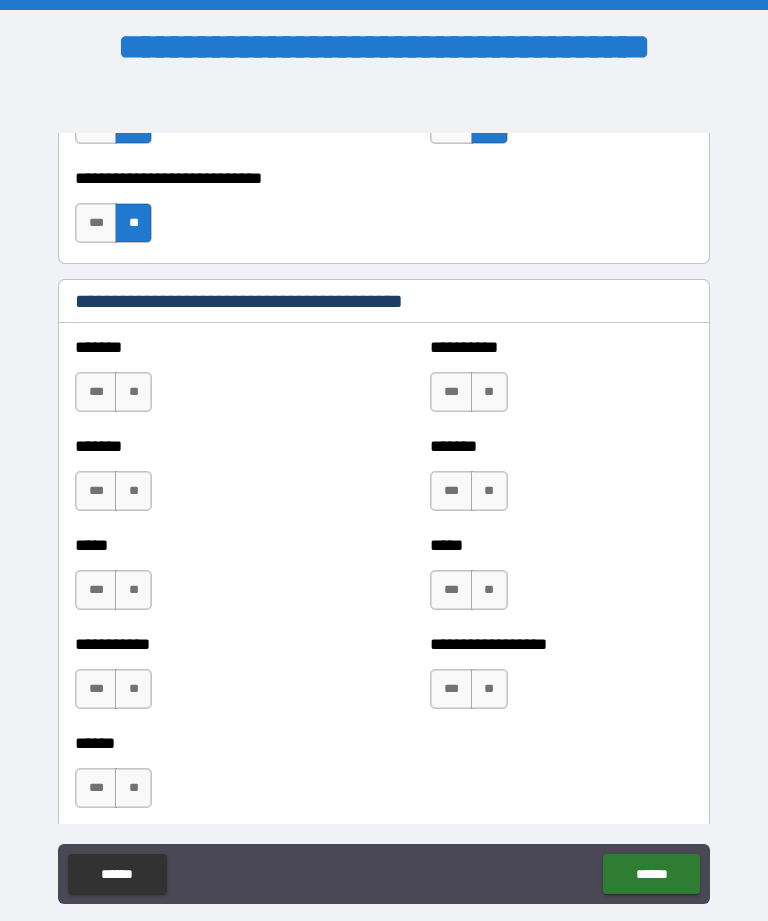 click on "**" at bounding box center [133, 392] 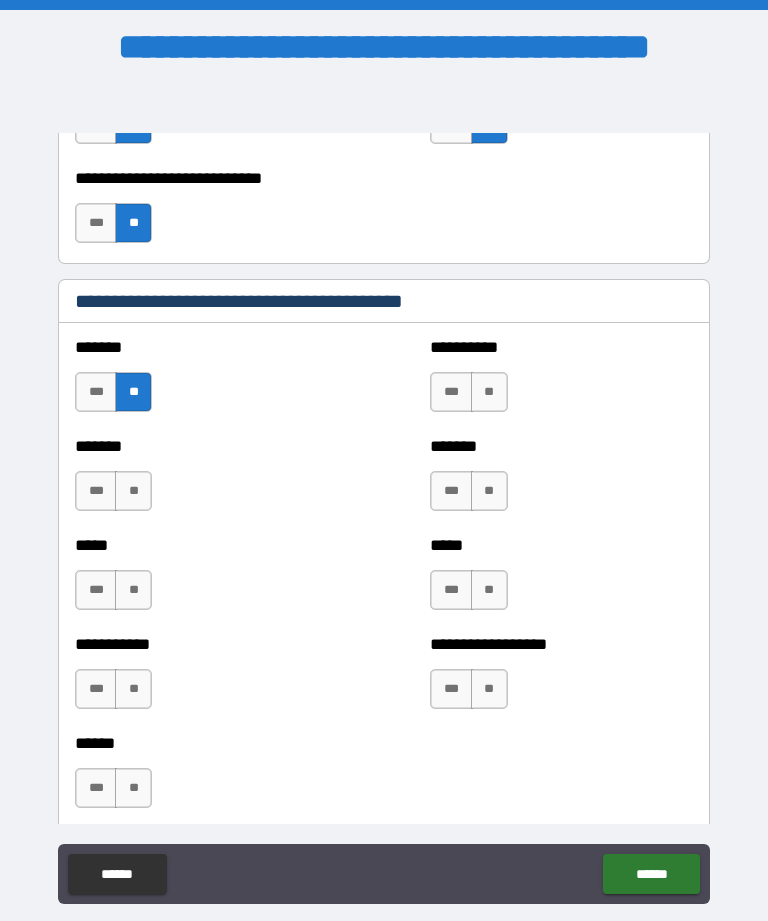 click on "**" at bounding box center [133, 491] 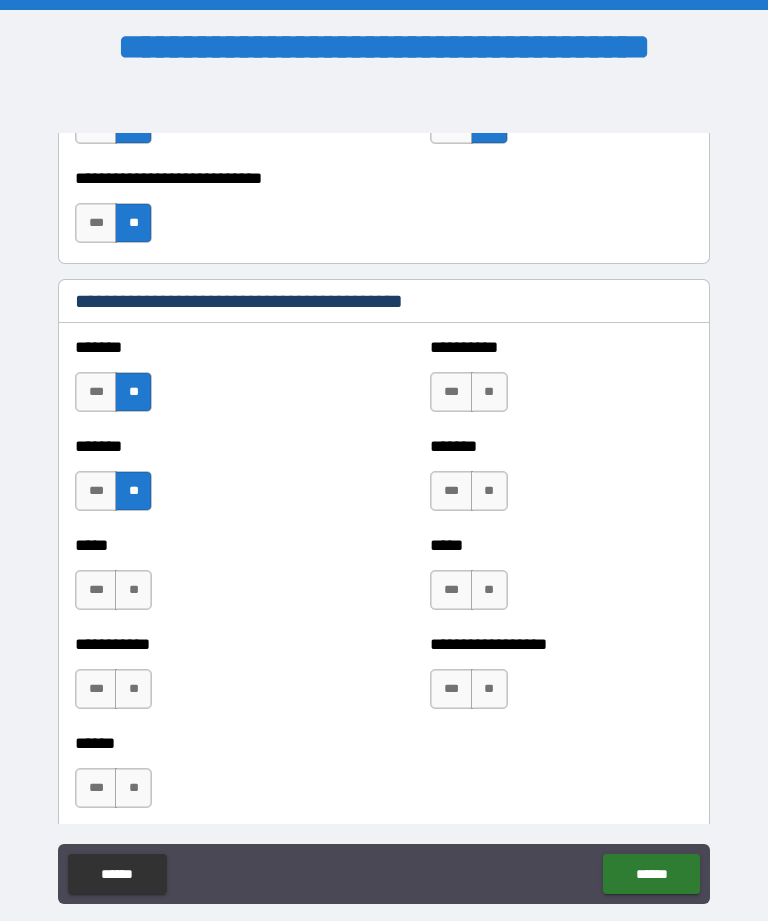 click on "**" at bounding box center [489, 392] 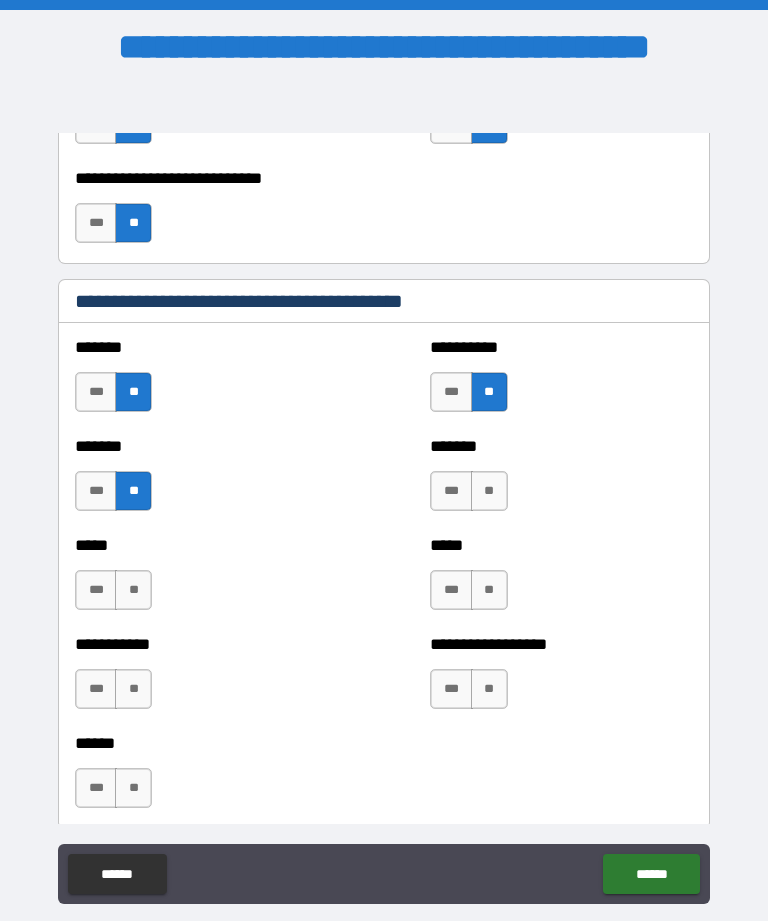 click on "**" at bounding box center [489, 491] 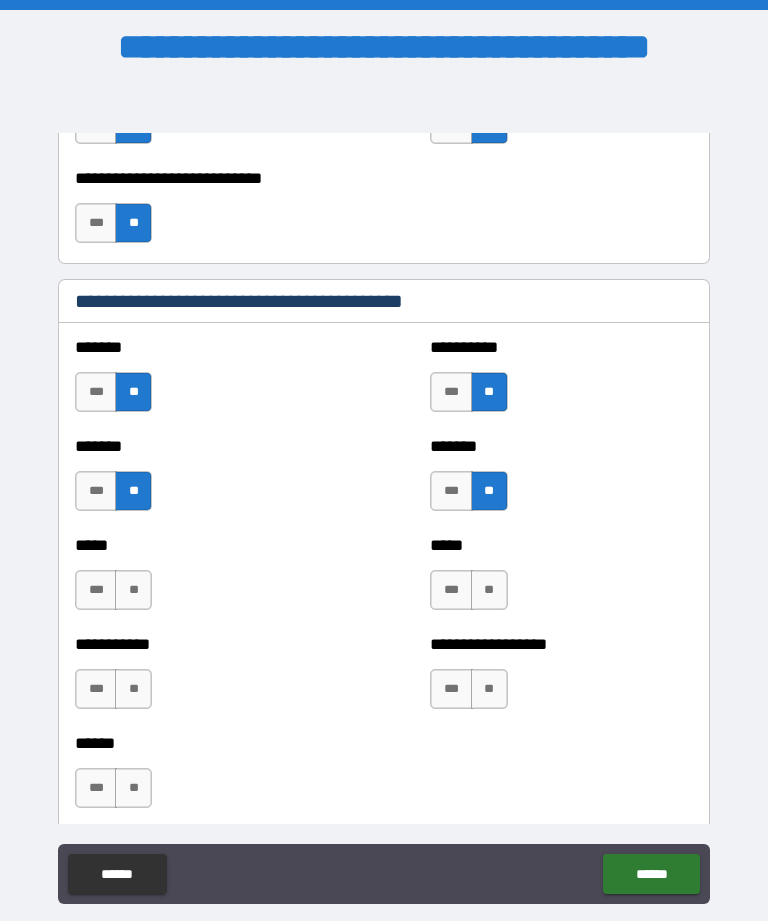 click on "**" at bounding box center (489, 590) 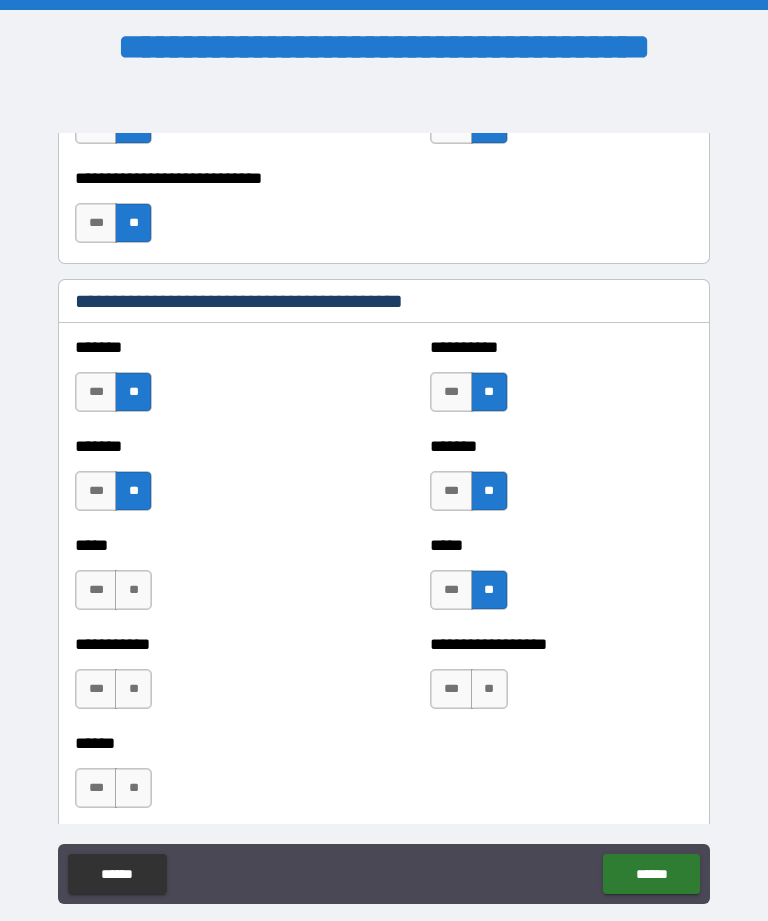 click on "**" at bounding box center [133, 590] 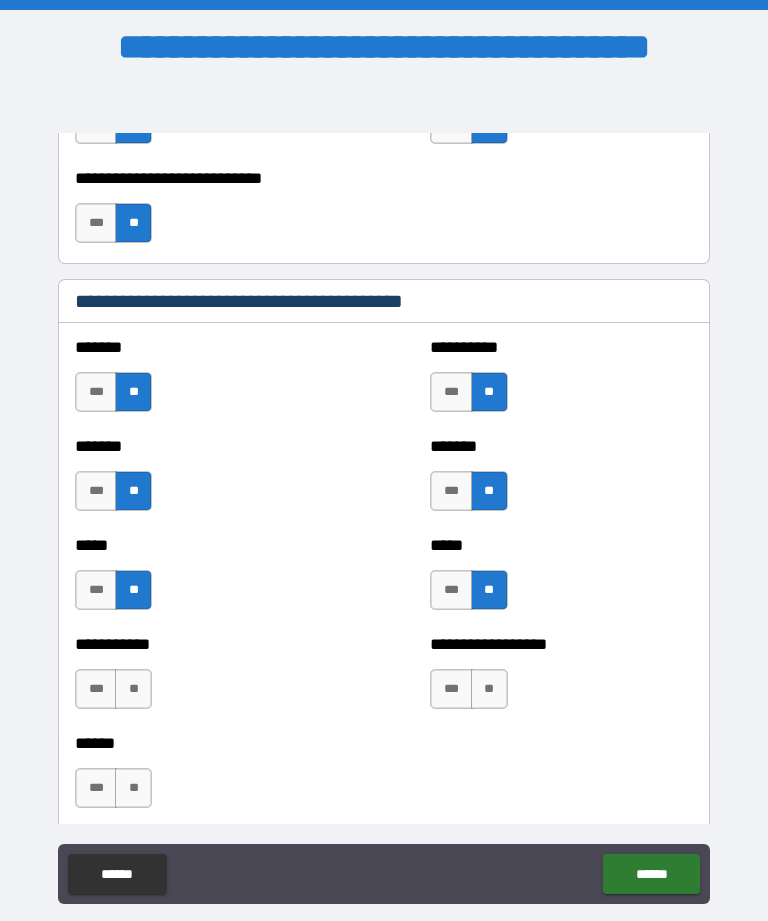 click on "**" at bounding box center [133, 689] 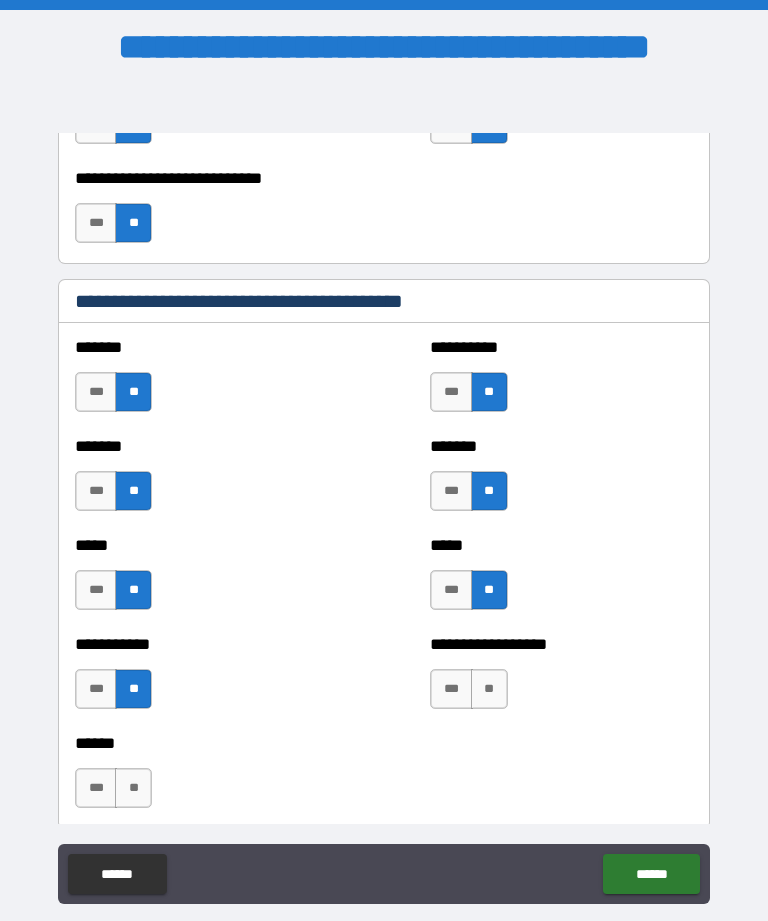 click on "**" at bounding box center [489, 689] 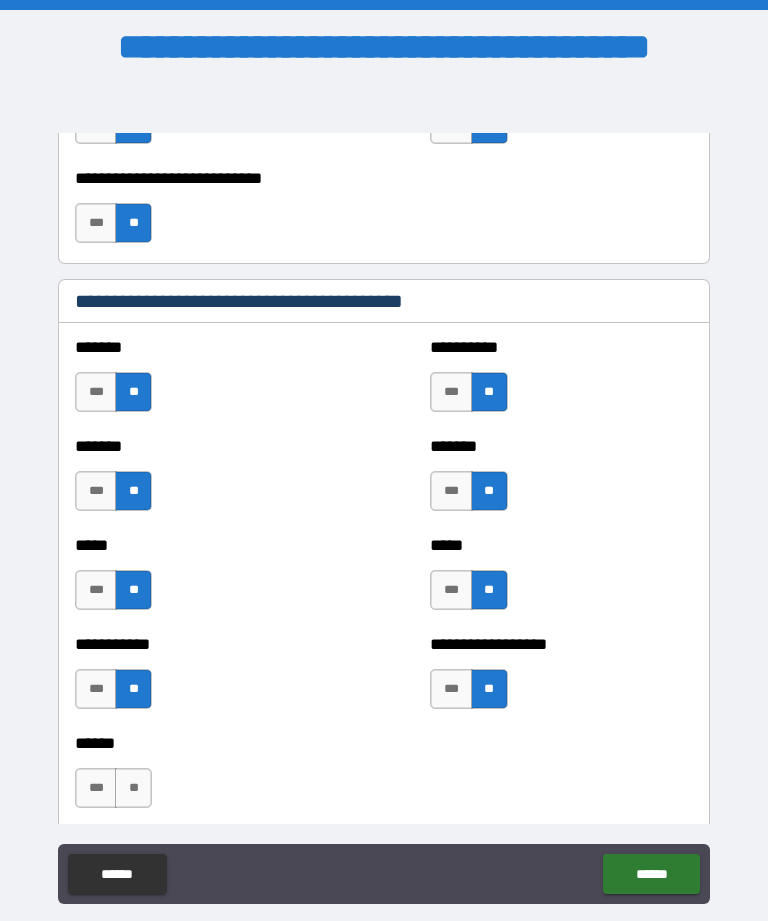 click on "**" at bounding box center [133, 788] 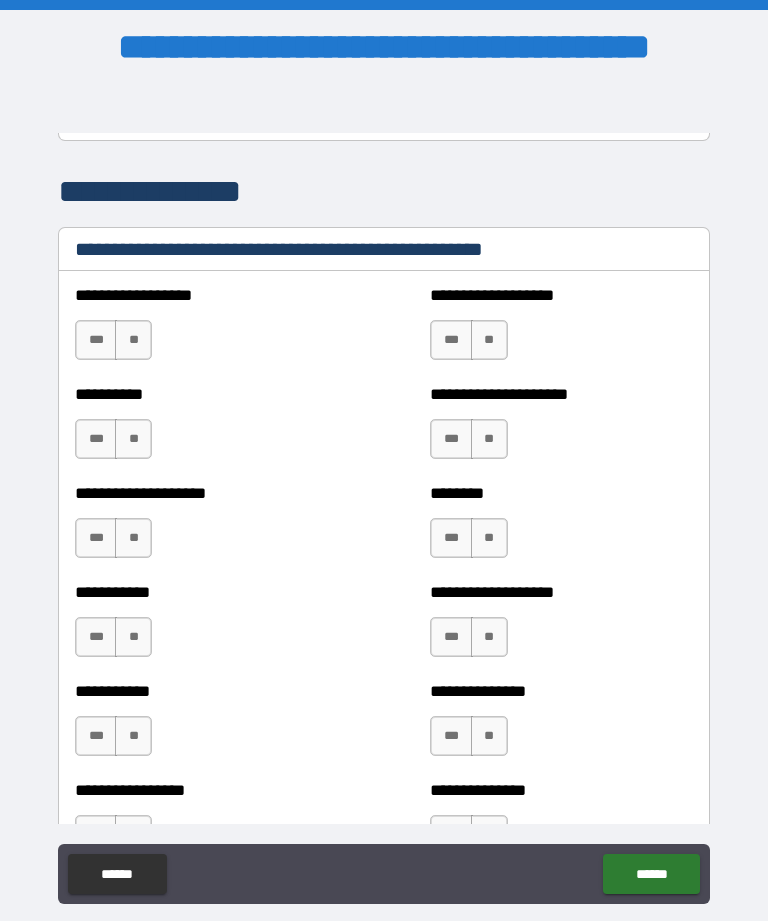 scroll, scrollTop: 2411, scrollLeft: 0, axis: vertical 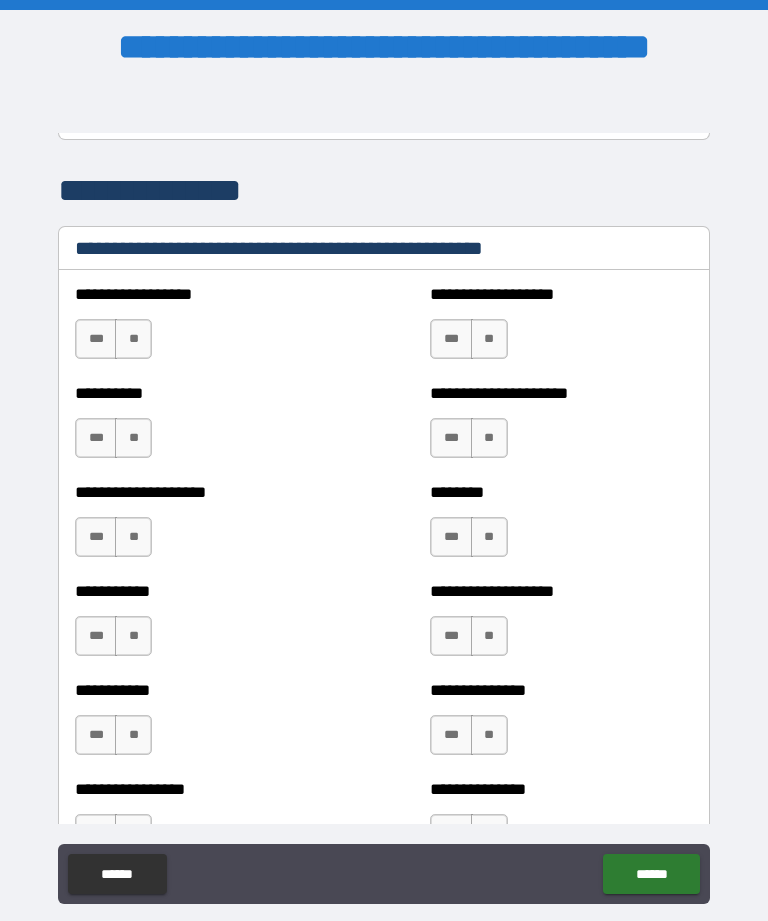 click on "**" at bounding box center (133, 339) 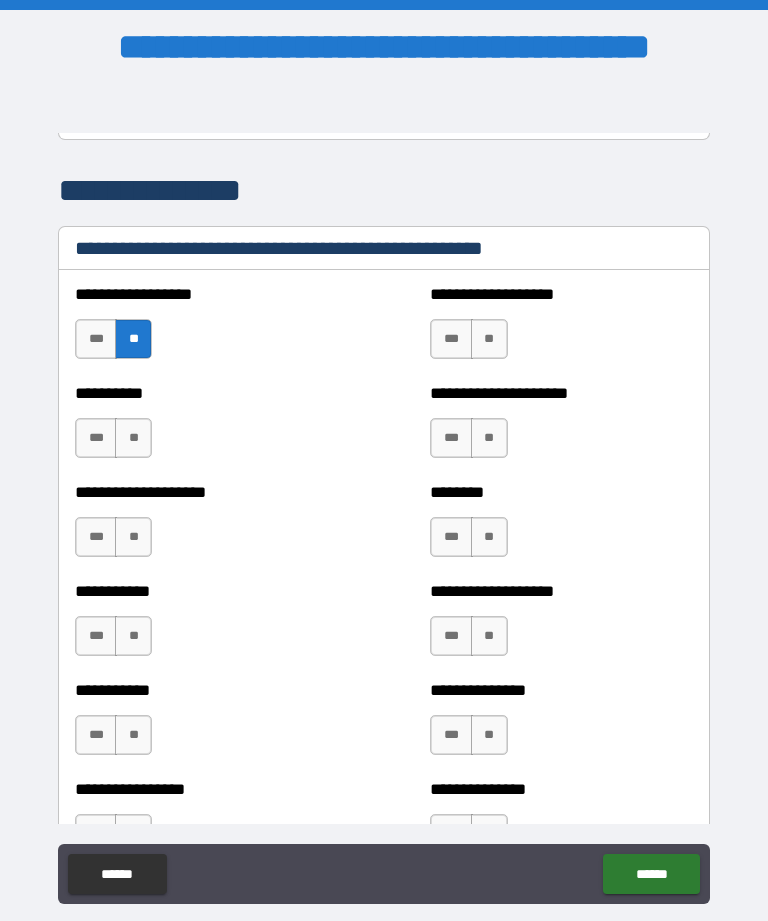 click on "**" at bounding box center (489, 339) 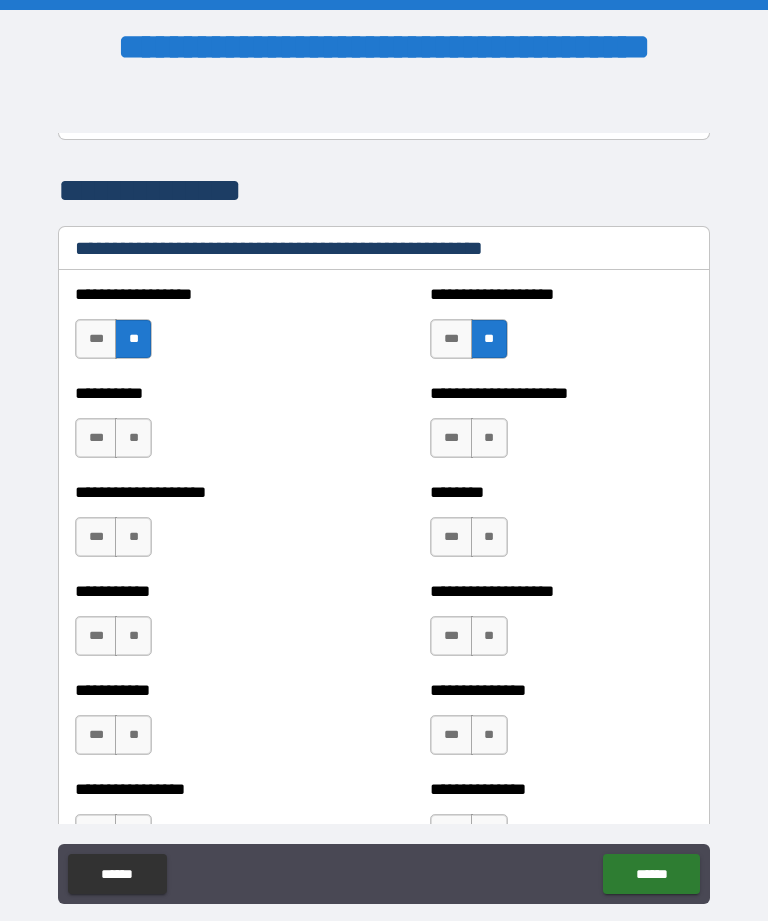 click on "**" at bounding box center (133, 438) 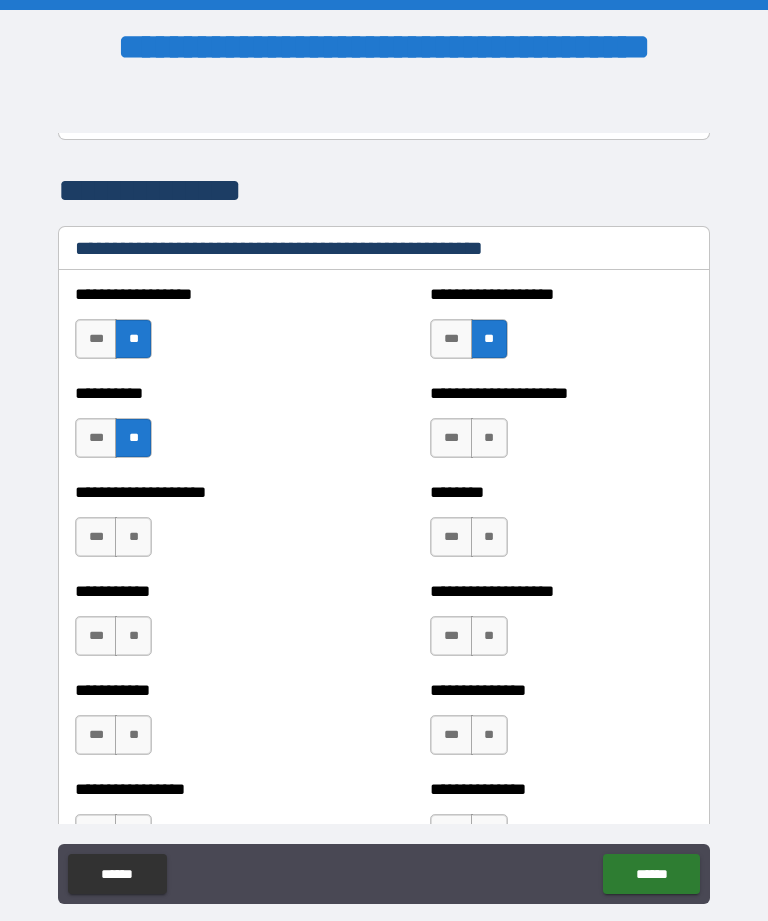 click on "**" at bounding box center [489, 438] 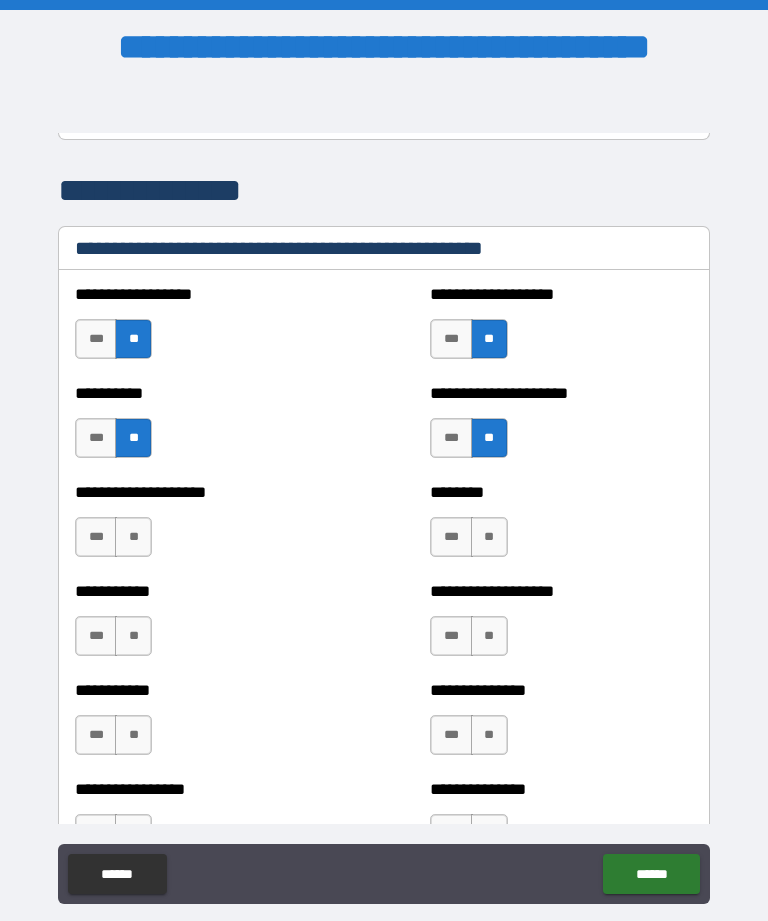 click on "**" at bounding box center (133, 537) 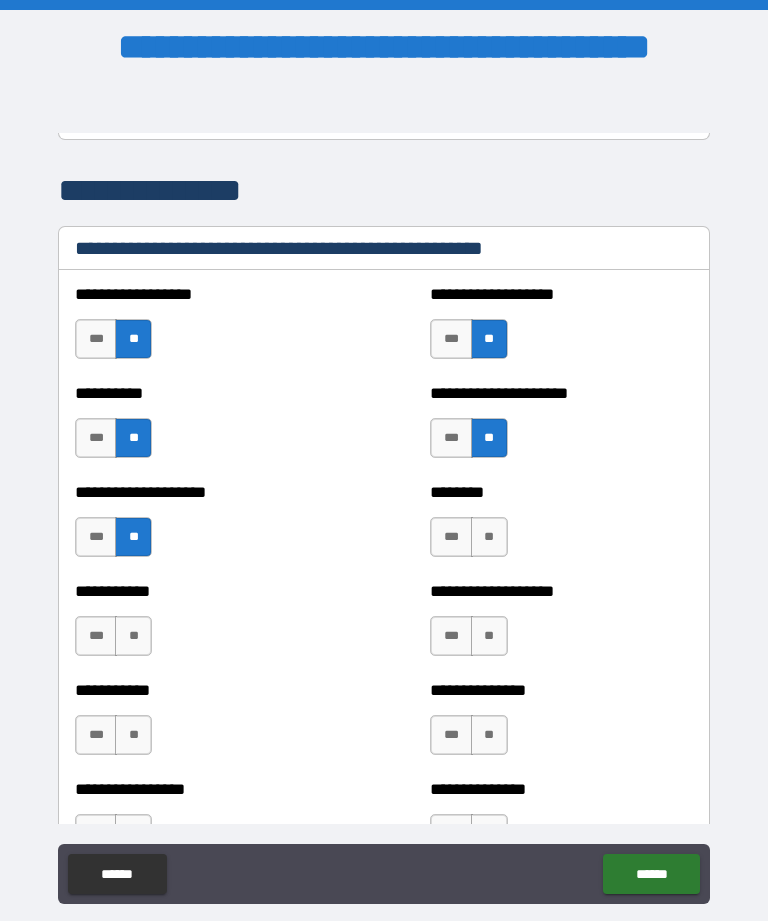 click on "**" at bounding box center (489, 537) 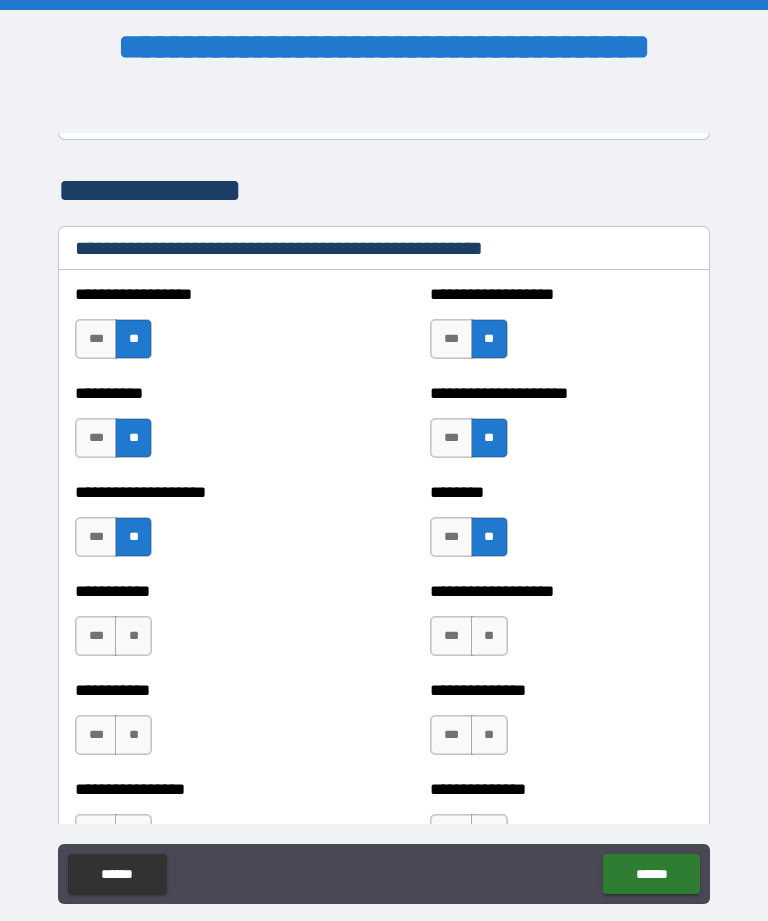 click on "**" at bounding box center [133, 636] 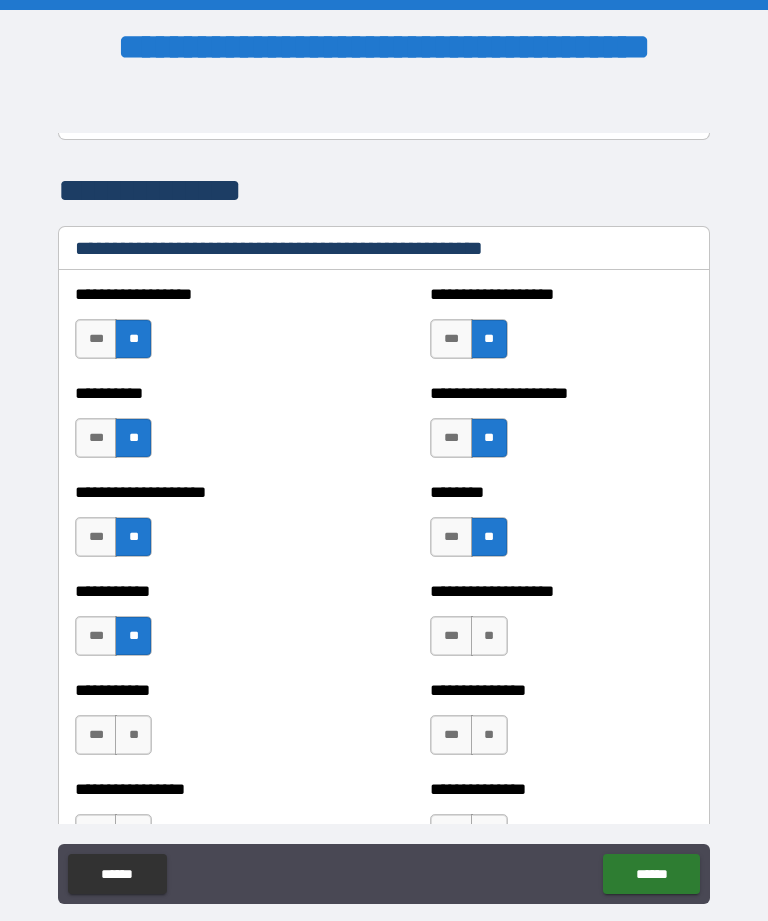 click on "**" at bounding box center [489, 636] 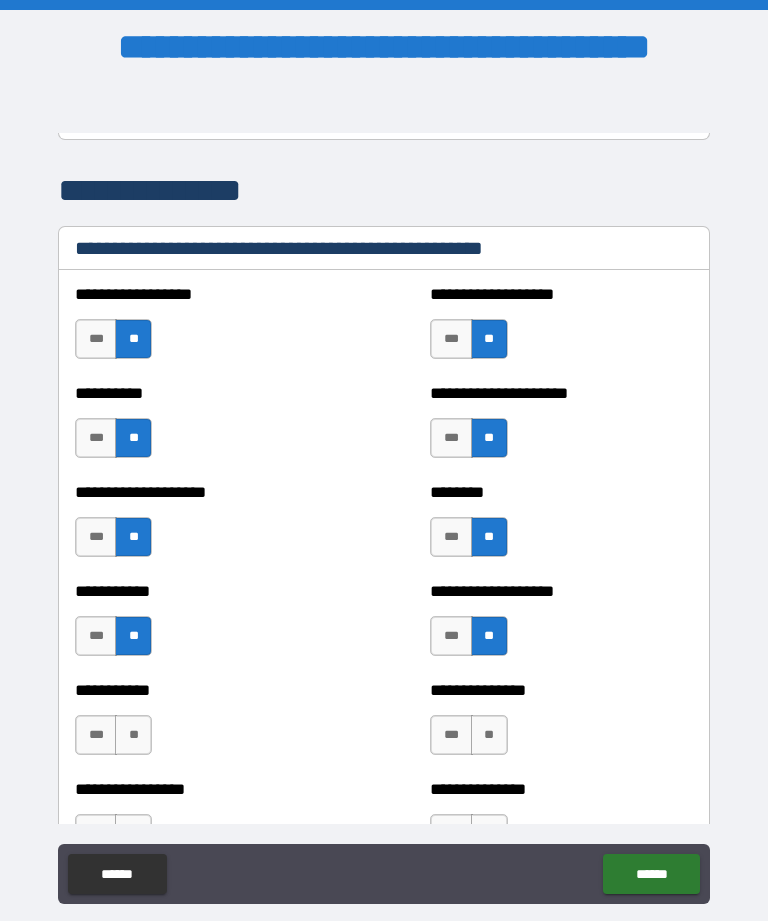 click on "**" at bounding box center [133, 735] 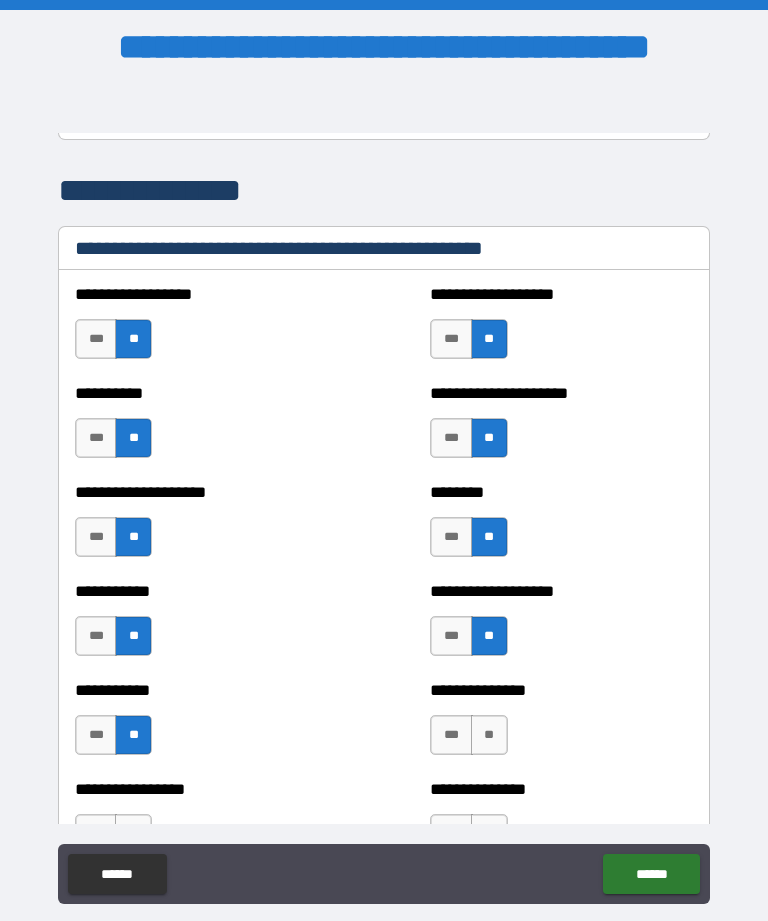 click on "**" at bounding box center [489, 735] 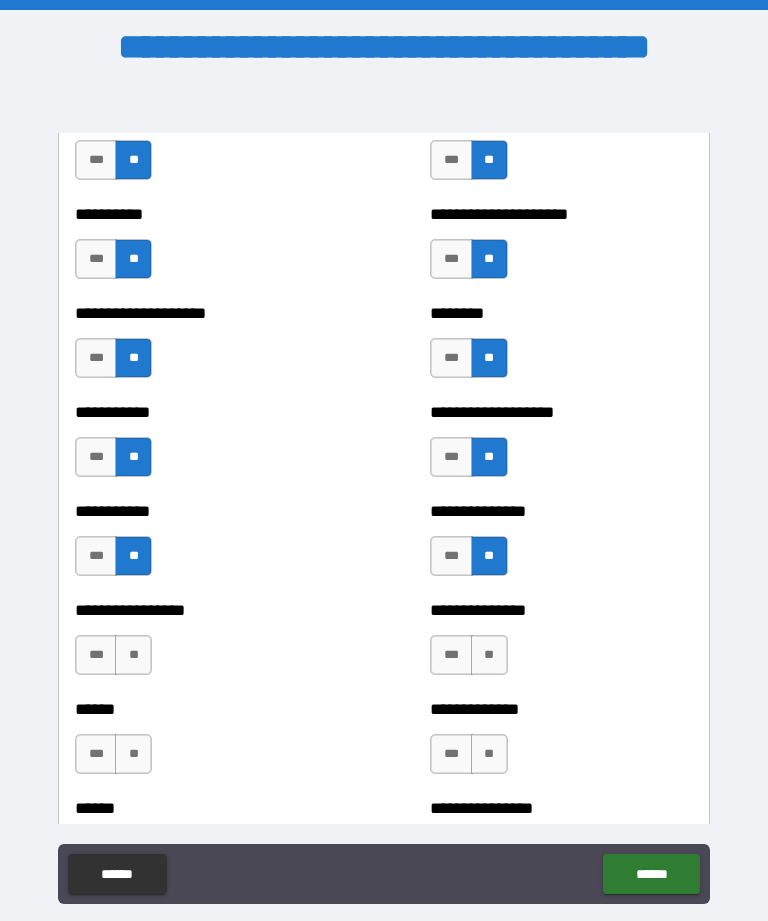 scroll, scrollTop: 2609, scrollLeft: 0, axis: vertical 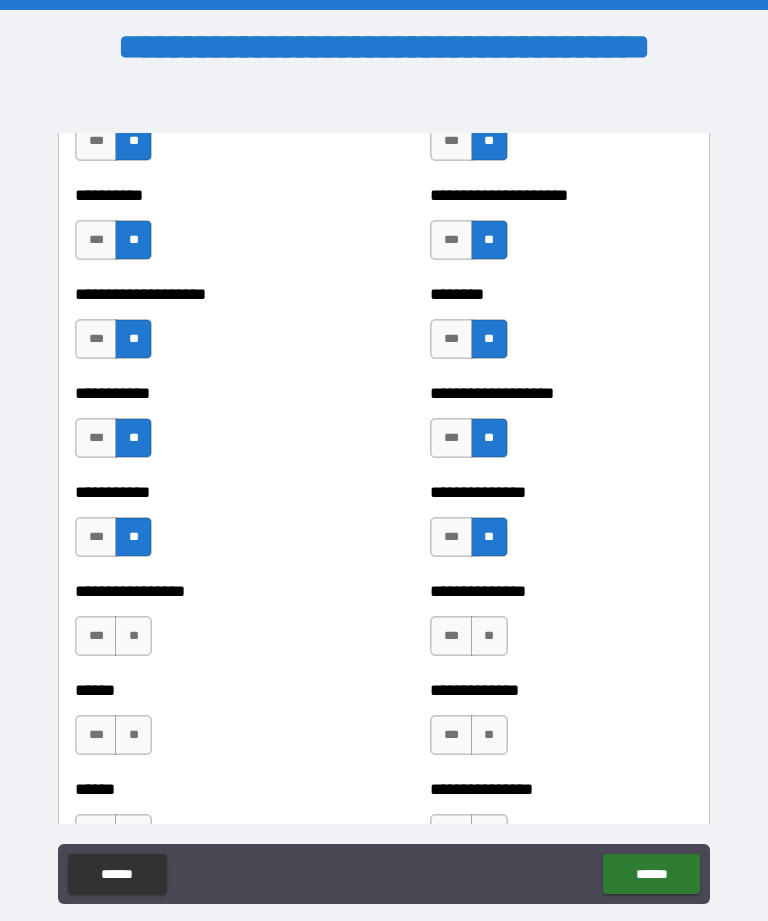 click on "**" at bounding box center (133, 636) 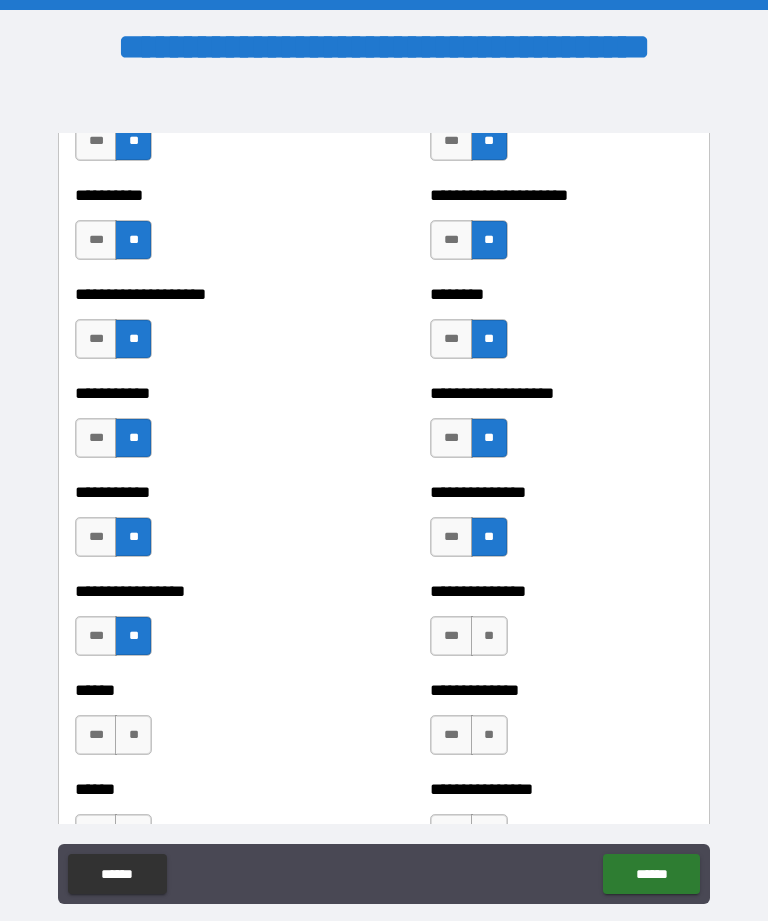 click on "**" at bounding box center [489, 636] 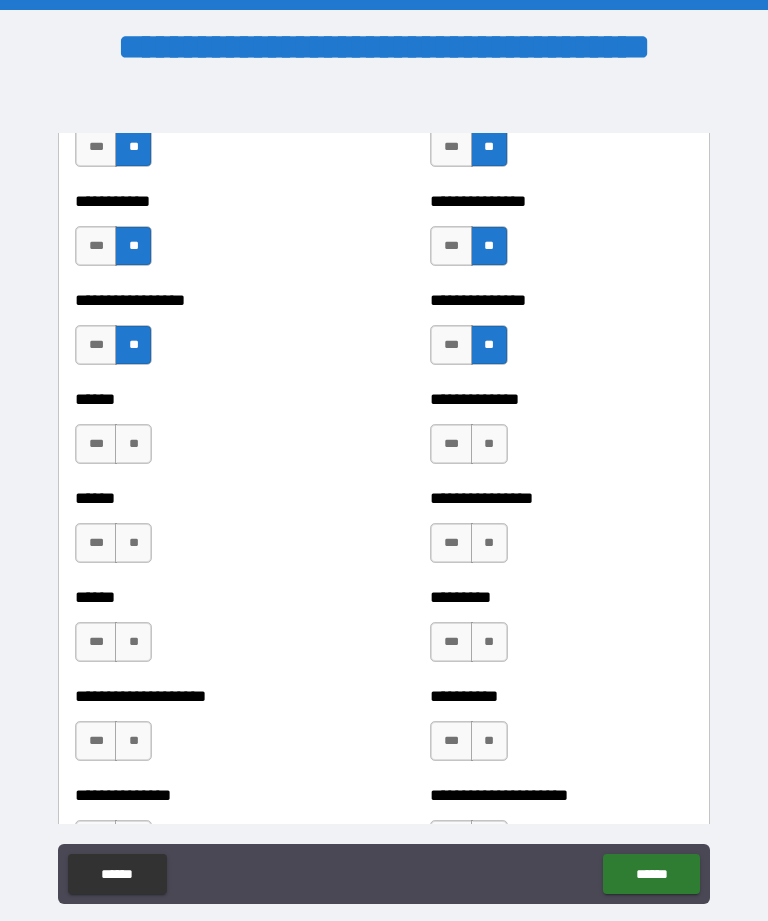 scroll, scrollTop: 2905, scrollLeft: 0, axis: vertical 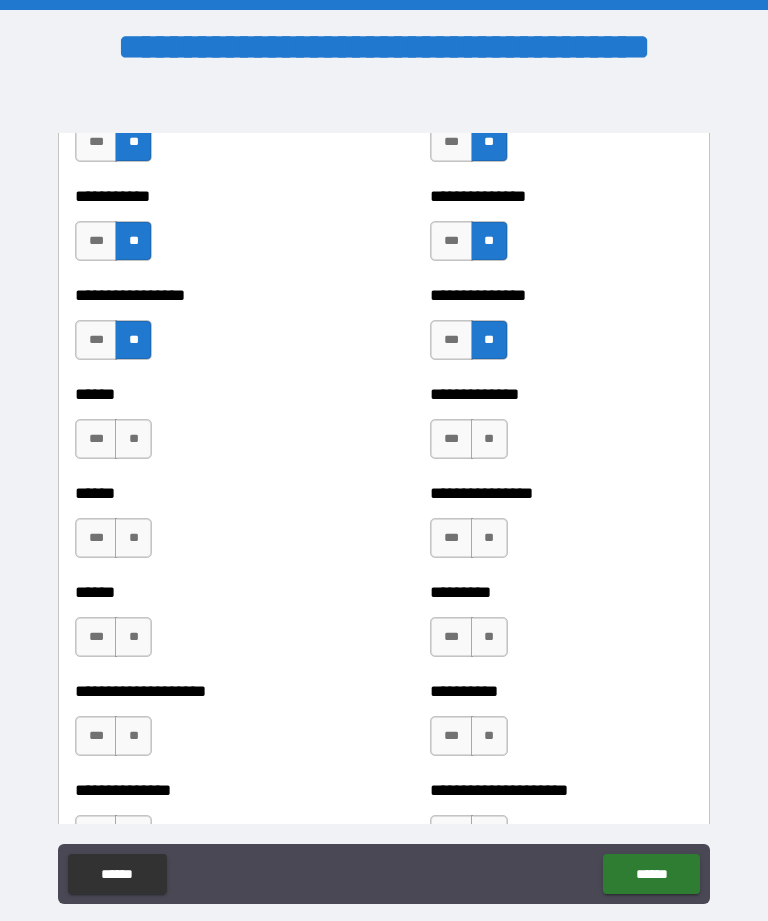 click on "**" at bounding box center (133, 439) 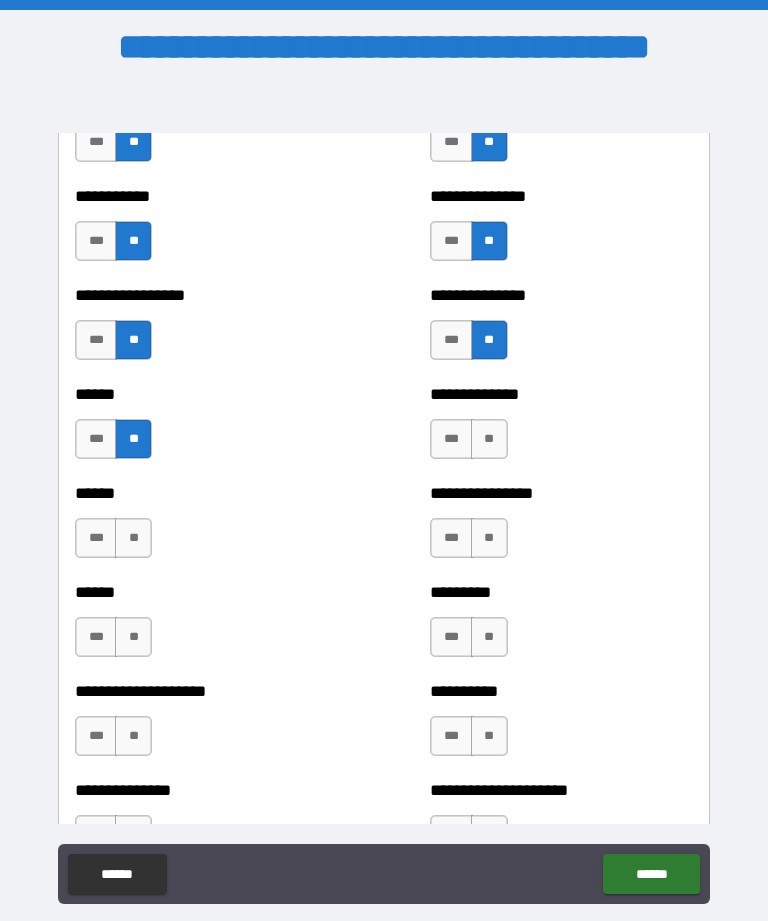 click on "**" at bounding box center [489, 439] 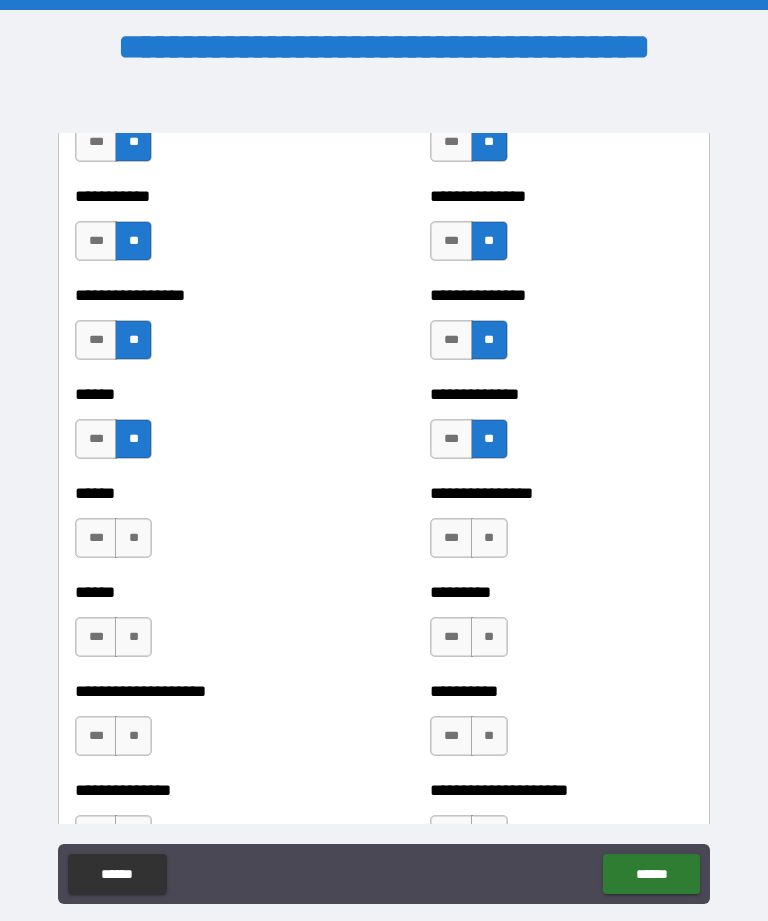 click on "**" at bounding box center (133, 538) 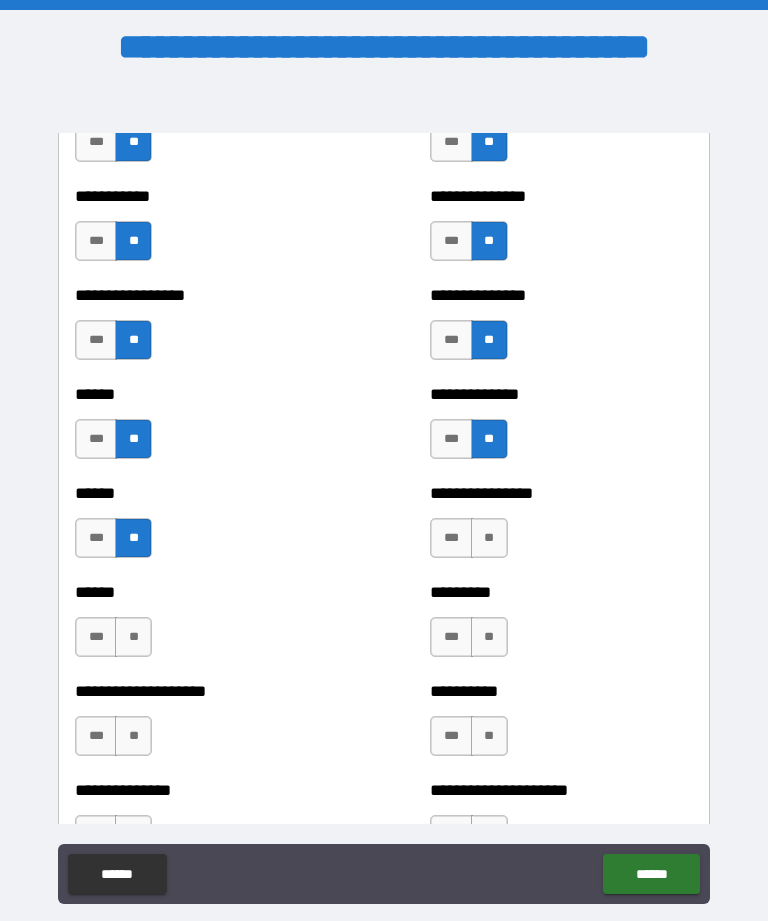 click on "**" at bounding box center (489, 538) 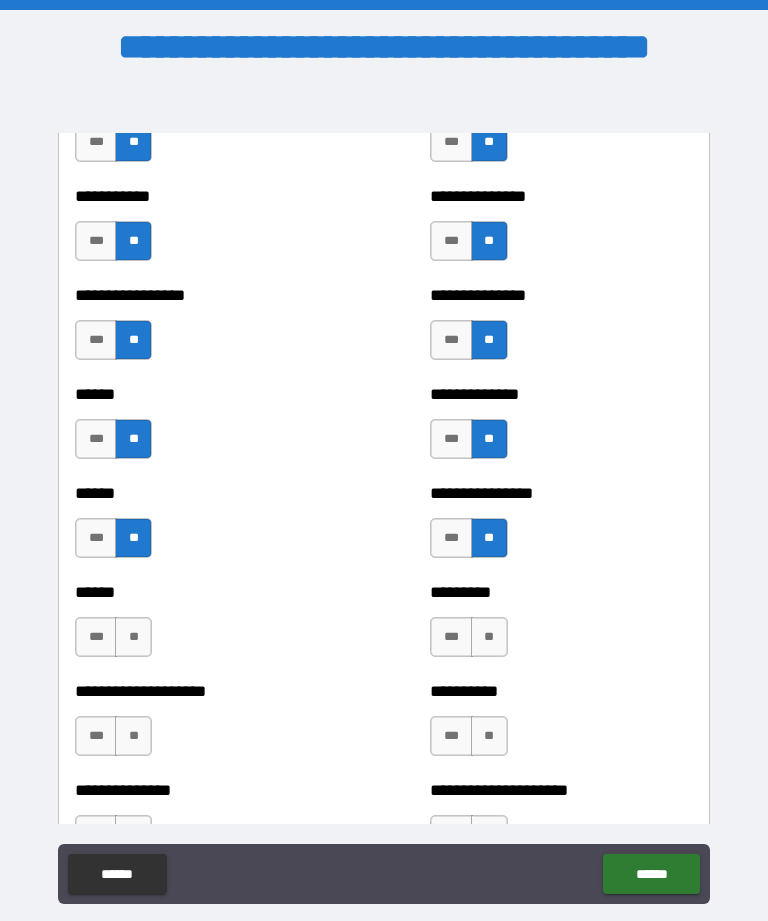 click on "**" at bounding box center [133, 637] 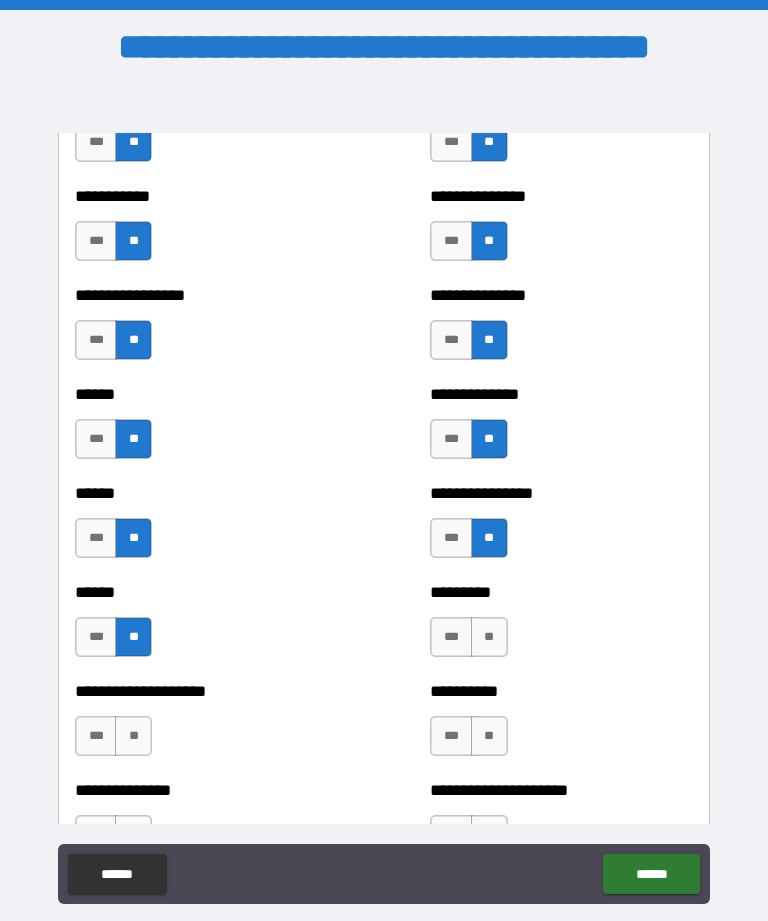 click on "**" at bounding box center [489, 637] 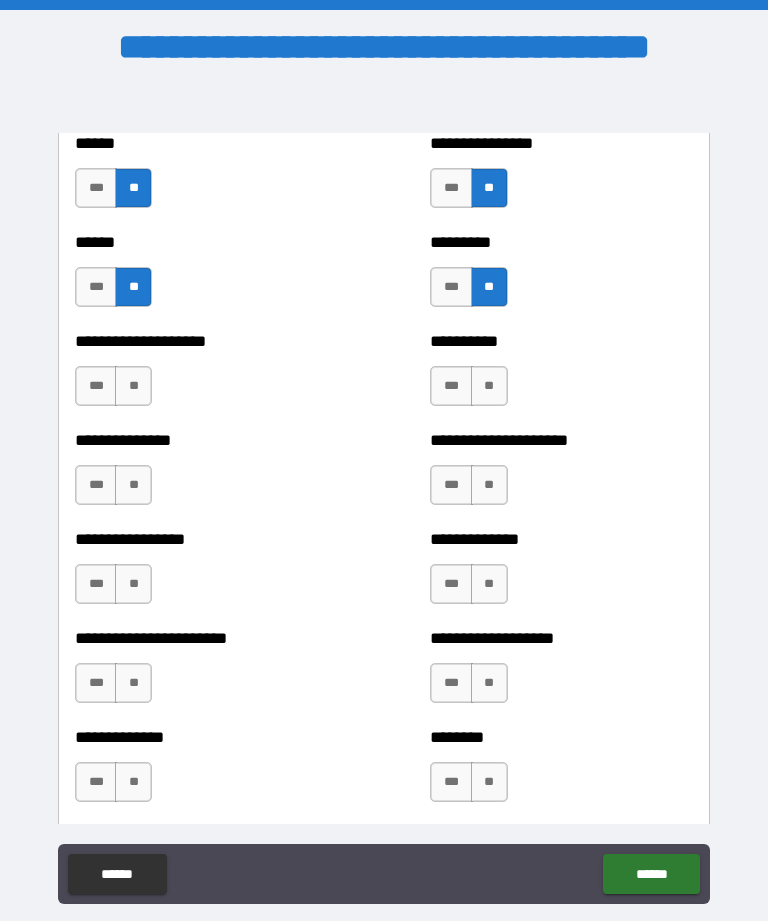 scroll, scrollTop: 3258, scrollLeft: 0, axis: vertical 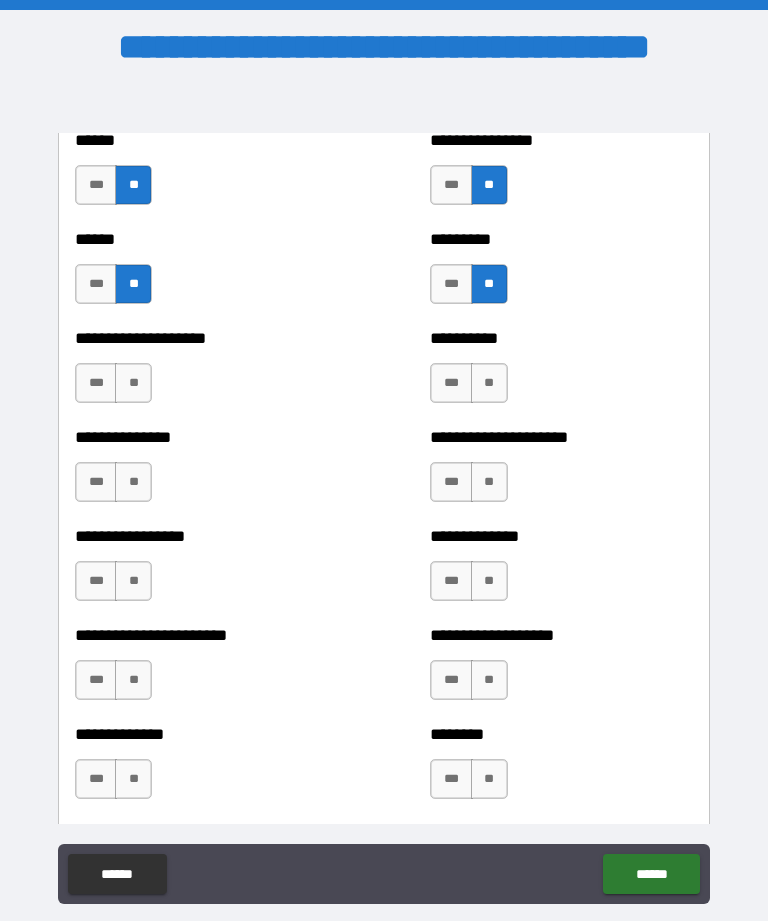 click on "**" at bounding box center [133, 383] 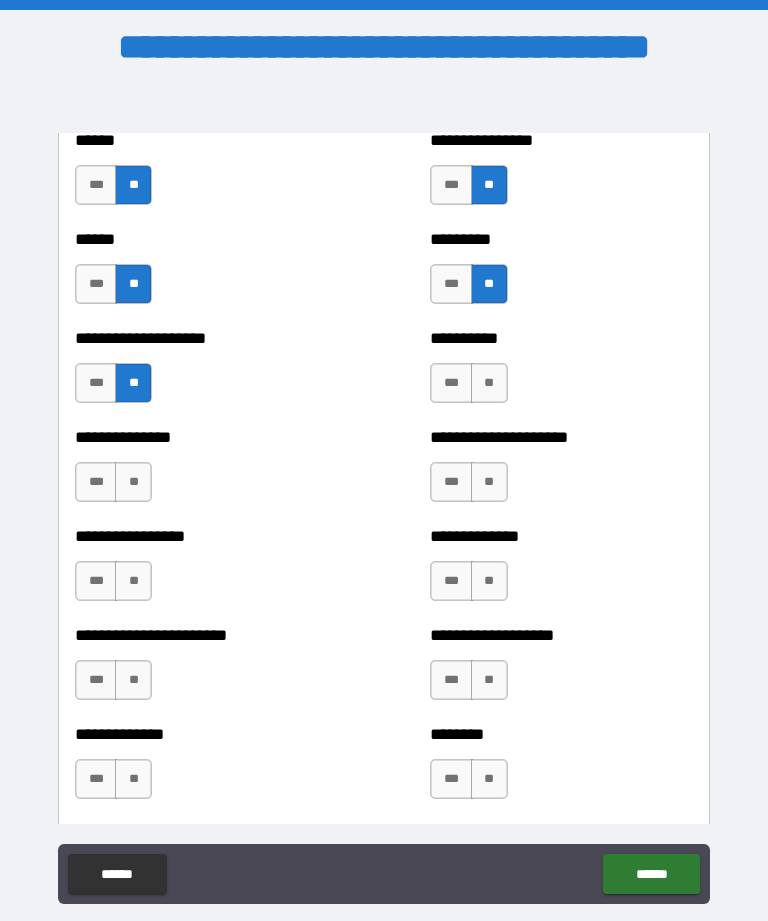 click on "**" at bounding box center (489, 383) 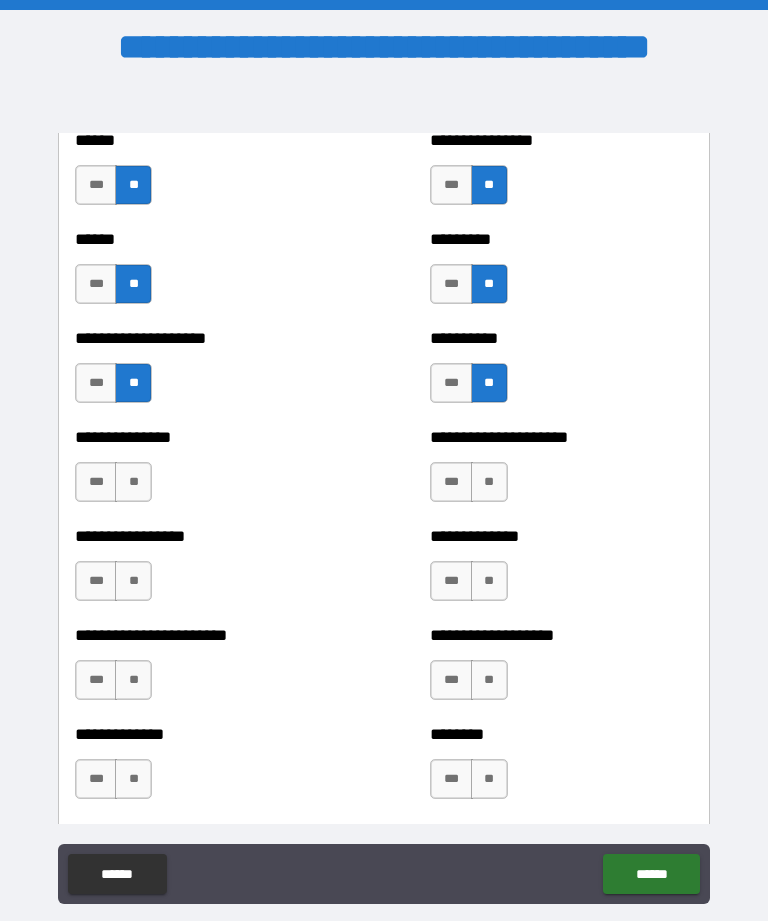 click on "**" at bounding box center (133, 482) 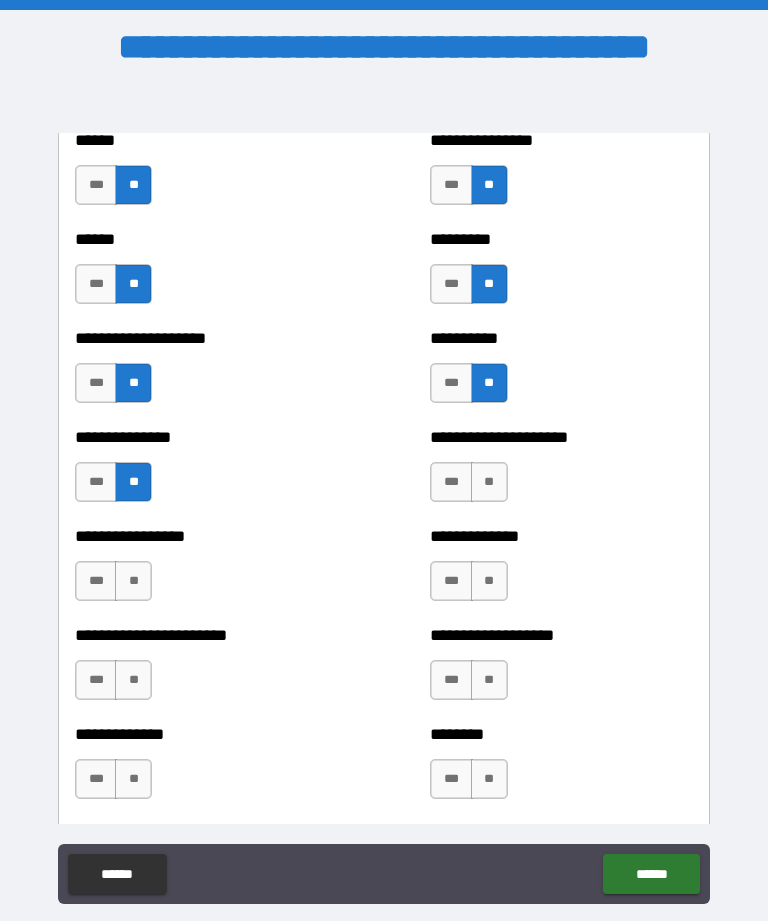 click on "**" at bounding box center [489, 482] 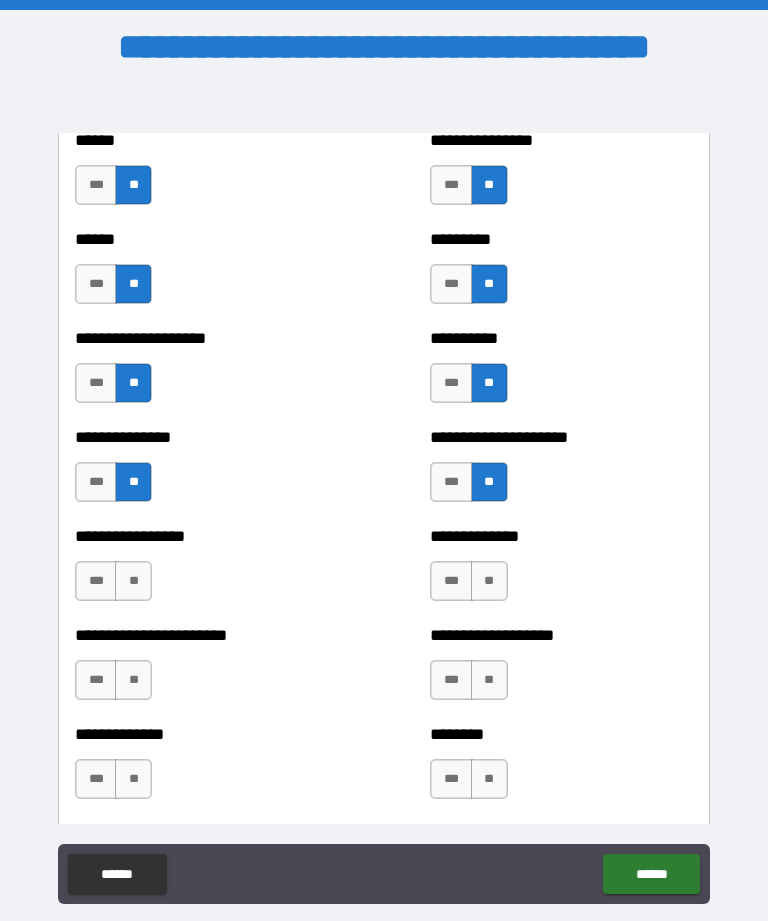 scroll, scrollTop: 3262, scrollLeft: 0, axis: vertical 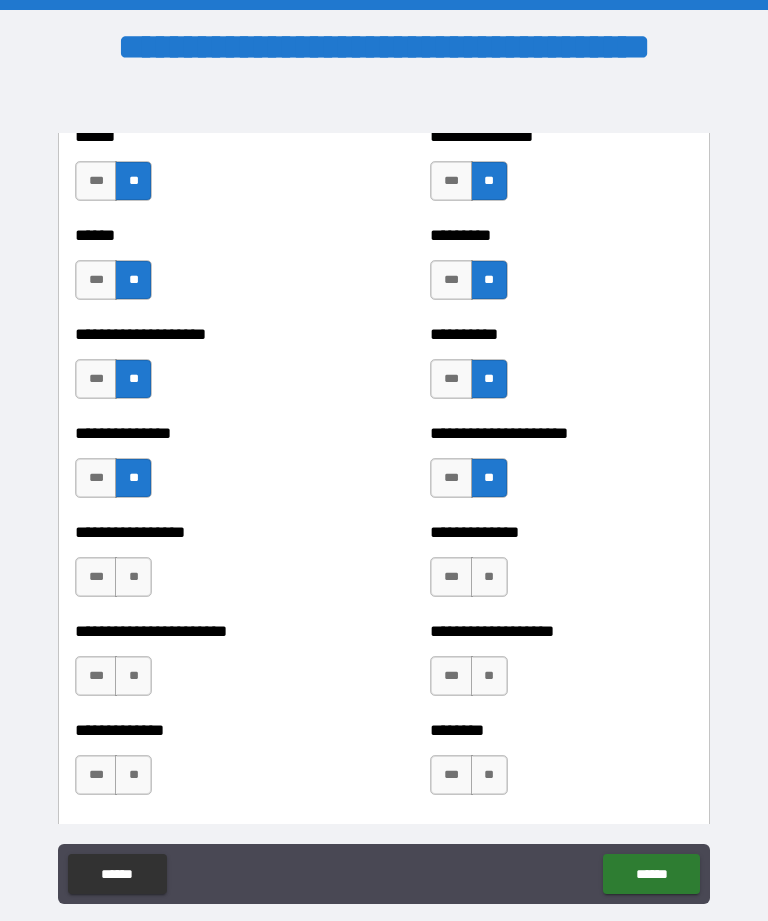 click on "**" at bounding box center (133, 577) 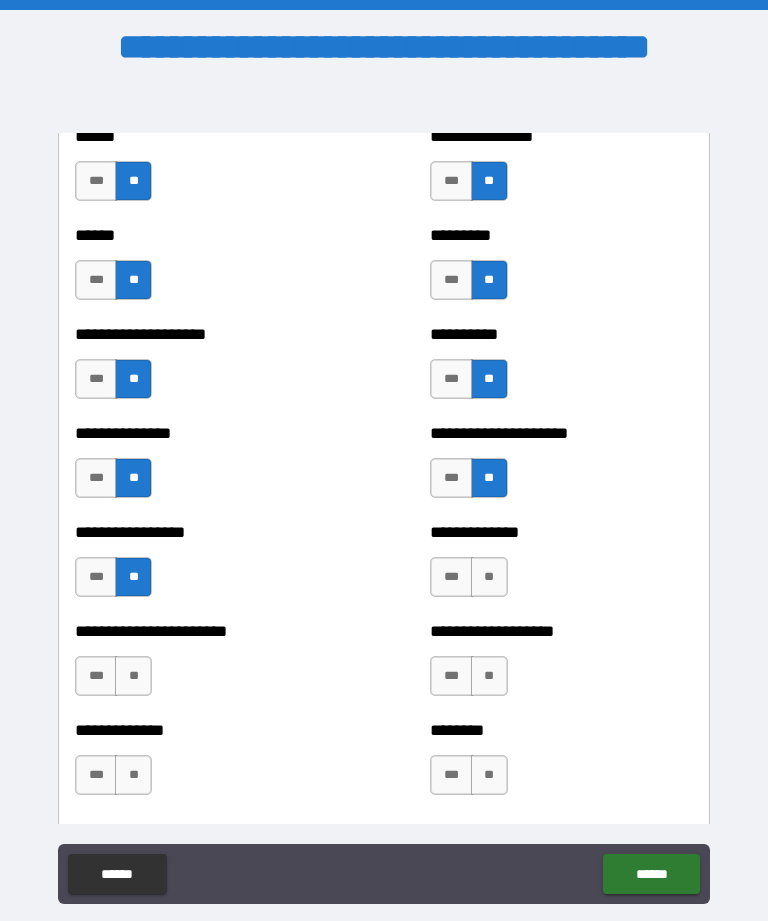 click on "**" at bounding box center [133, 676] 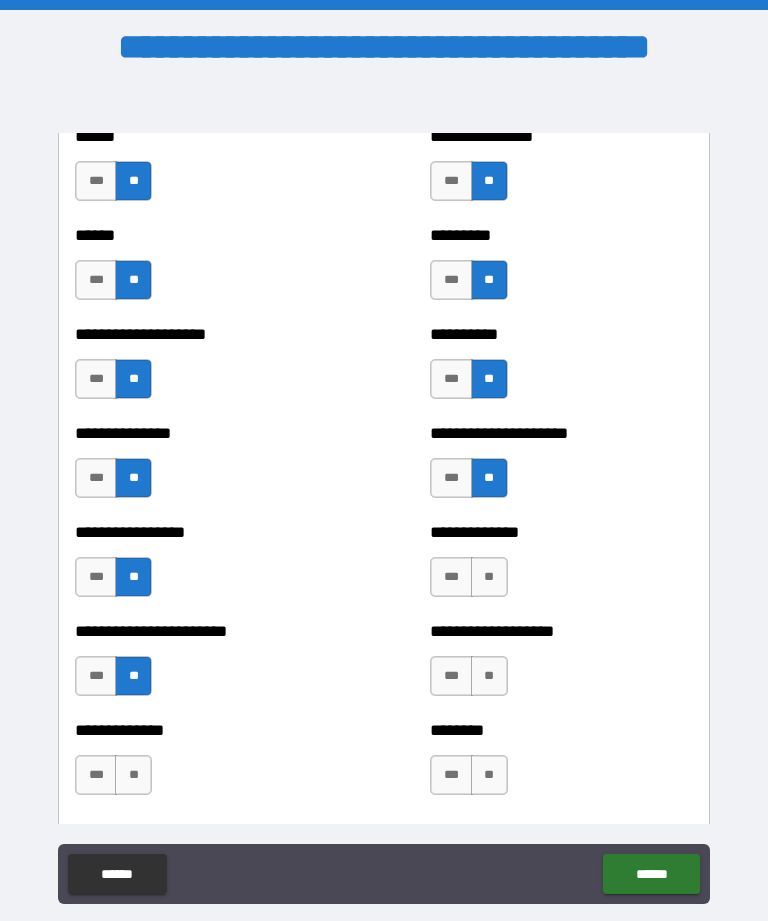 click on "**********" at bounding box center [561, 666] 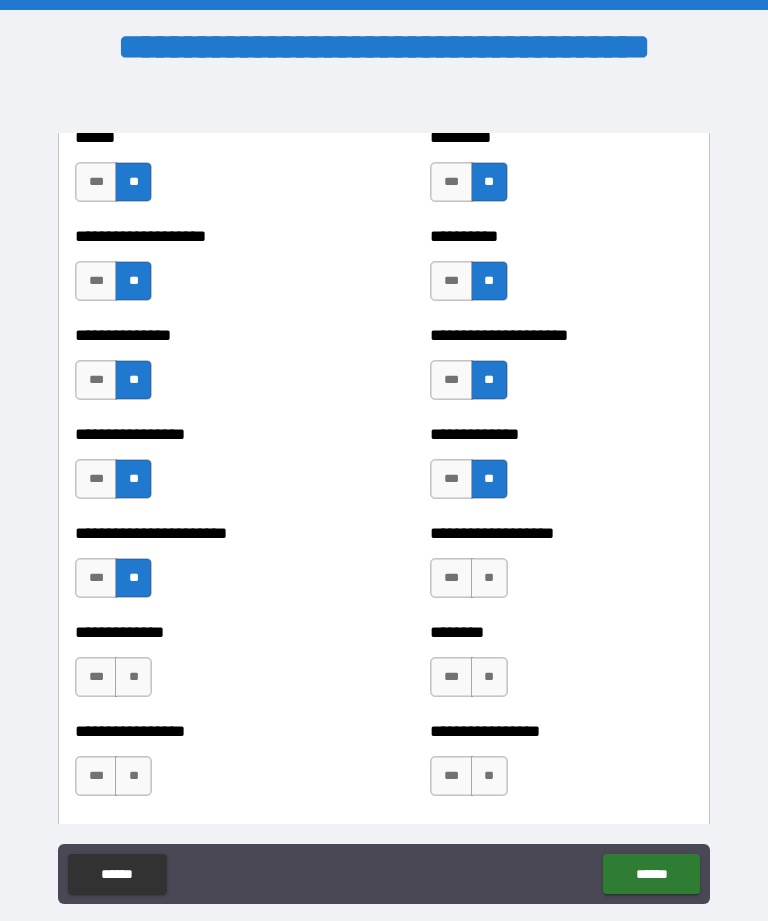scroll, scrollTop: 3366, scrollLeft: 0, axis: vertical 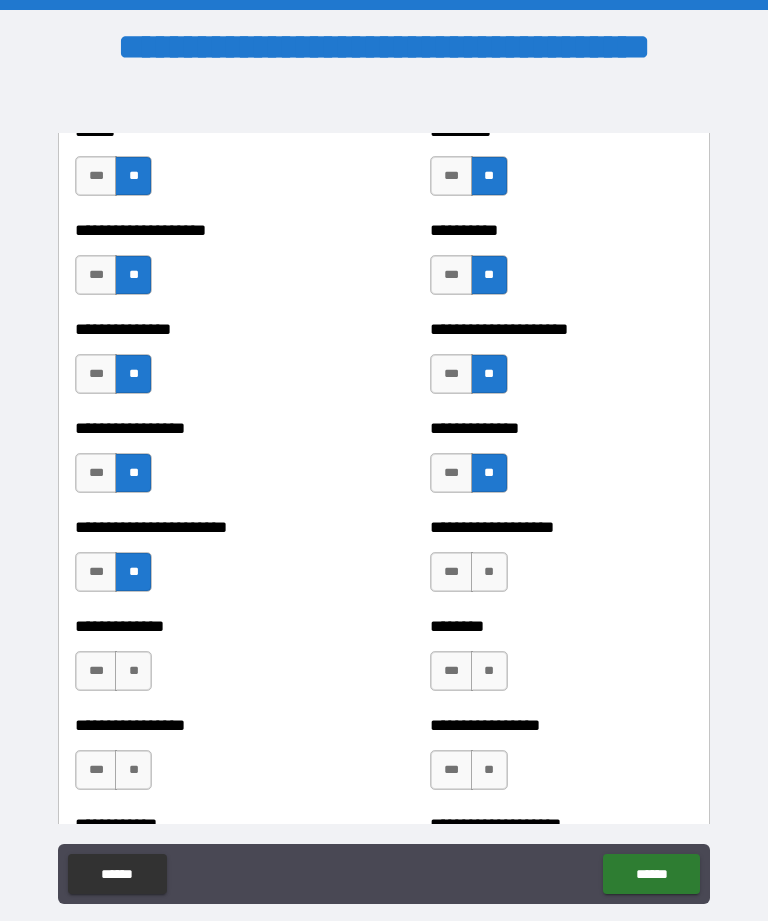 click on "**********" at bounding box center [561, 562] 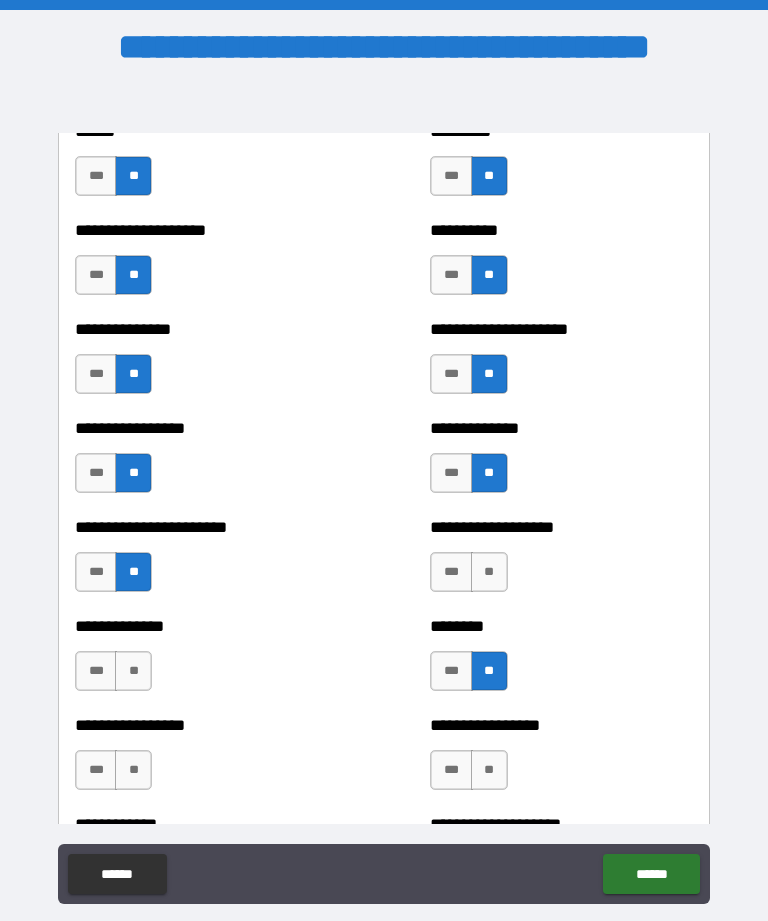 click on "**" at bounding box center [489, 572] 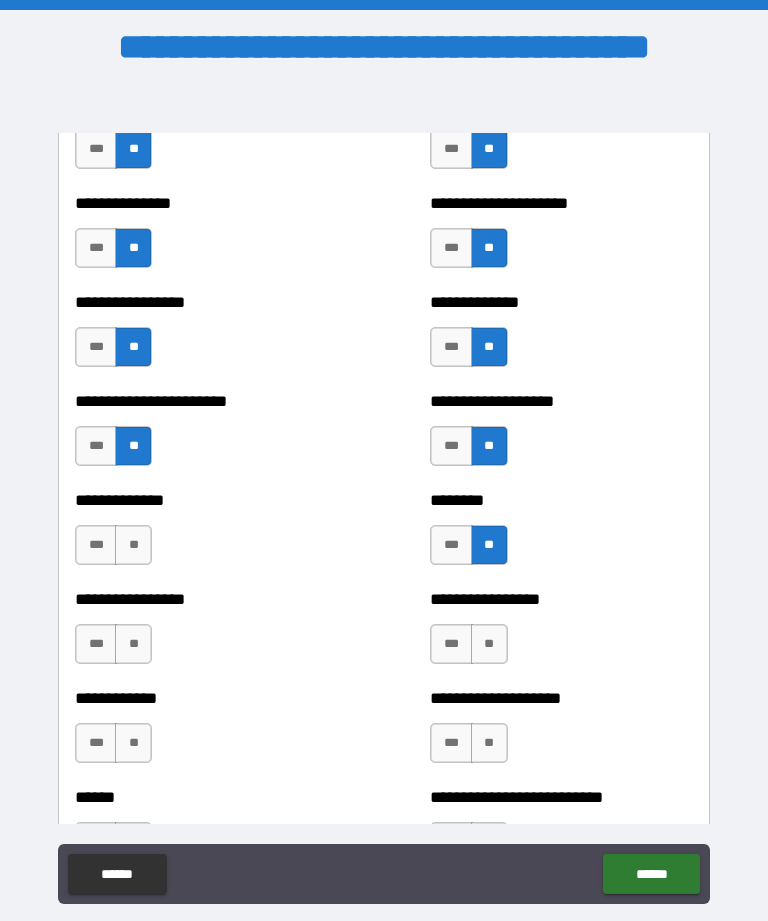 scroll, scrollTop: 3498, scrollLeft: 0, axis: vertical 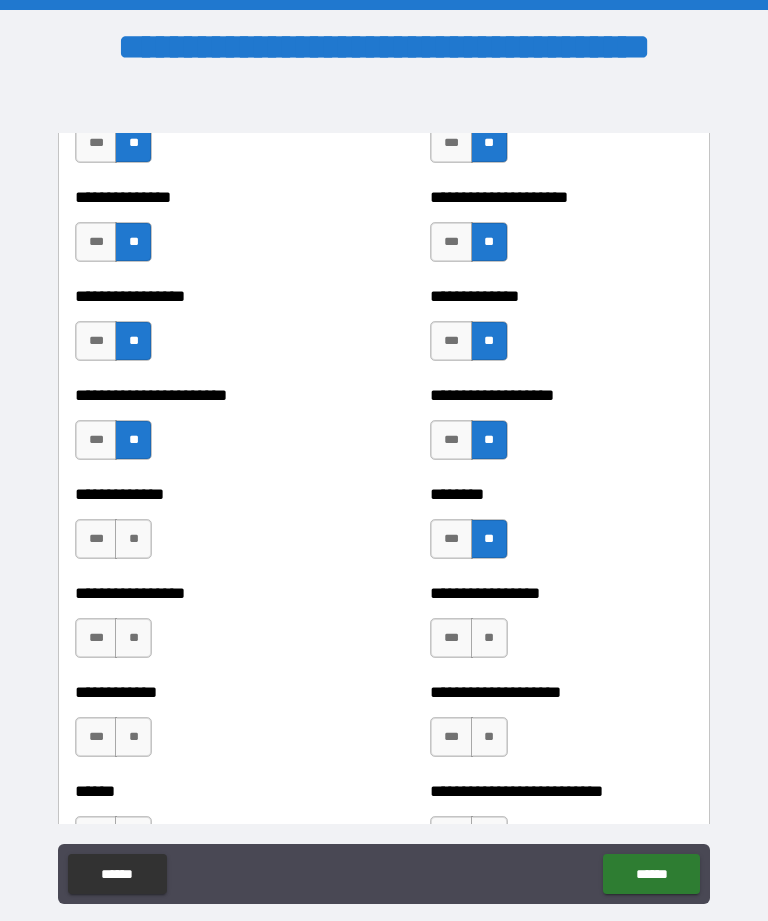 click on "**" at bounding box center (133, 539) 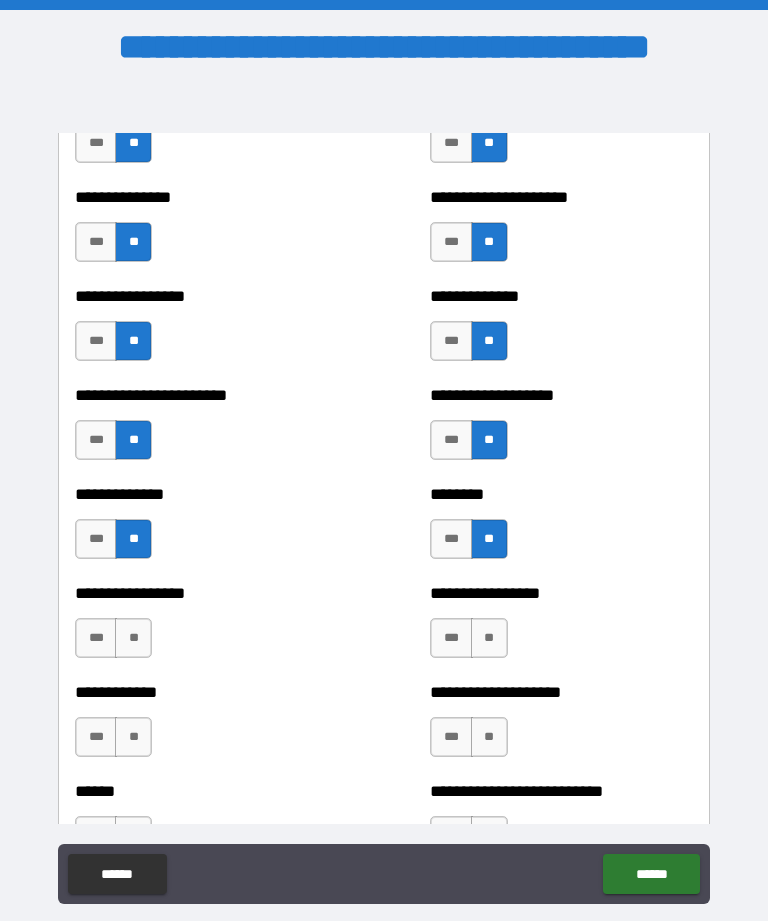 click on "**" at bounding box center (133, 638) 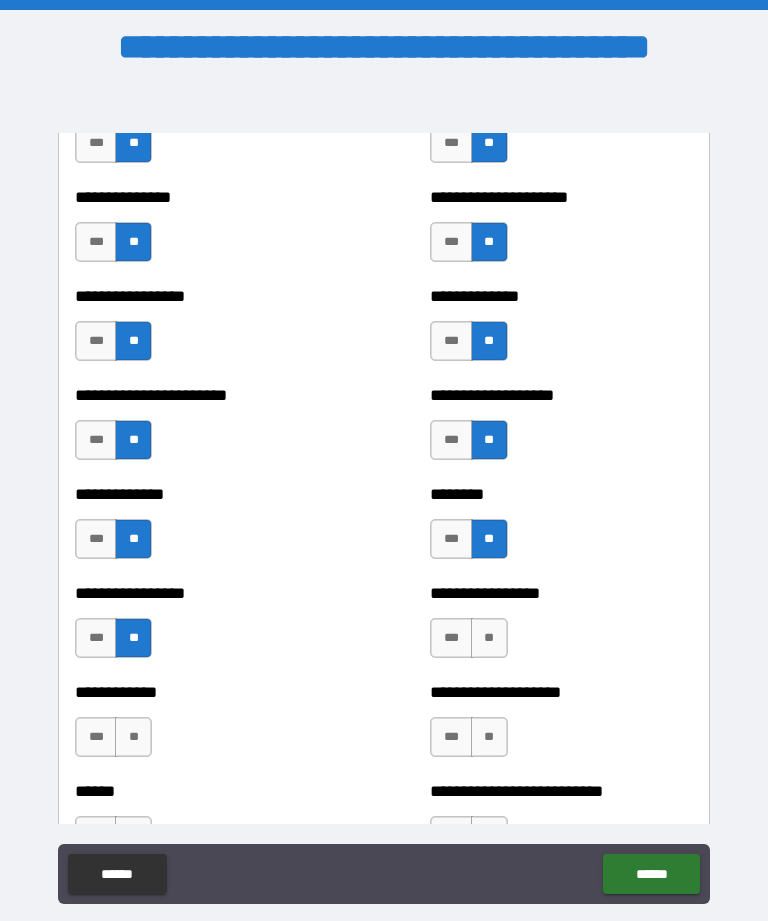click on "**" at bounding box center [489, 638] 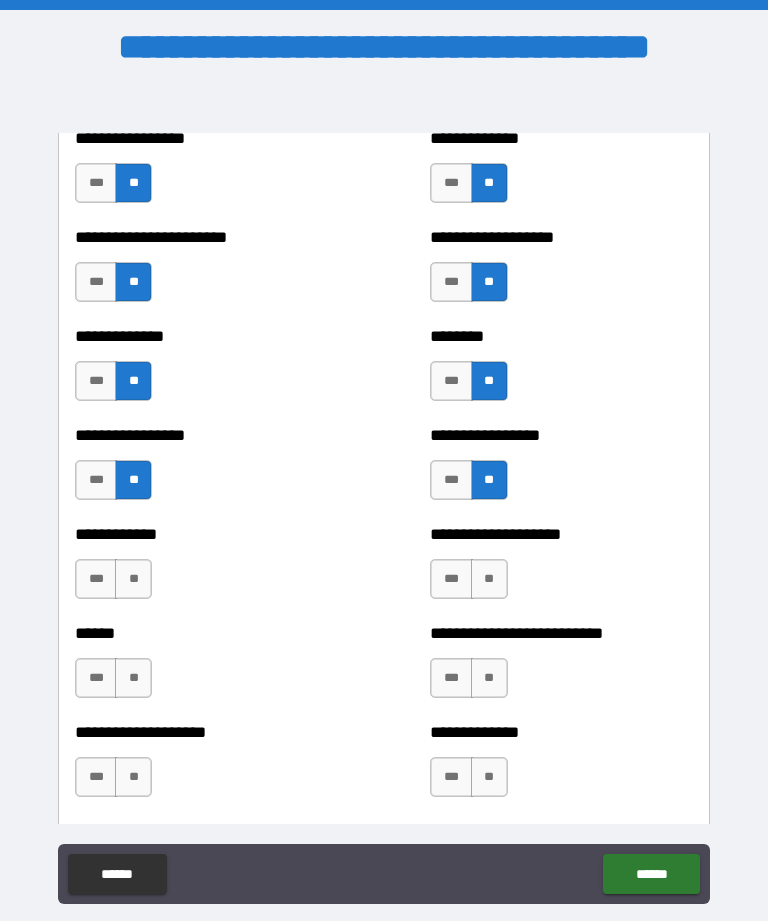 scroll, scrollTop: 3660, scrollLeft: 0, axis: vertical 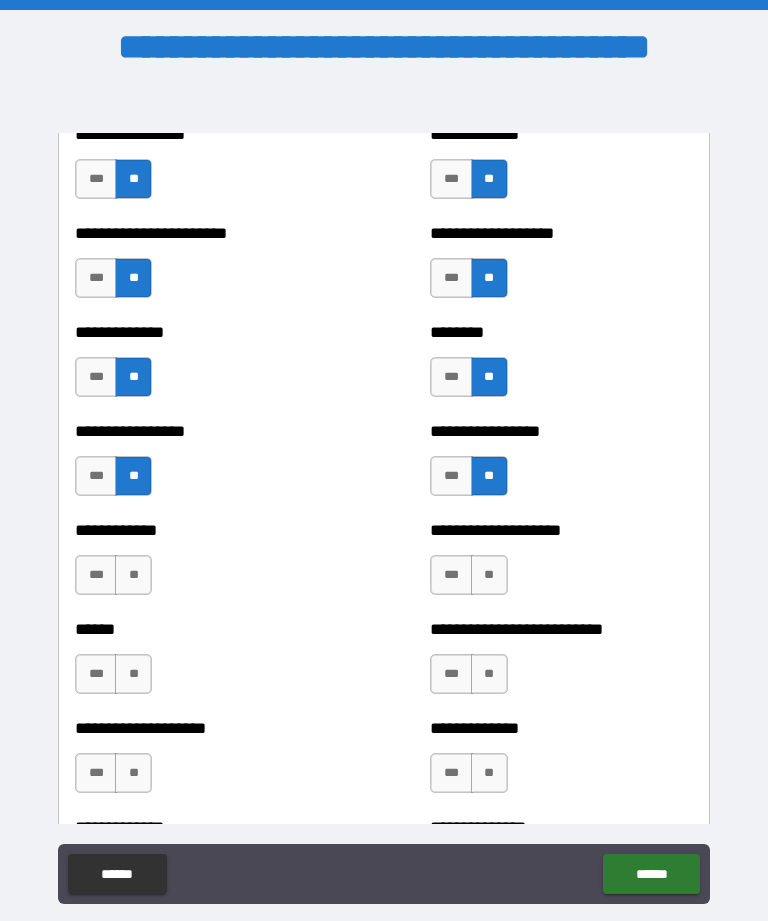click on "**" at bounding box center (489, 575) 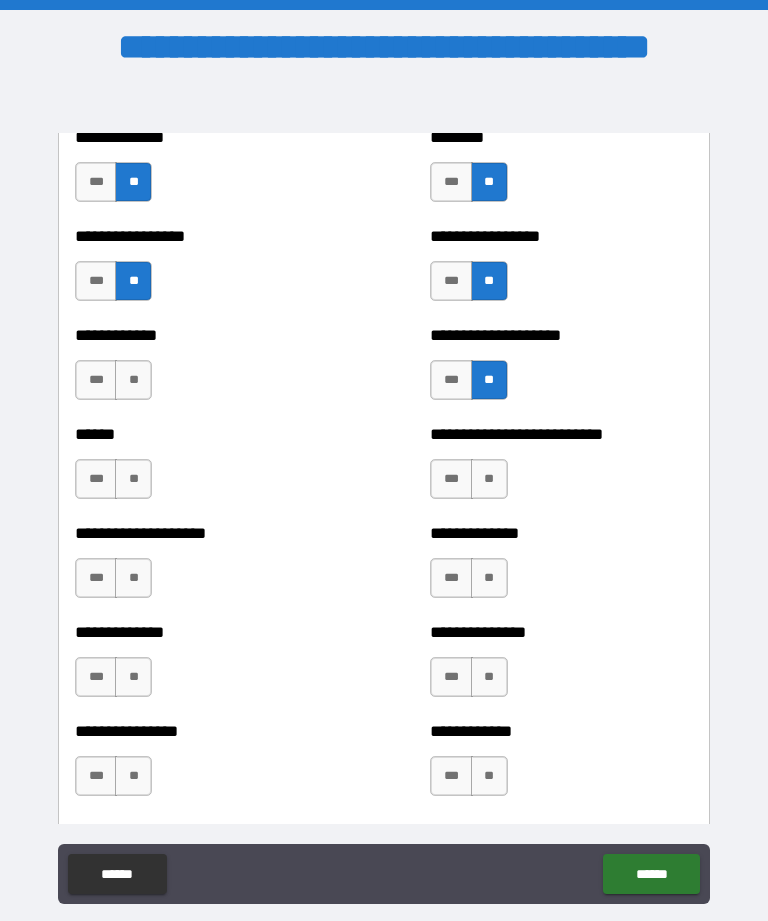 scroll, scrollTop: 3863, scrollLeft: 0, axis: vertical 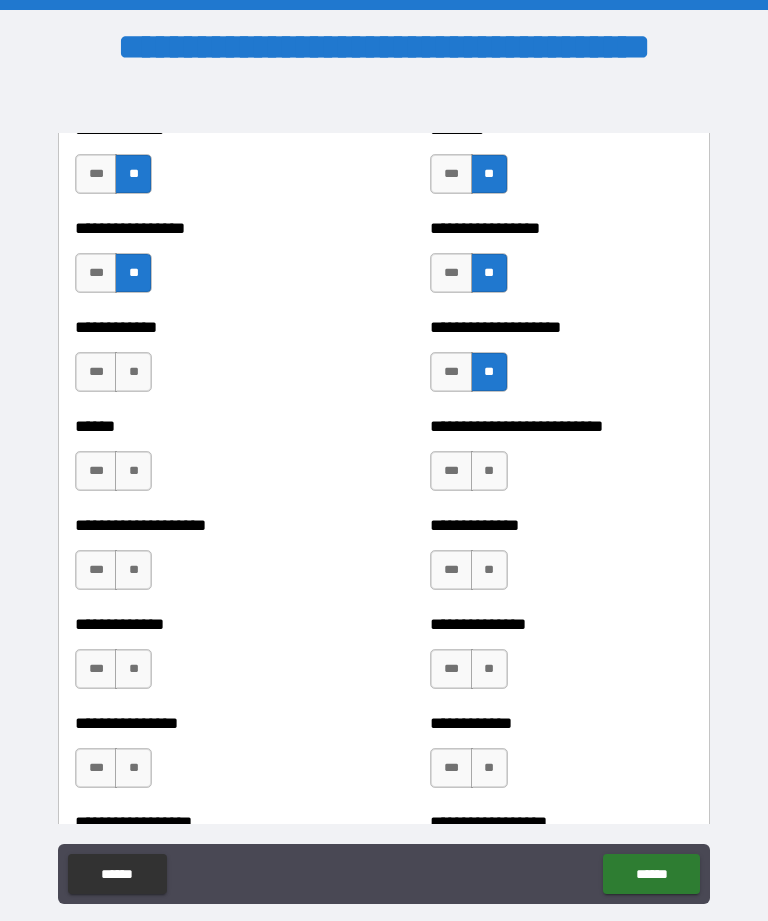 click on "**" at bounding box center [133, 372] 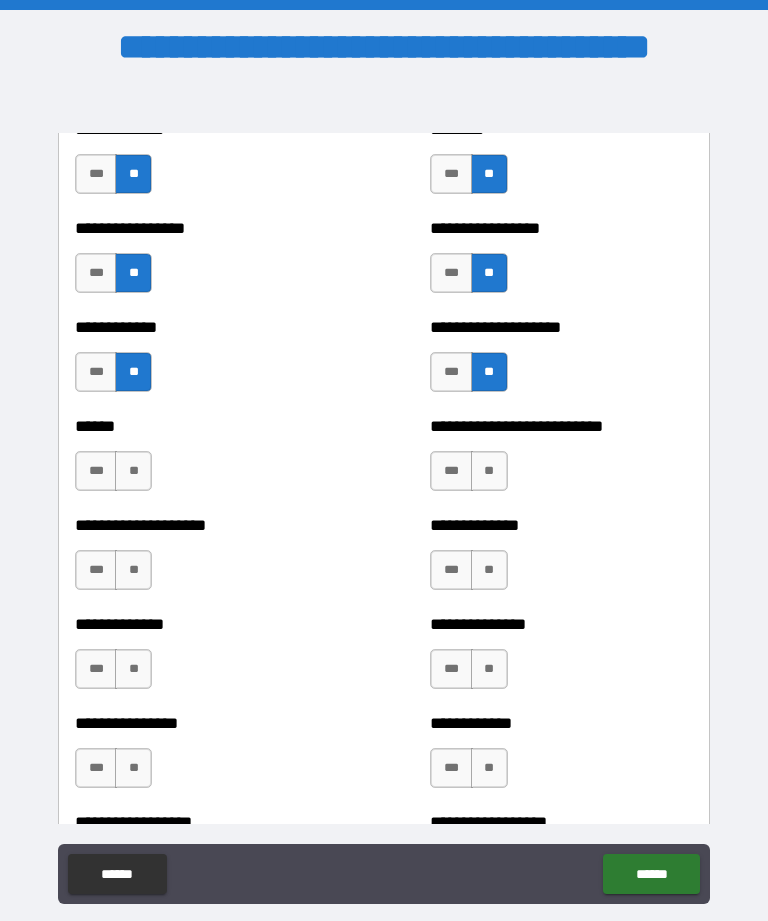 click on "**" at bounding box center [133, 471] 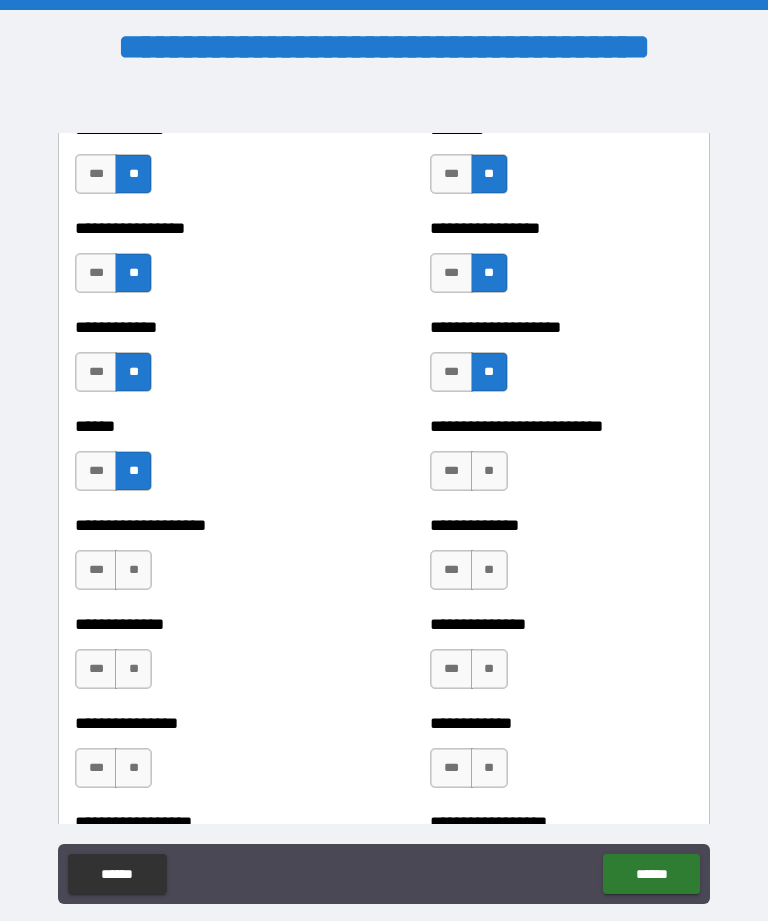 click on "**" at bounding box center (489, 471) 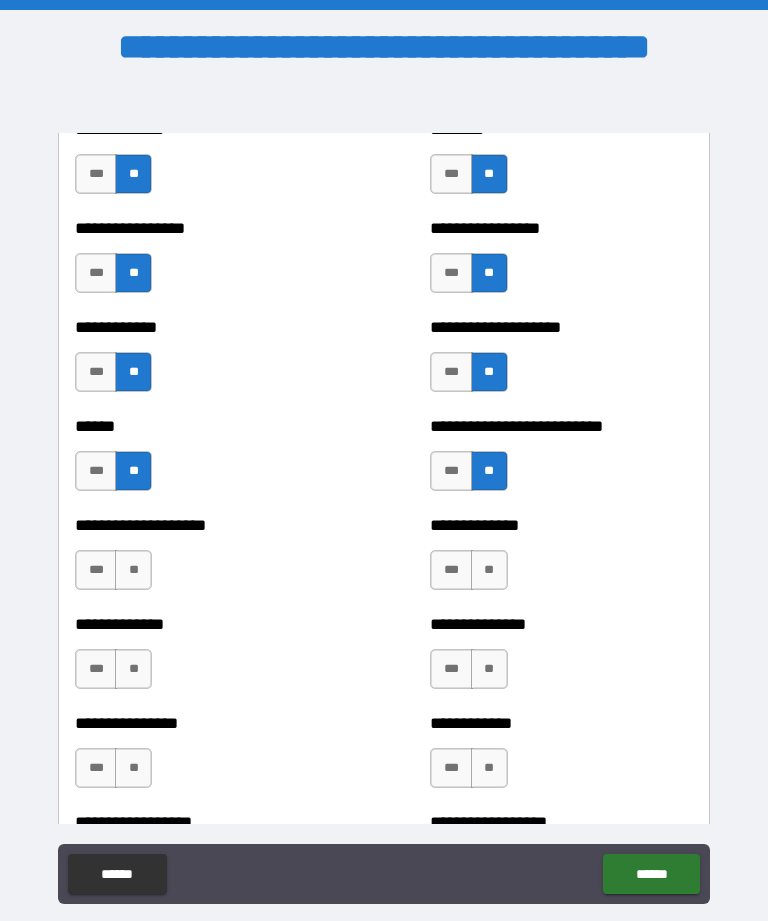 click on "**" at bounding box center [133, 570] 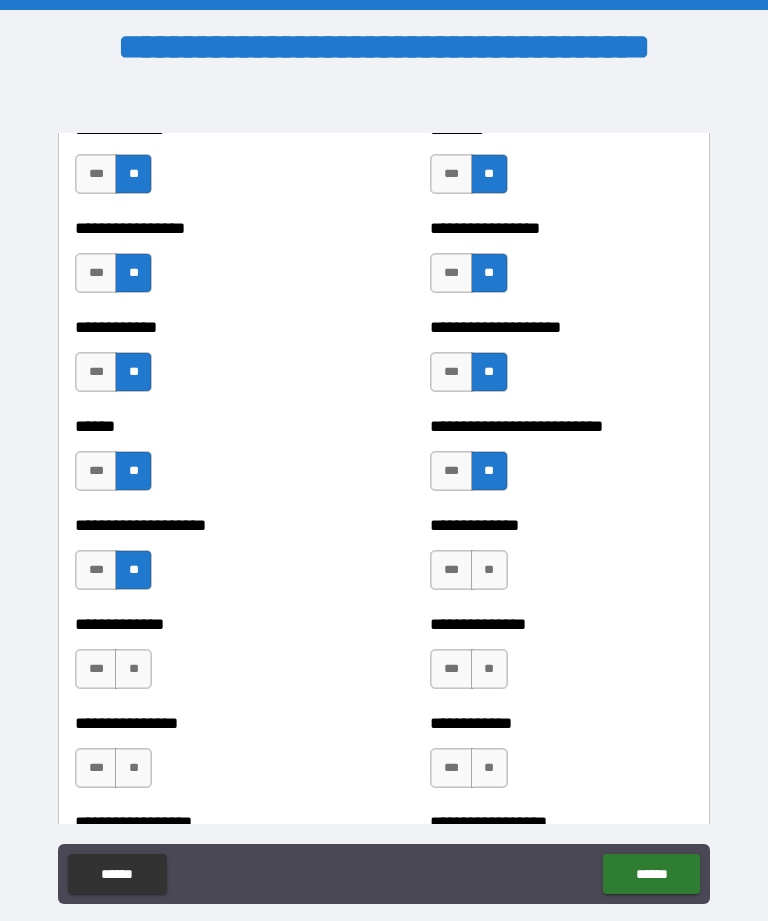 click on "**" at bounding box center [489, 570] 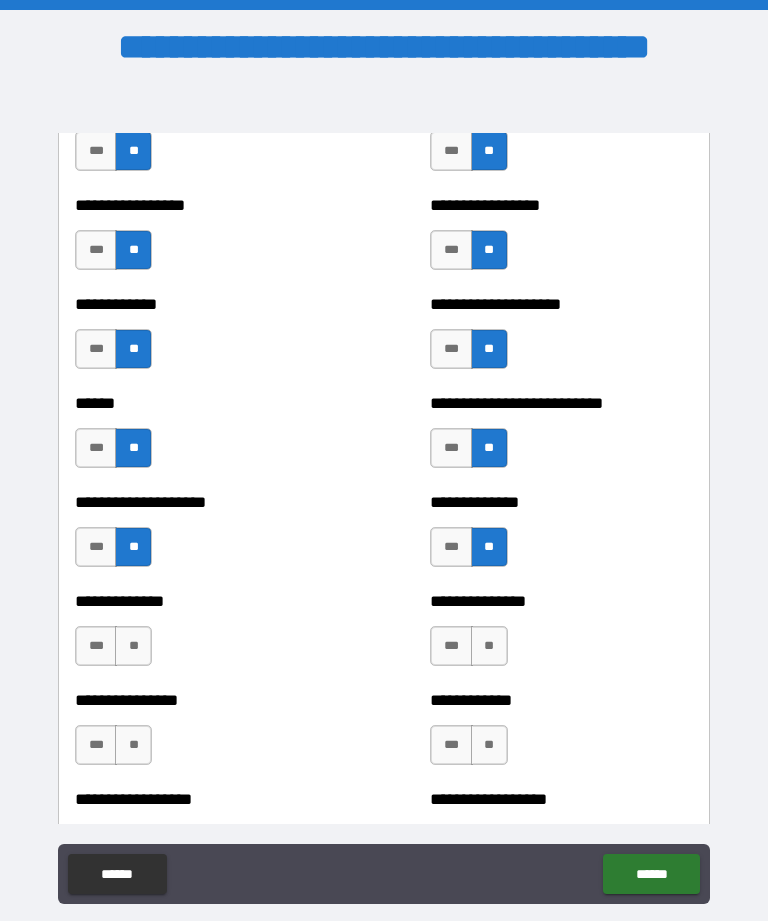 scroll, scrollTop: 3928, scrollLeft: 0, axis: vertical 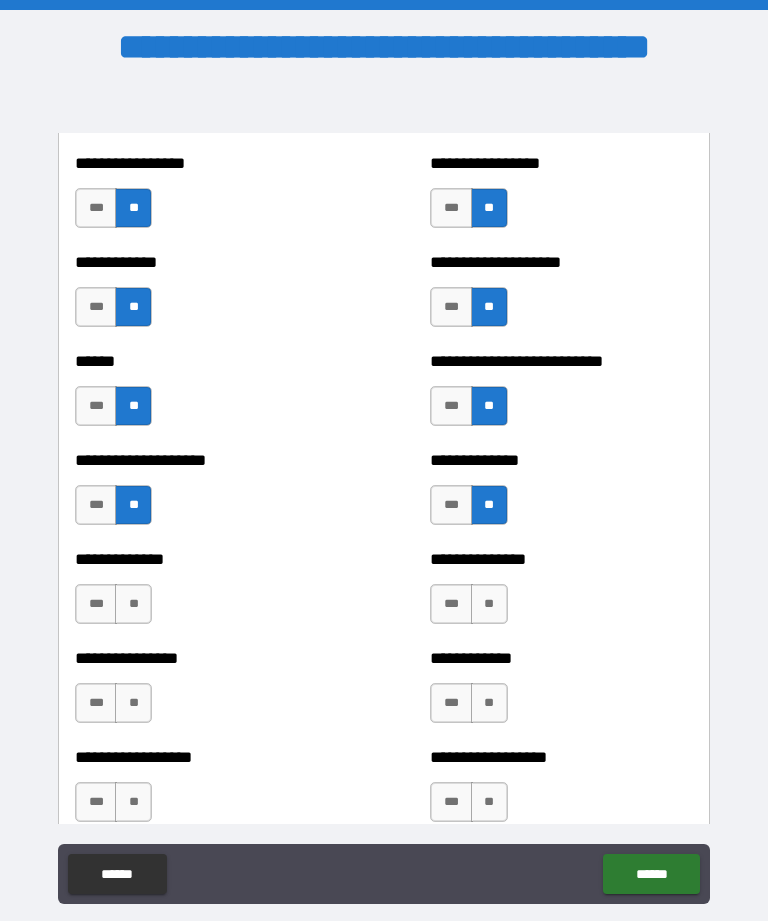 click on "**" at bounding box center [133, 604] 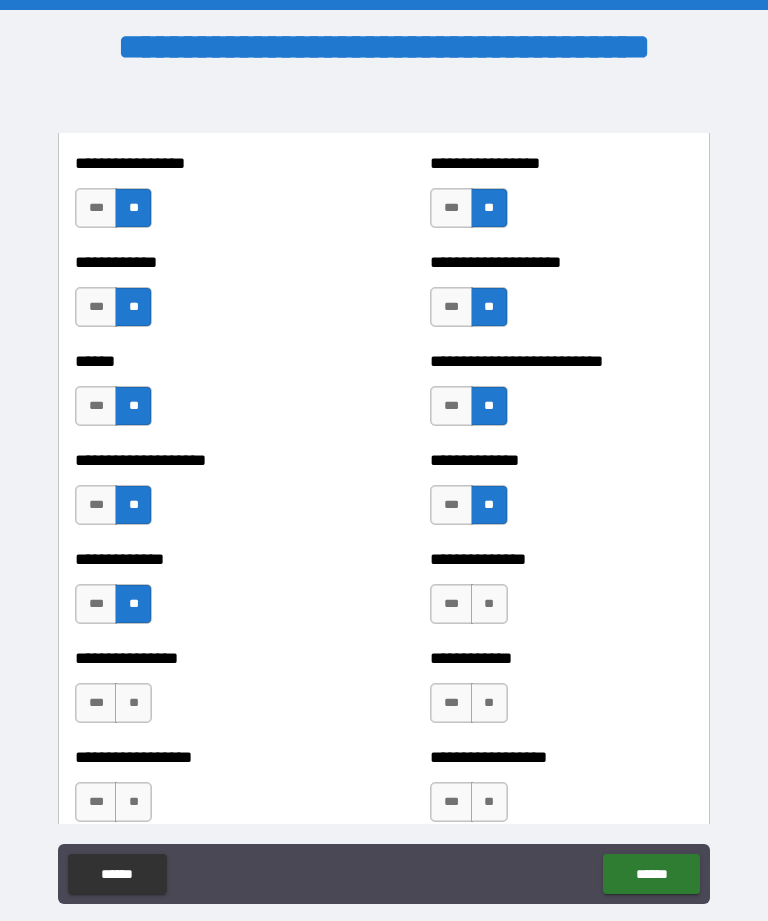 click on "**" at bounding box center [489, 604] 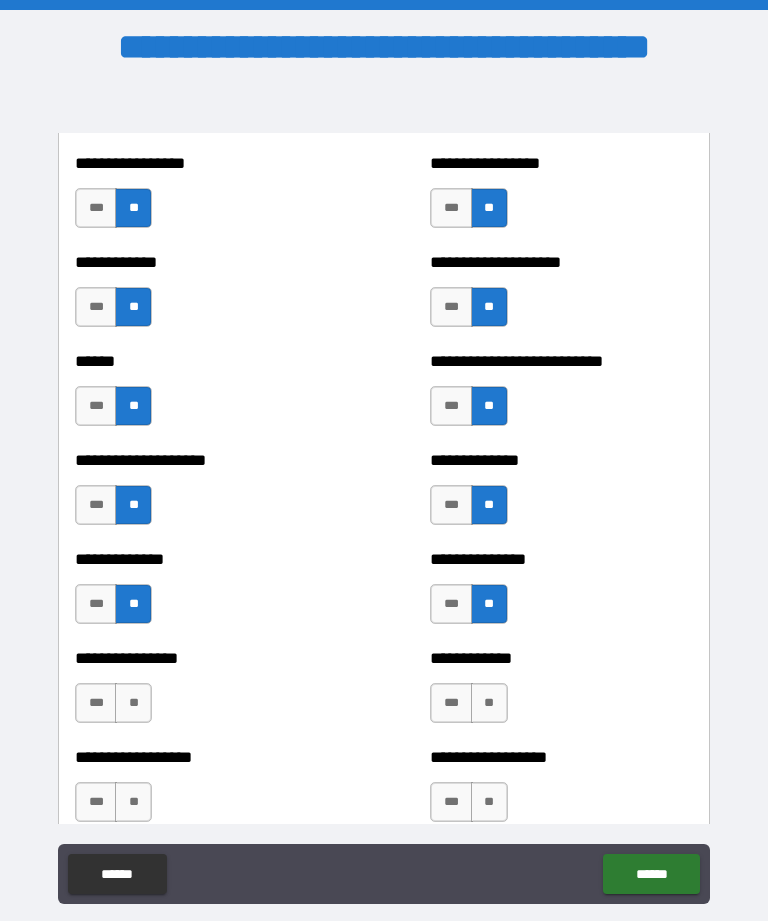 click on "**" at bounding box center (133, 703) 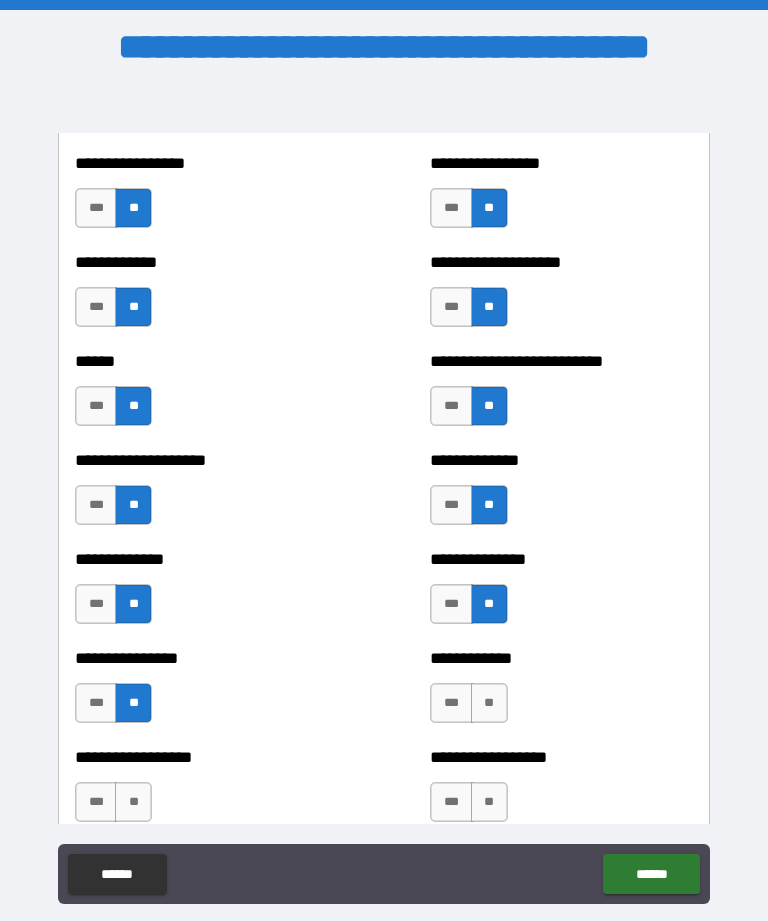 click on "**" at bounding box center (489, 703) 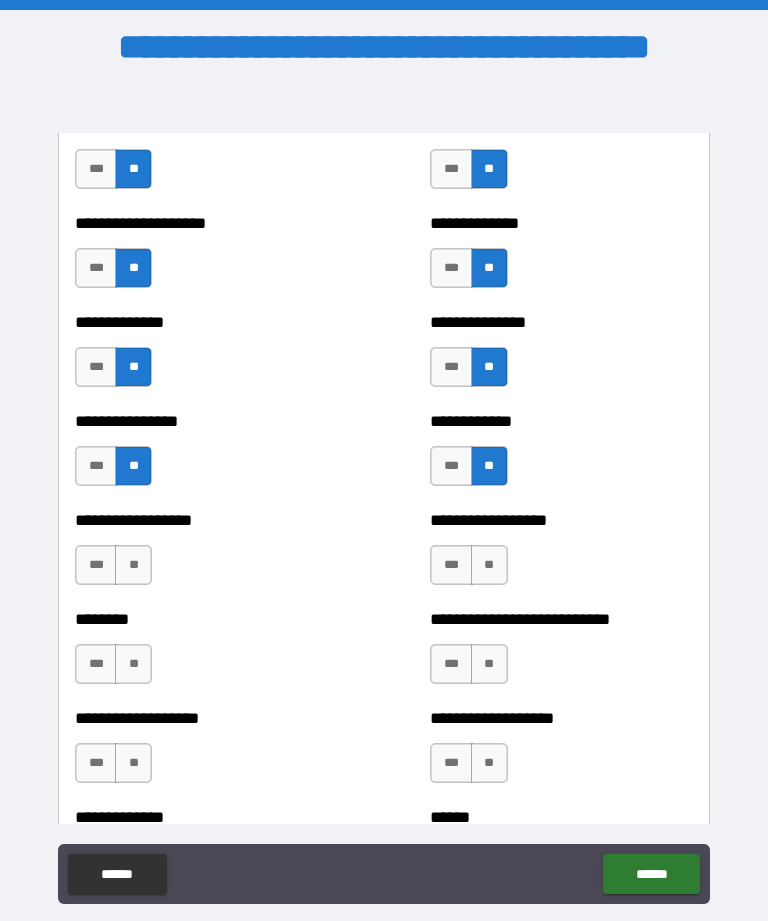 scroll, scrollTop: 4167, scrollLeft: 0, axis: vertical 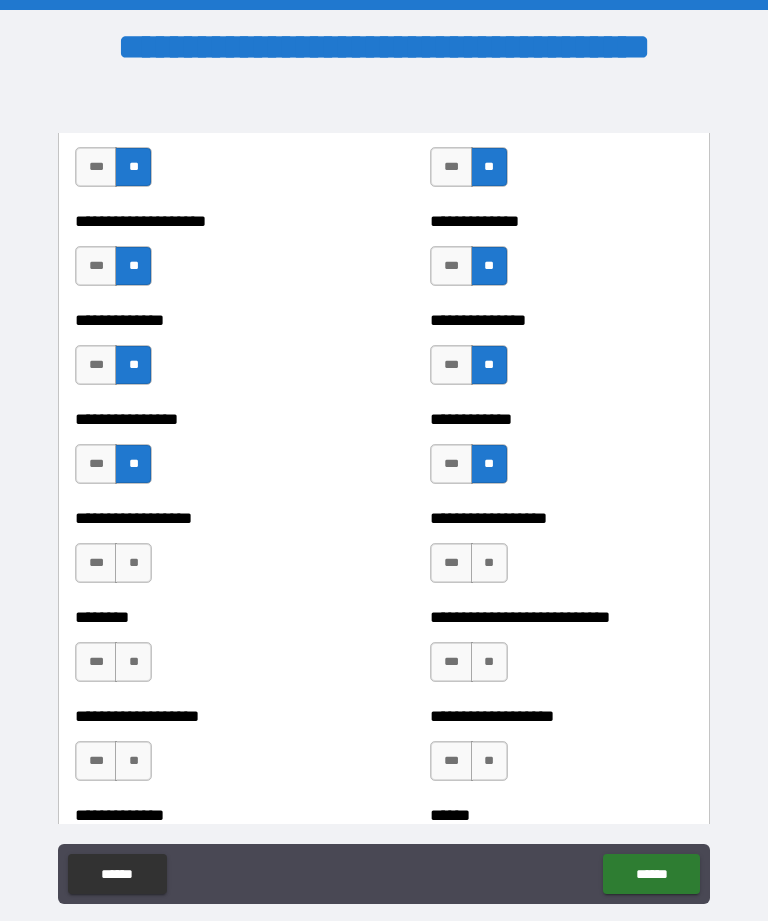 click on "**" at bounding box center [133, 563] 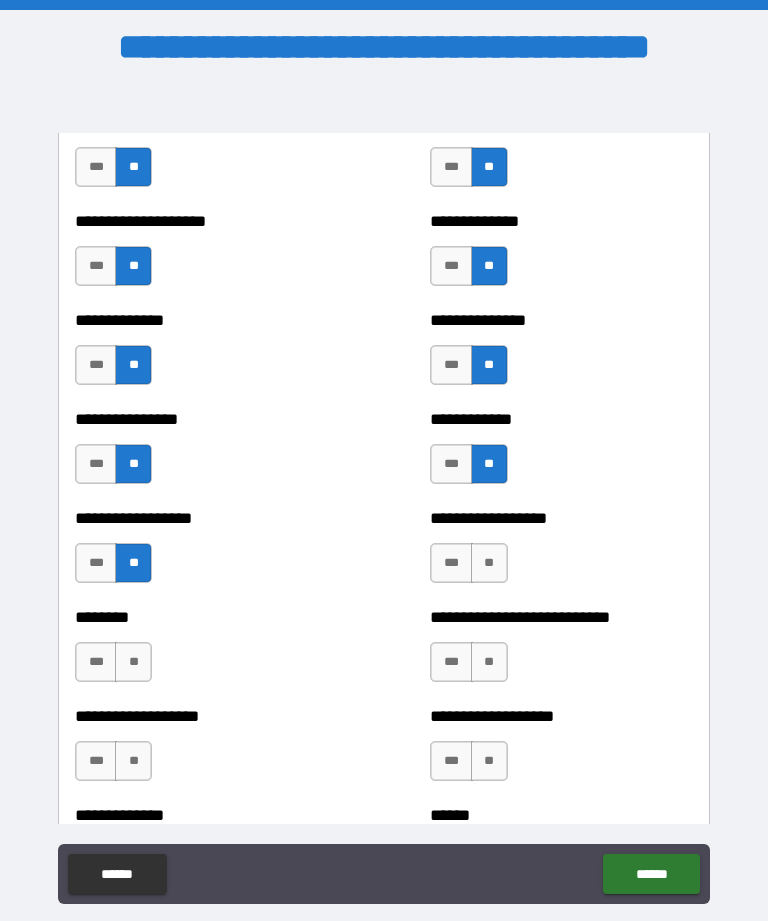 click on "**" at bounding box center [489, 563] 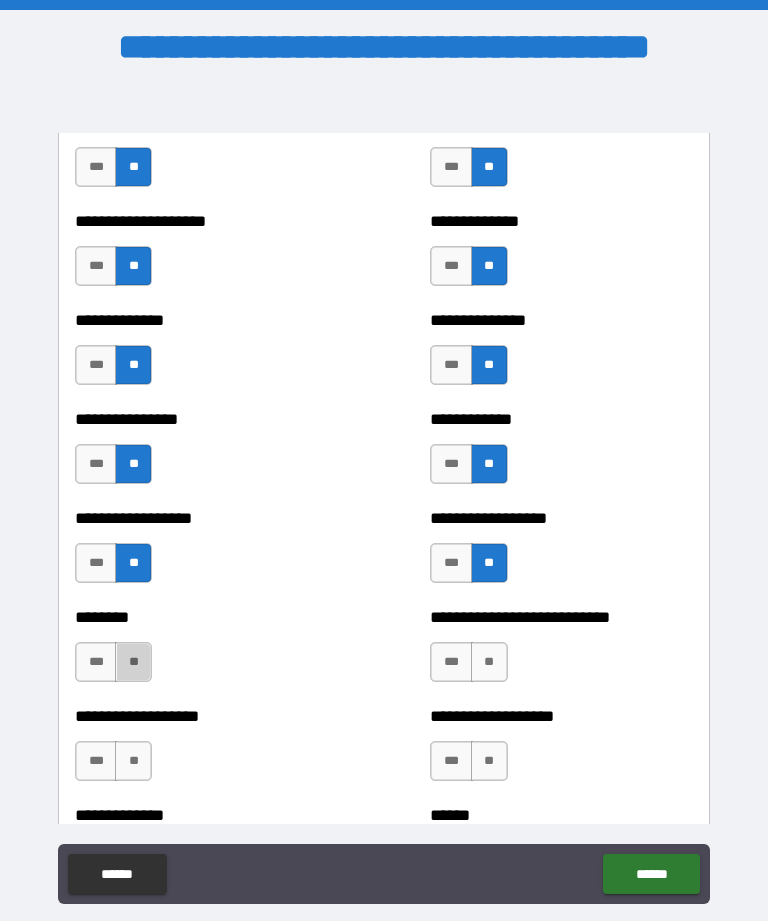 click on "**" at bounding box center [133, 662] 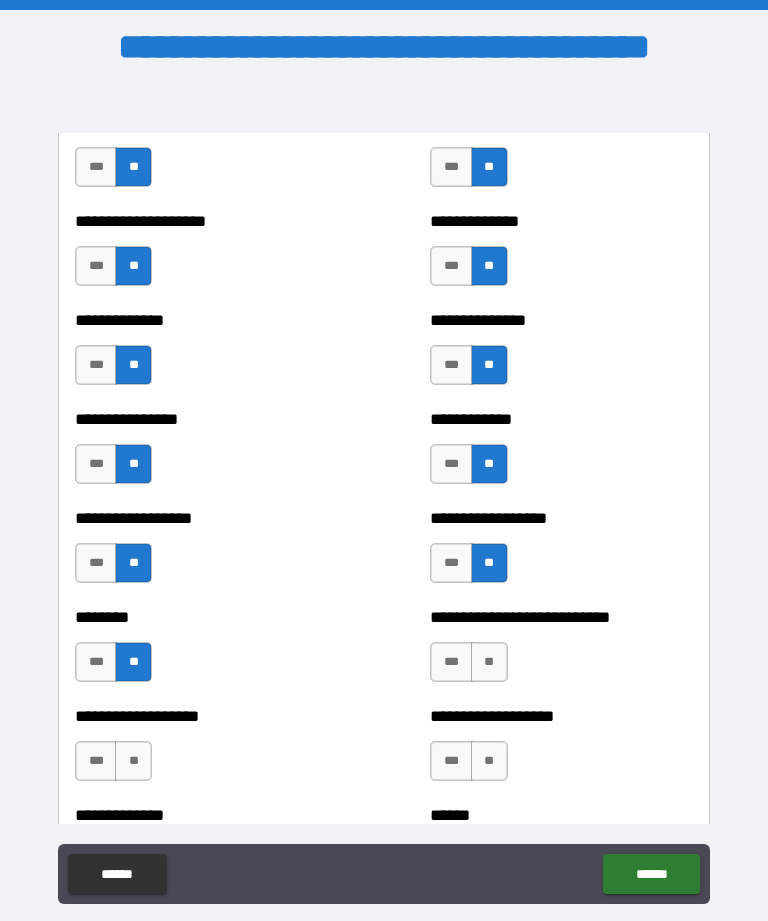 click on "**" at bounding box center [489, 662] 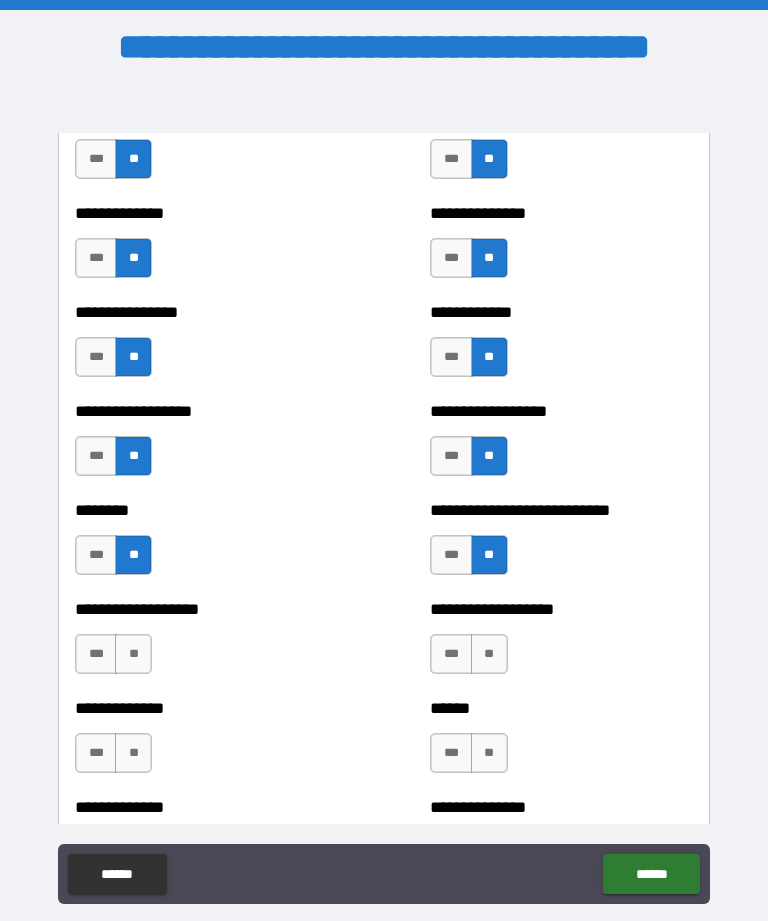 scroll, scrollTop: 4276, scrollLeft: 0, axis: vertical 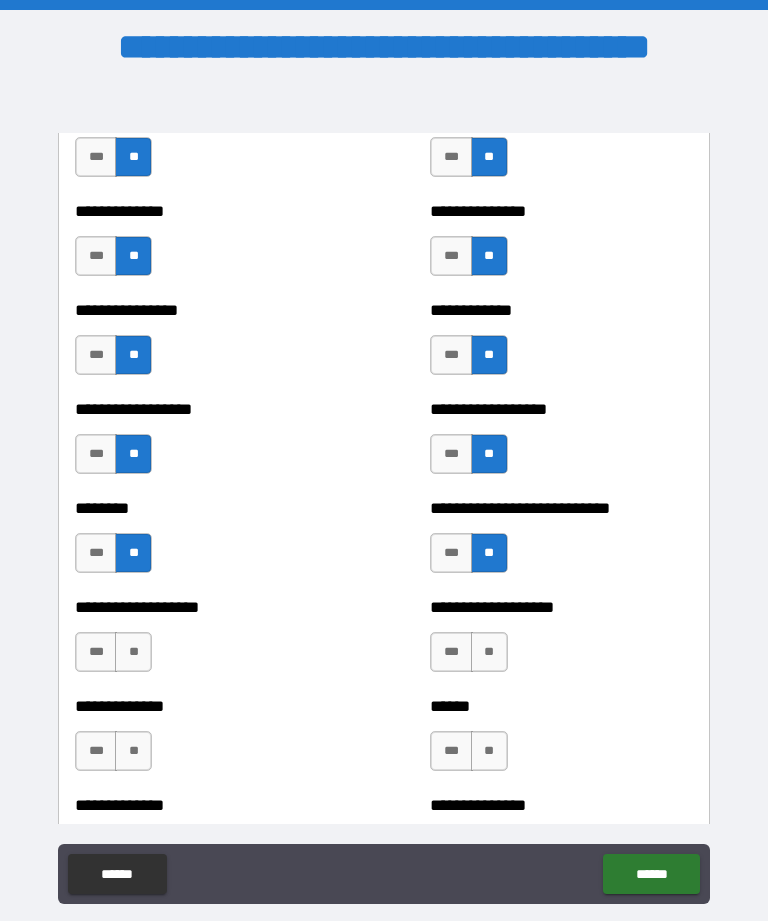 click on "**" at bounding box center (133, 652) 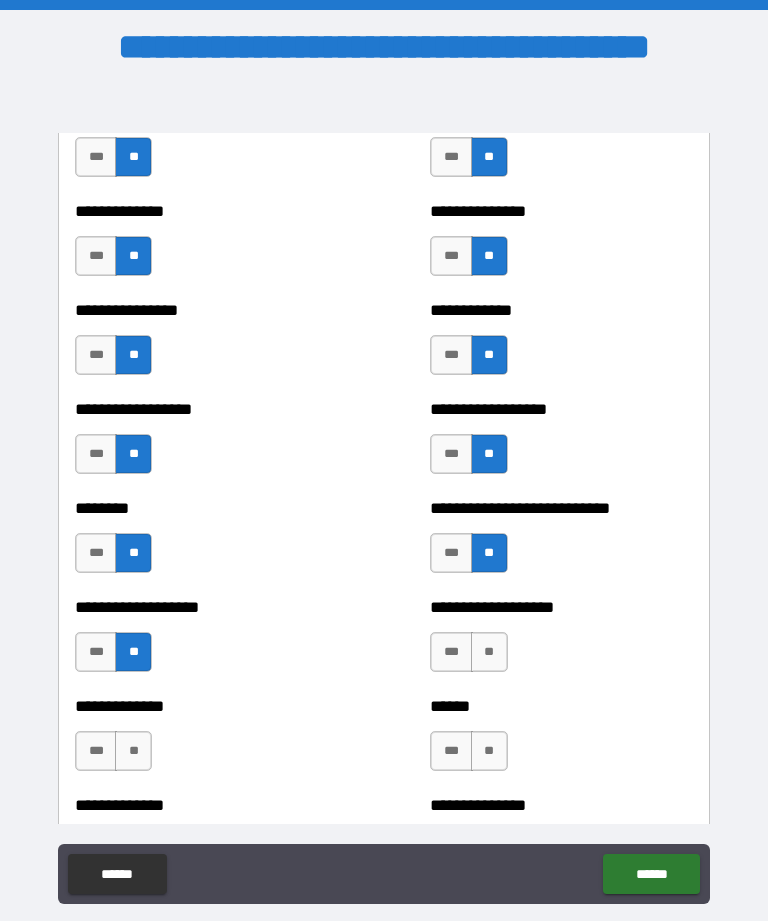 click on "**" at bounding box center (489, 652) 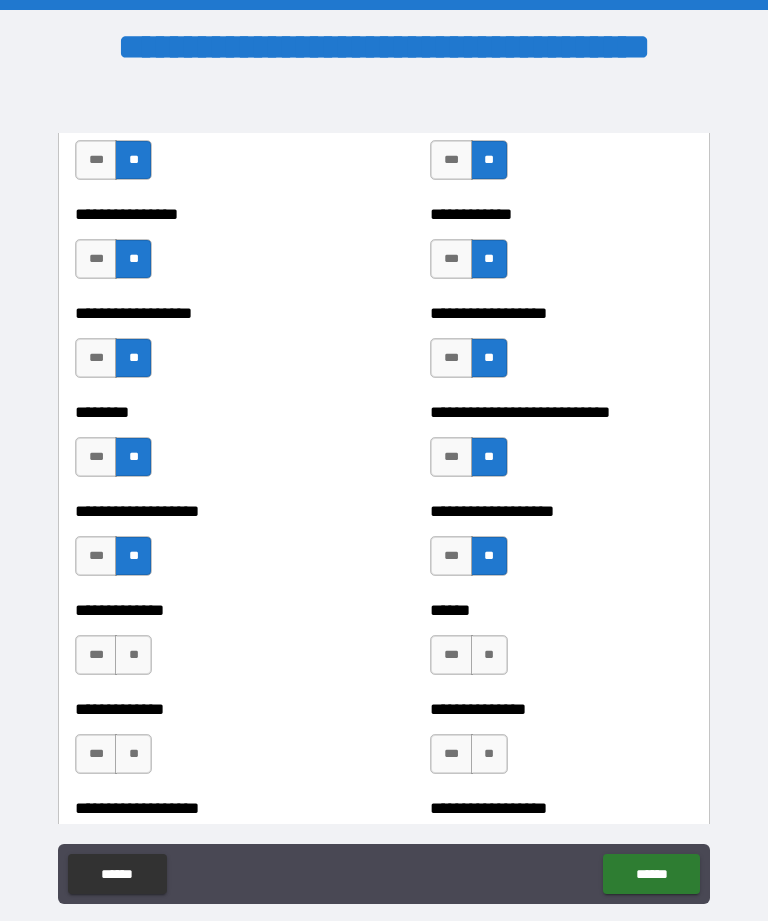 scroll, scrollTop: 4375, scrollLeft: 0, axis: vertical 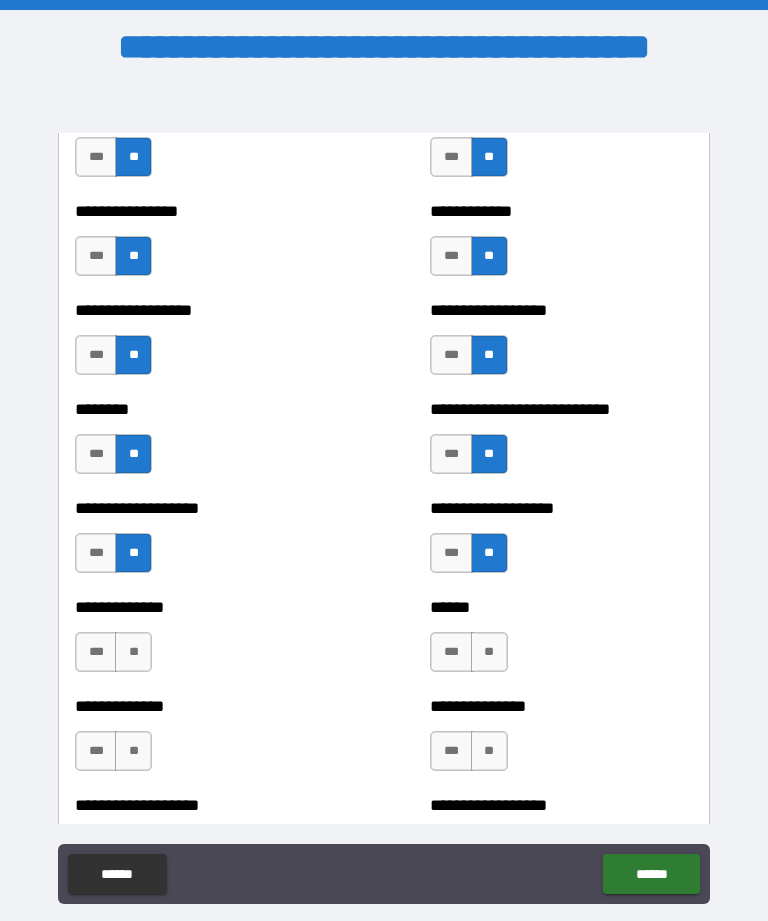 click on "**" at bounding box center (133, 652) 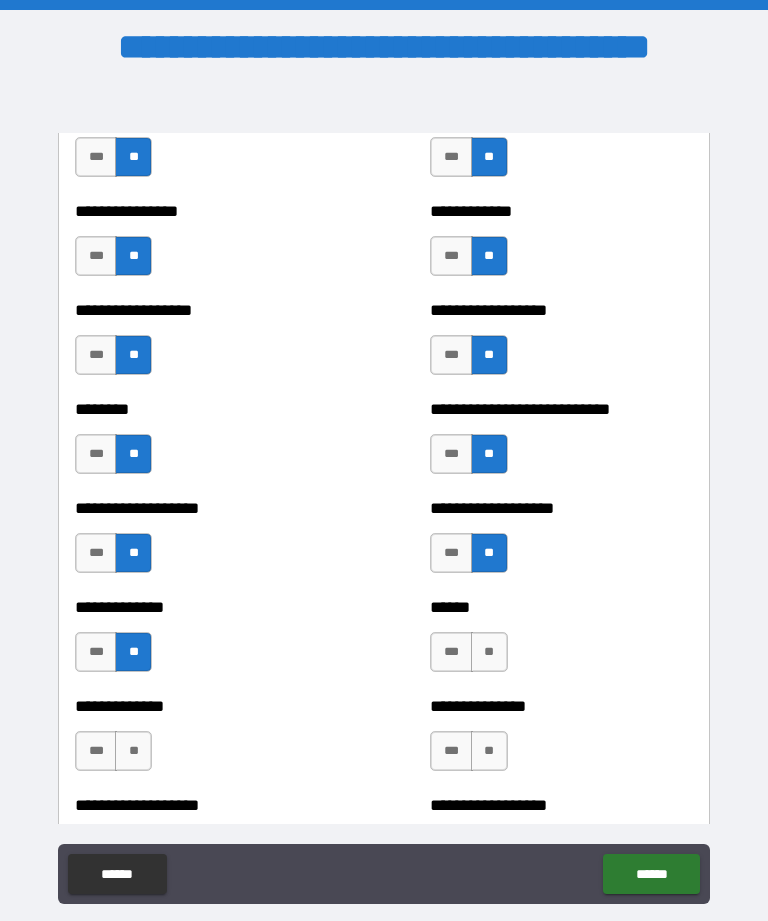 click on "**" at bounding box center [489, 652] 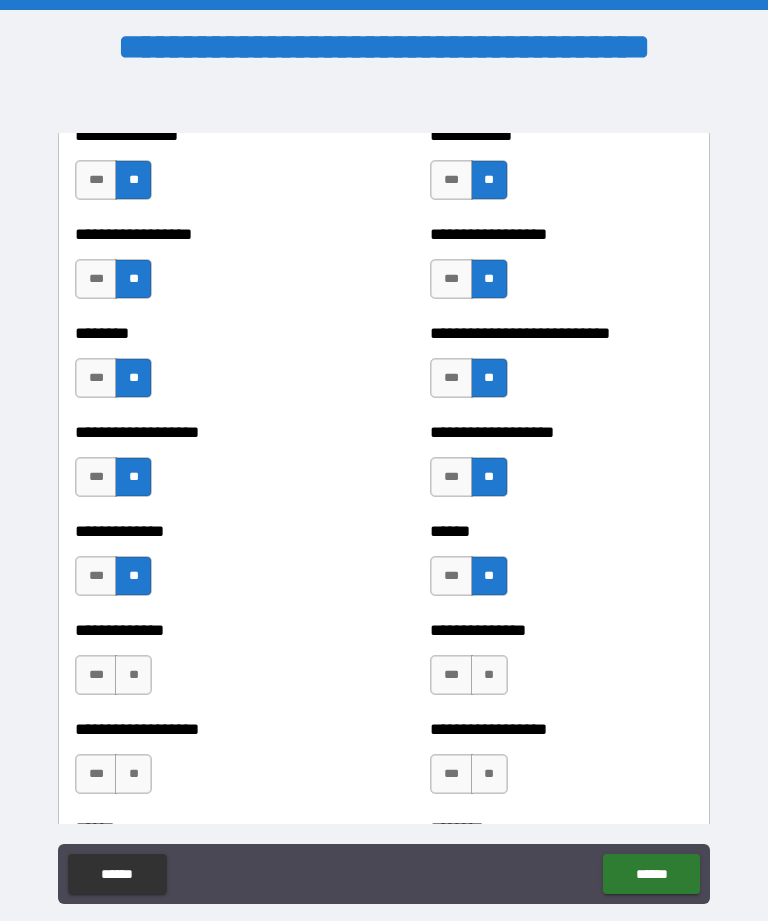 scroll, scrollTop: 4452, scrollLeft: 0, axis: vertical 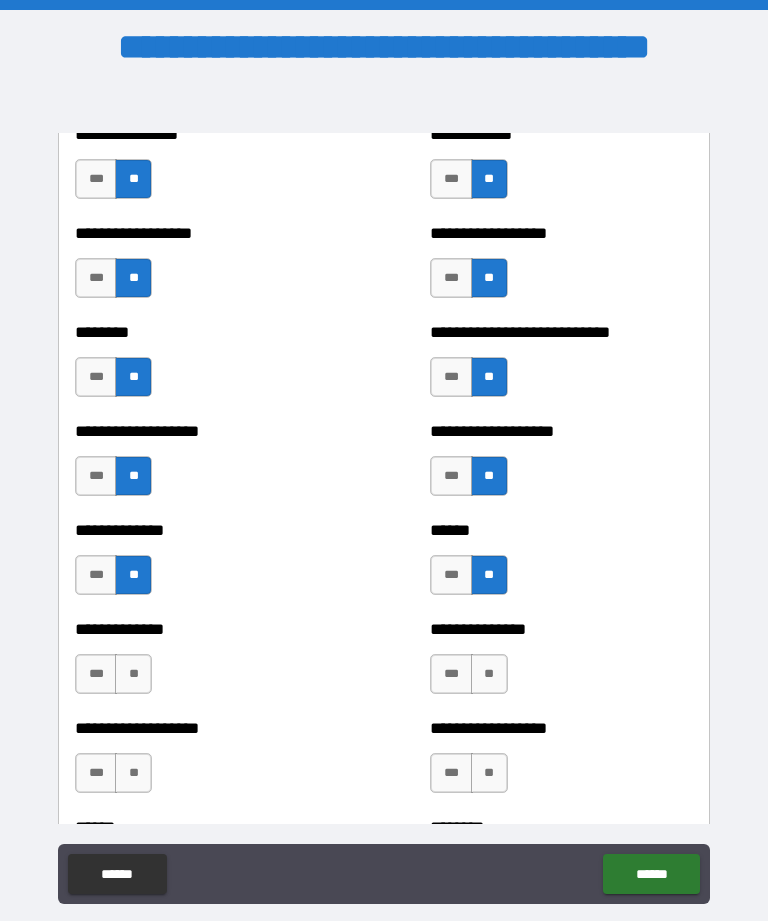 click on "**" at bounding box center (133, 674) 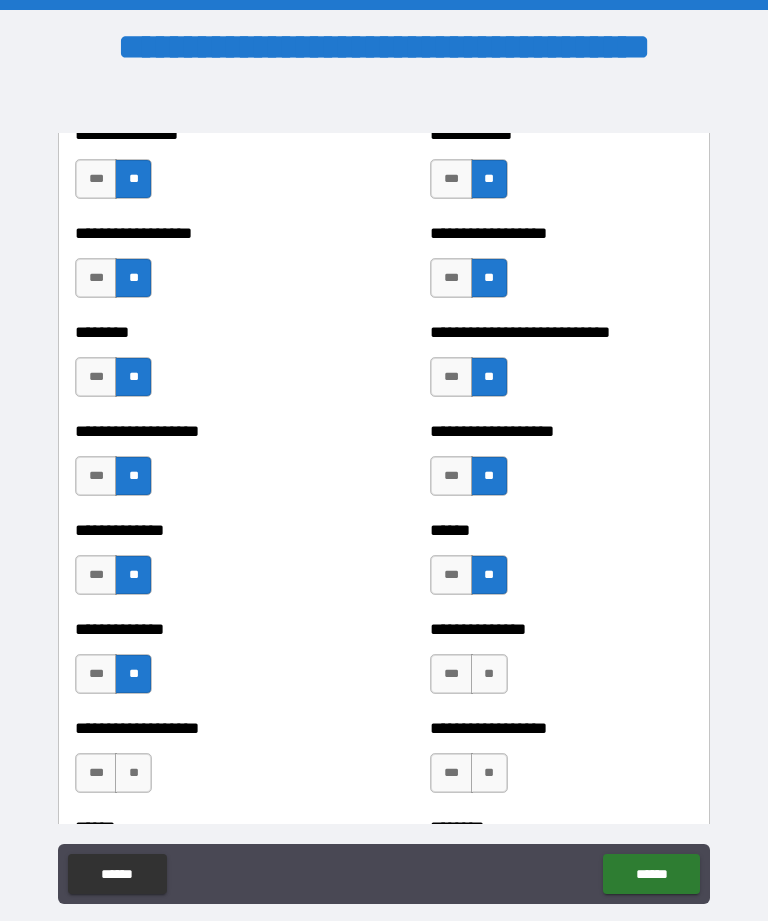 click on "**" at bounding box center (489, 674) 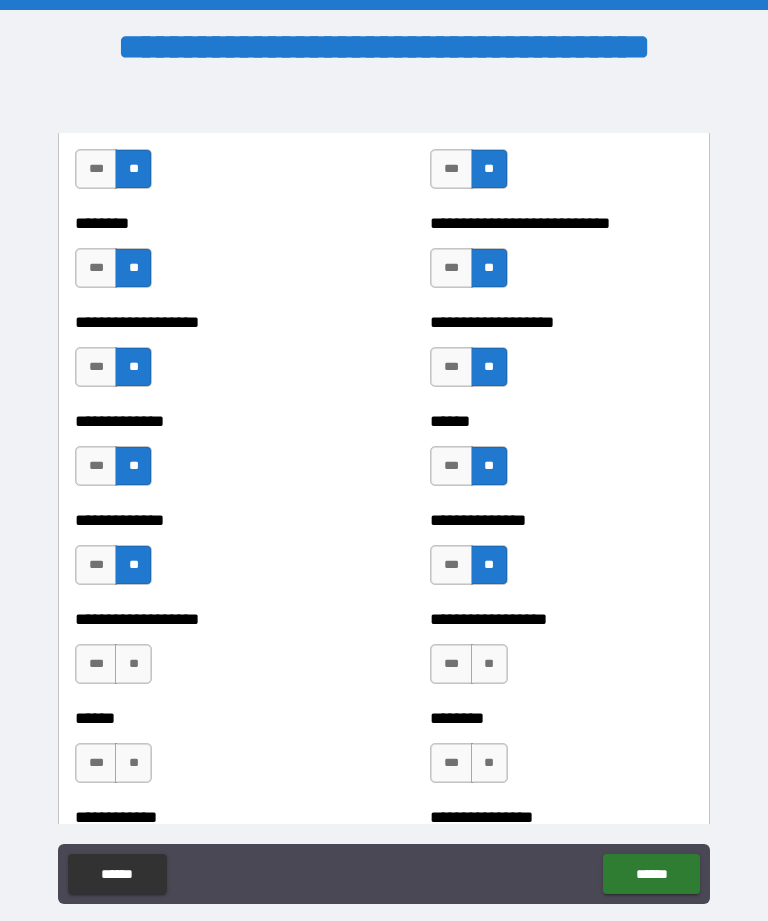 scroll, scrollTop: 4563, scrollLeft: 0, axis: vertical 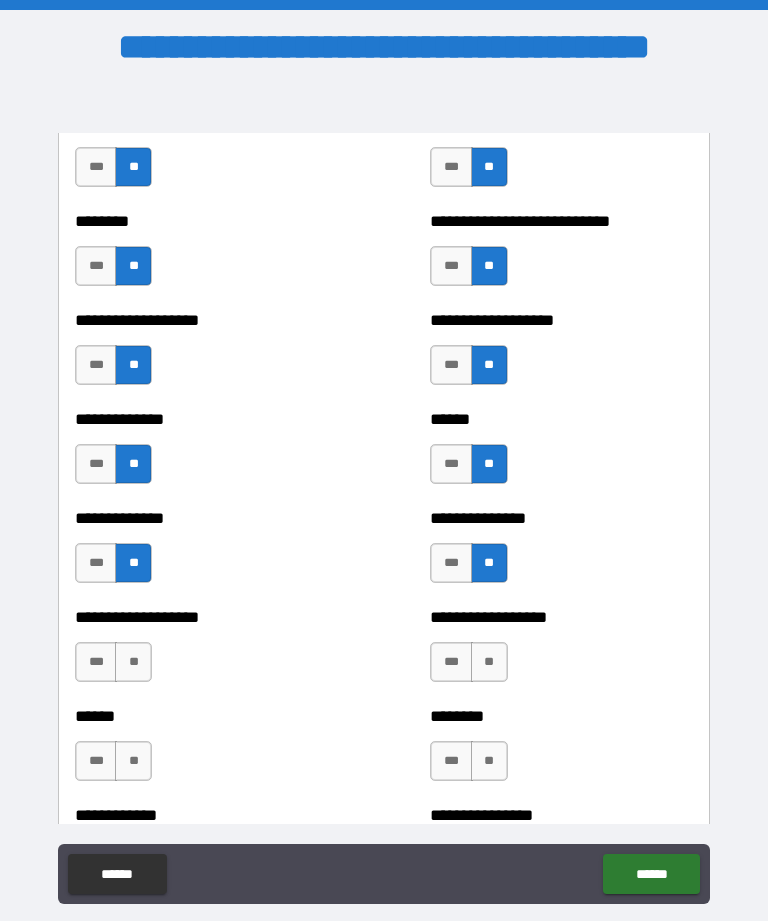click on "**" at bounding box center (133, 662) 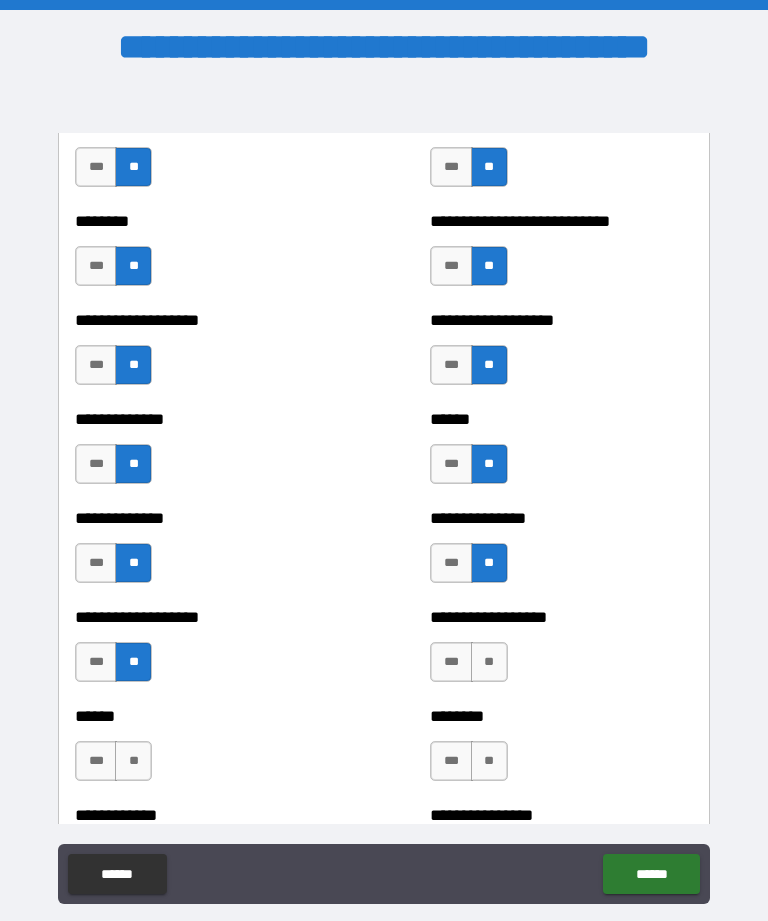 click on "**" at bounding box center [489, 662] 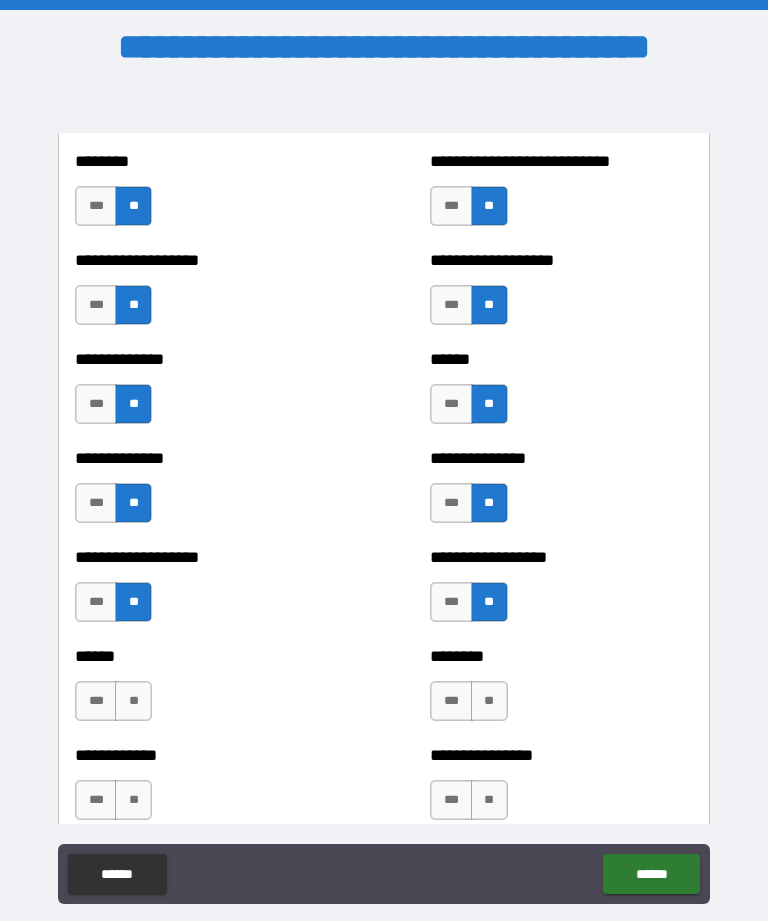 scroll, scrollTop: 4624, scrollLeft: 0, axis: vertical 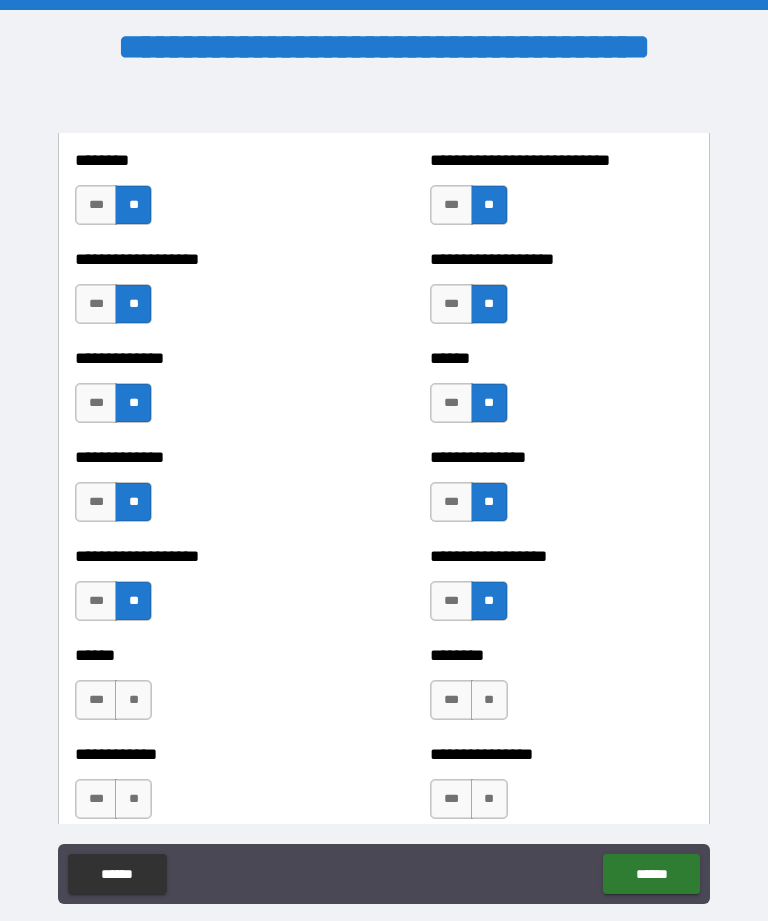 click on "**" at bounding box center (133, 700) 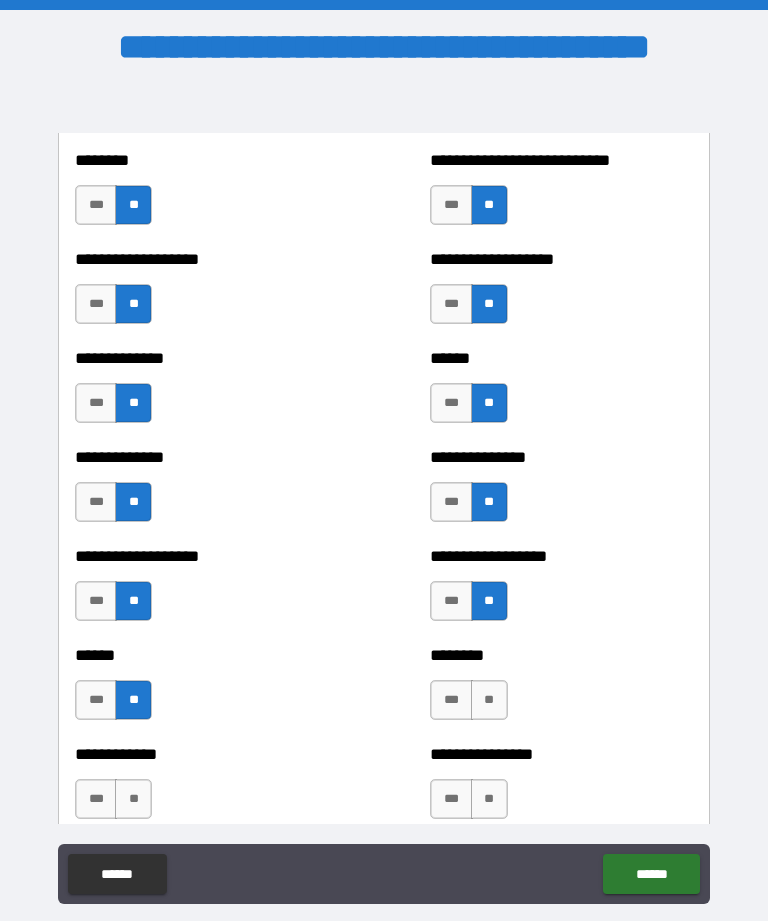 click on "**" at bounding box center [489, 700] 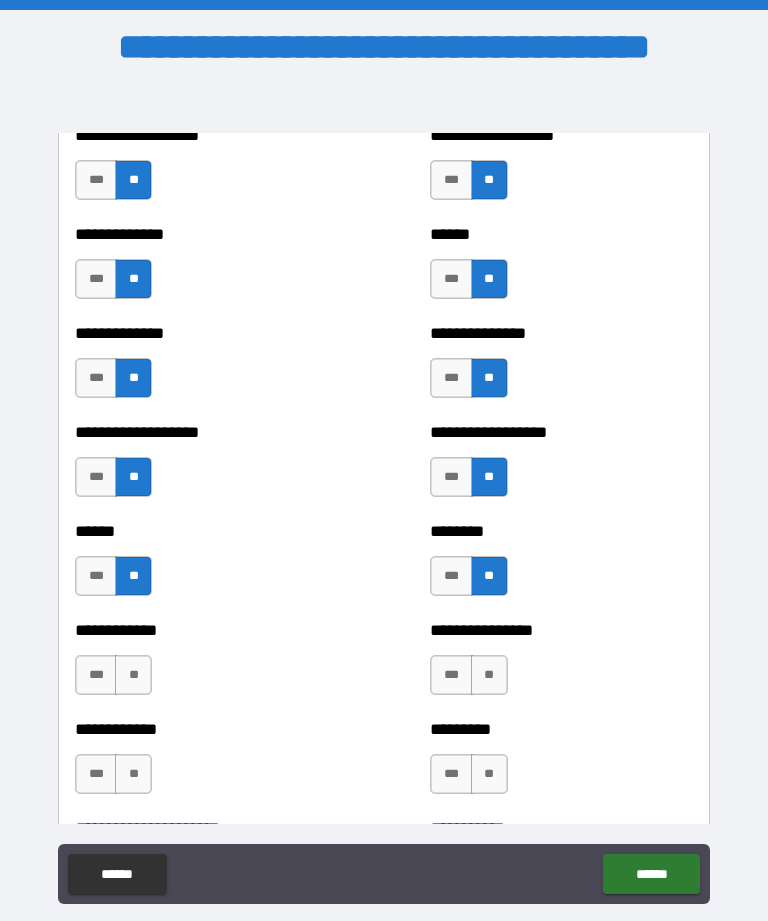 scroll, scrollTop: 4751, scrollLeft: 0, axis: vertical 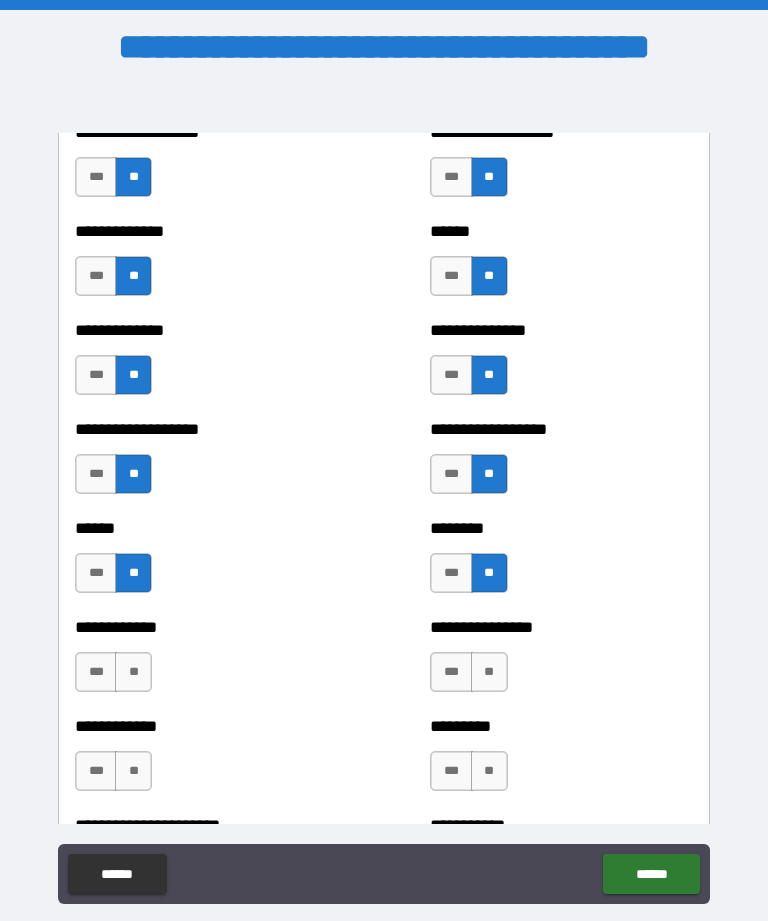 click on "**" at bounding box center (133, 672) 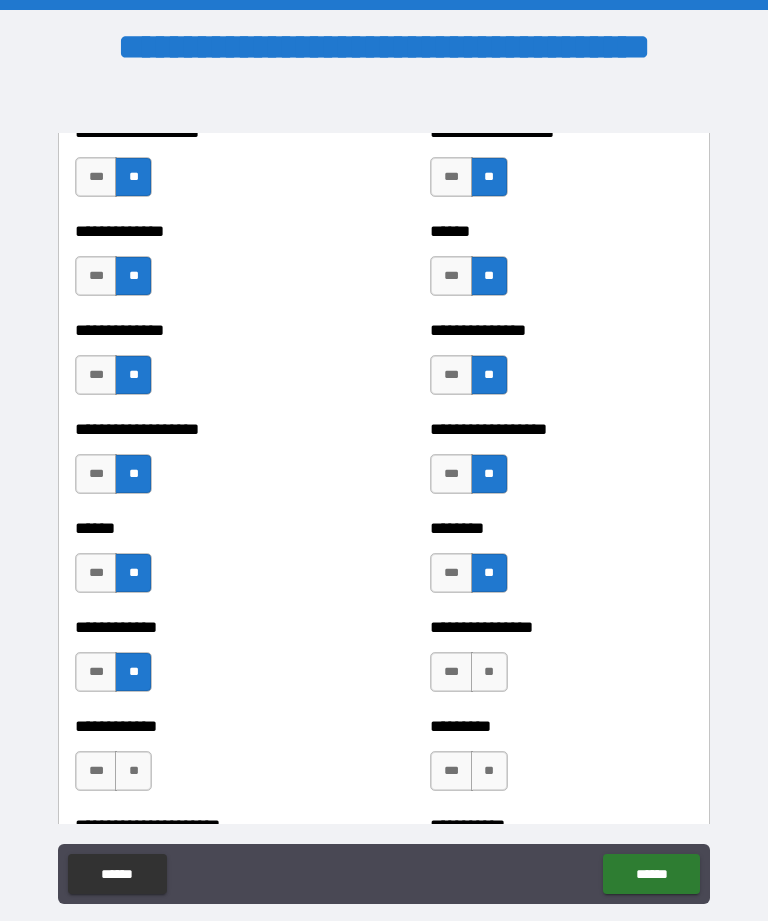 click on "**" at bounding box center (489, 672) 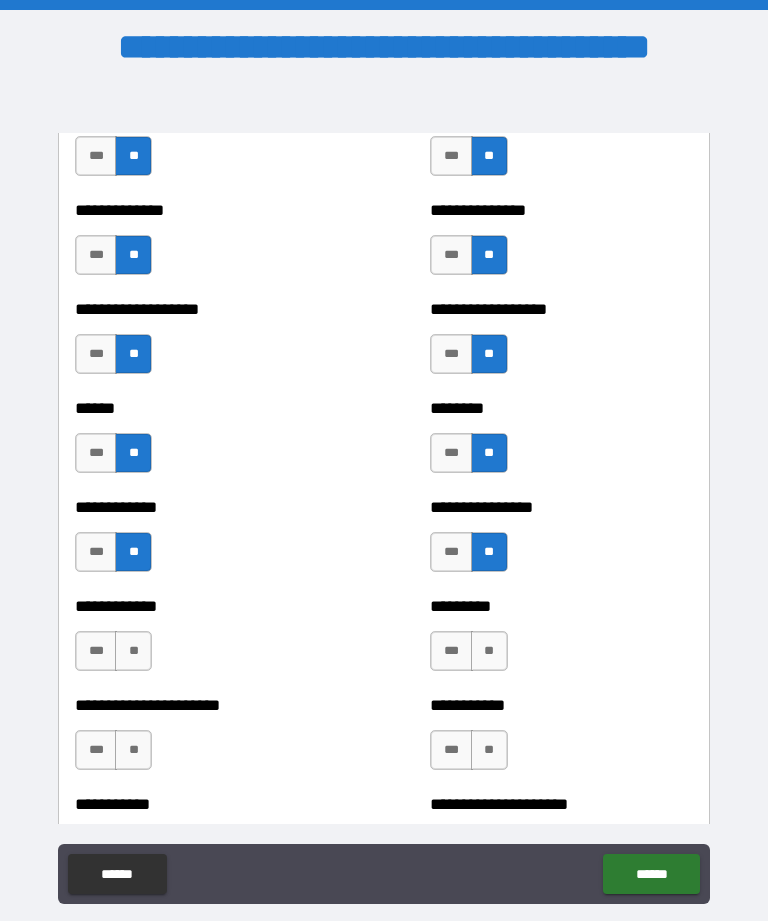 scroll, scrollTop: 4876, scrollLeft: 0, axis: vertical 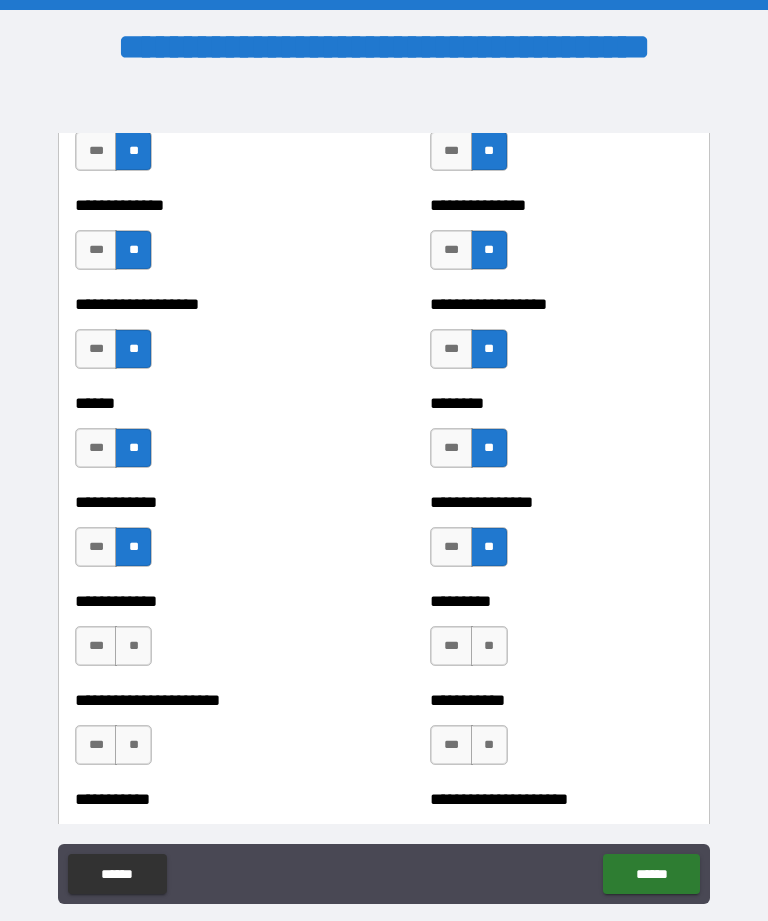 click on "**" at bounding box center [133, 646] 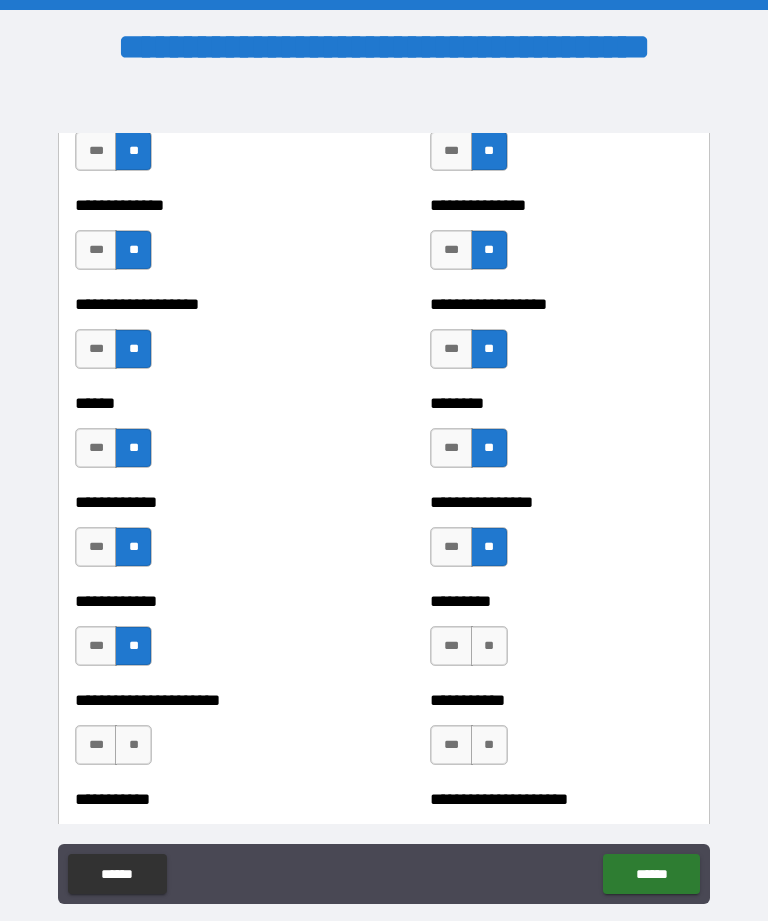 click on "**" at bounding box center (489, 646) 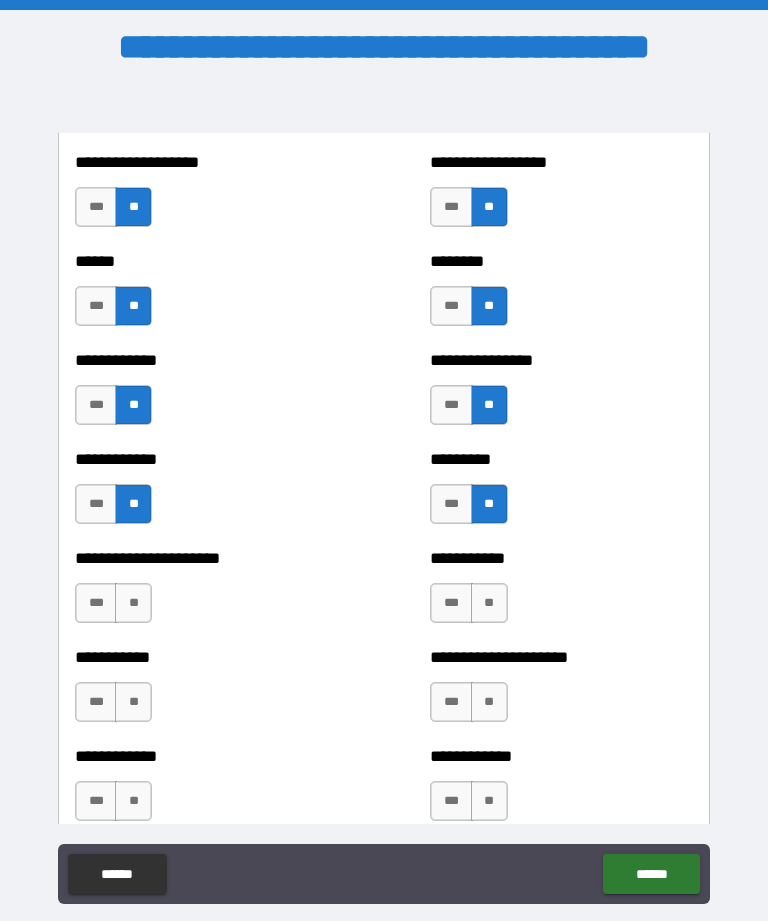 scroll, scrollTop: 5018, scrollLeft: 0, axis: vertical 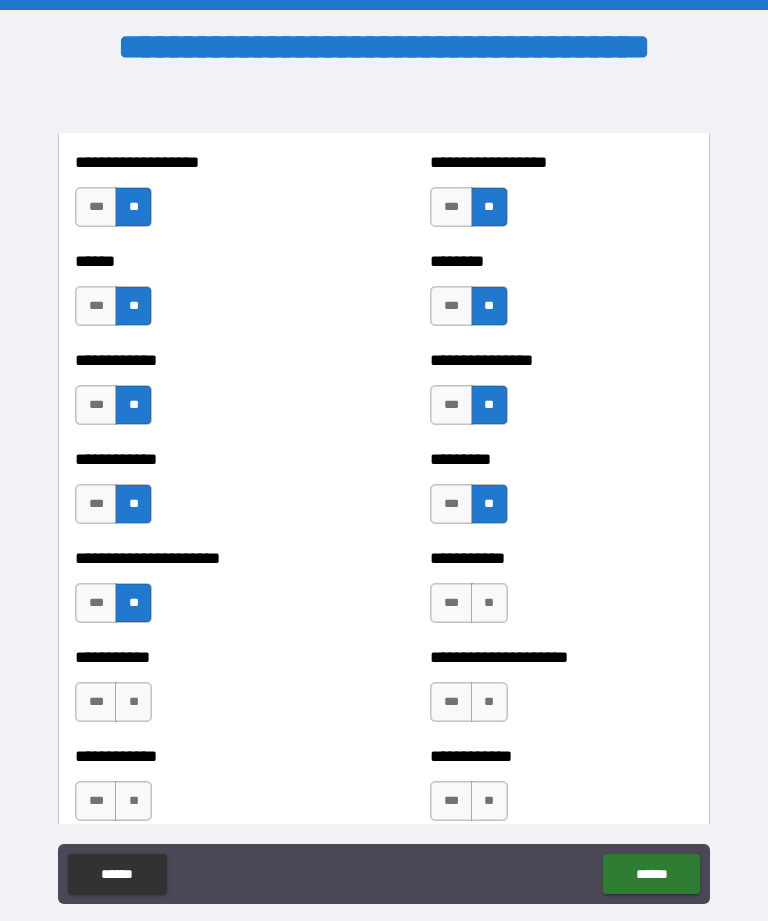 click on "**" at bounding box center [489, 603] 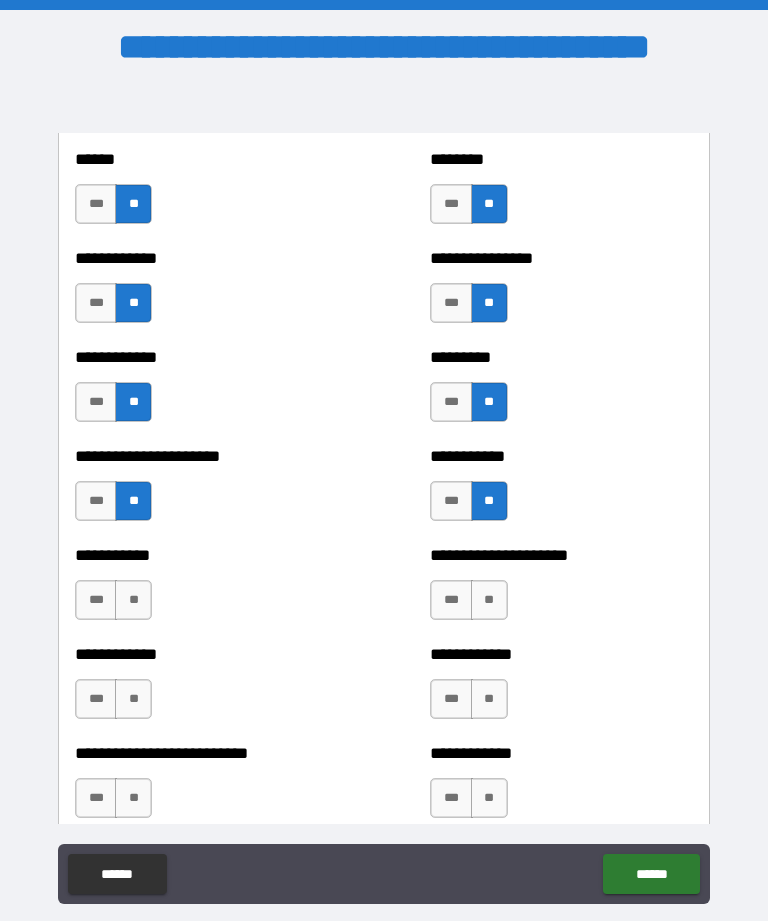 scroll, scrollTop: 5125, scrollLeft: 0, axis: vertical 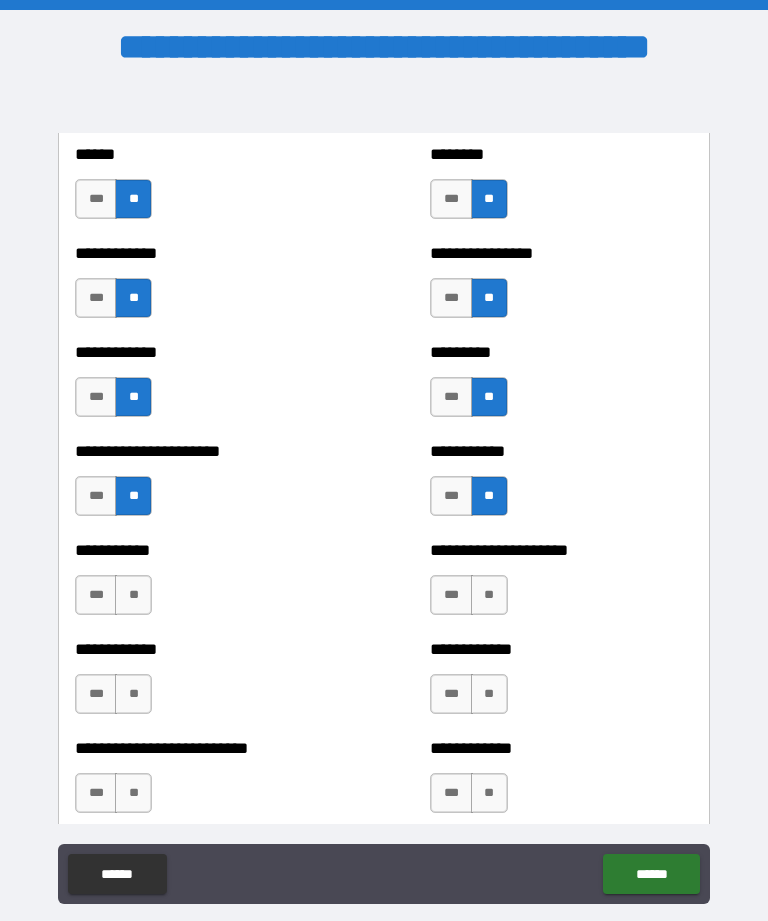 click on "**" at bounding box center (133, 595) 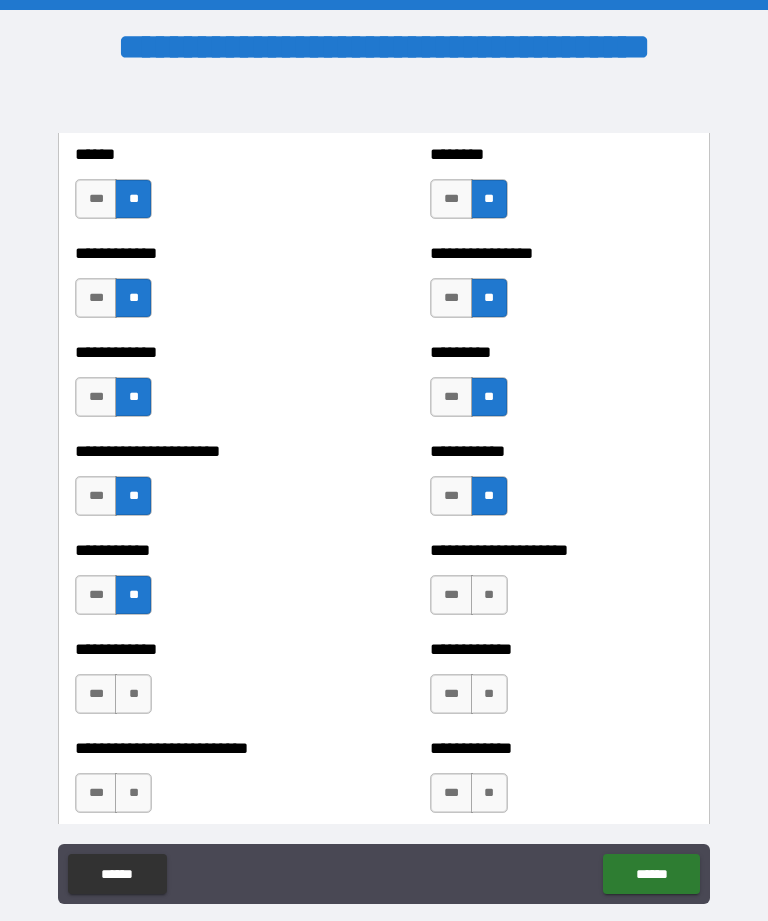 click on "**" at bounding box center (489, 595) 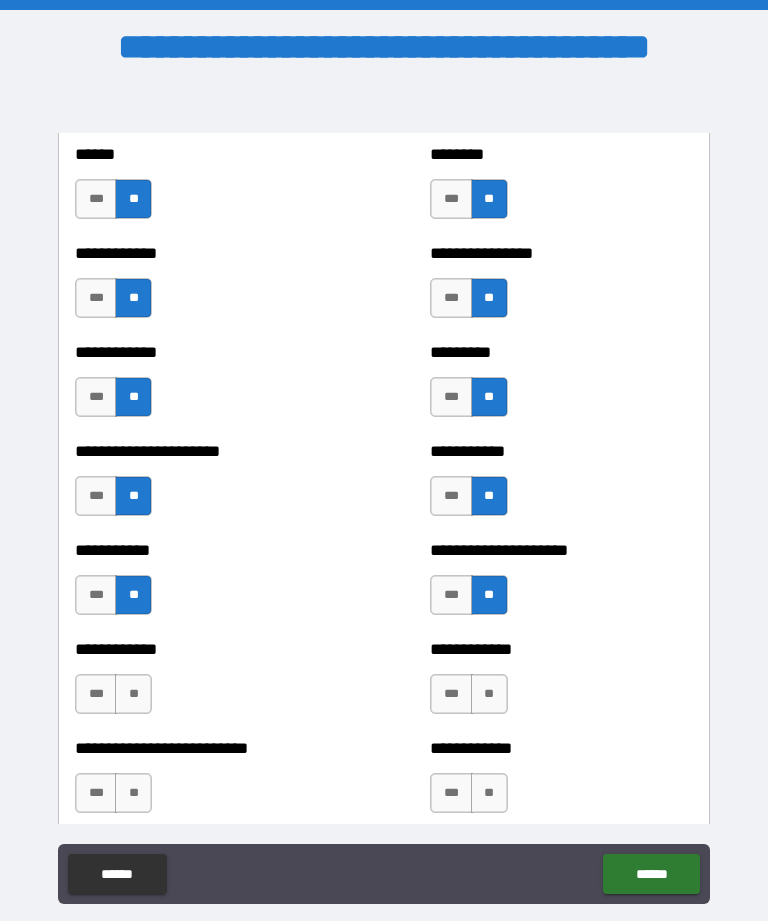 click on "**" at bounding box center [489, 694] 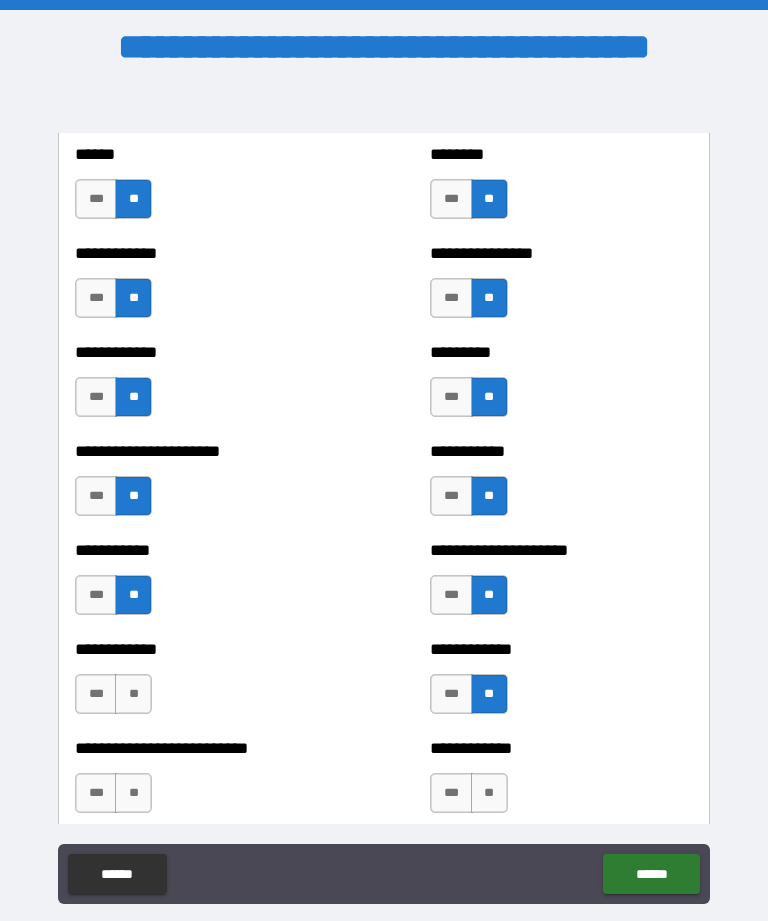 click on "**" at bounding box center (133, 694) 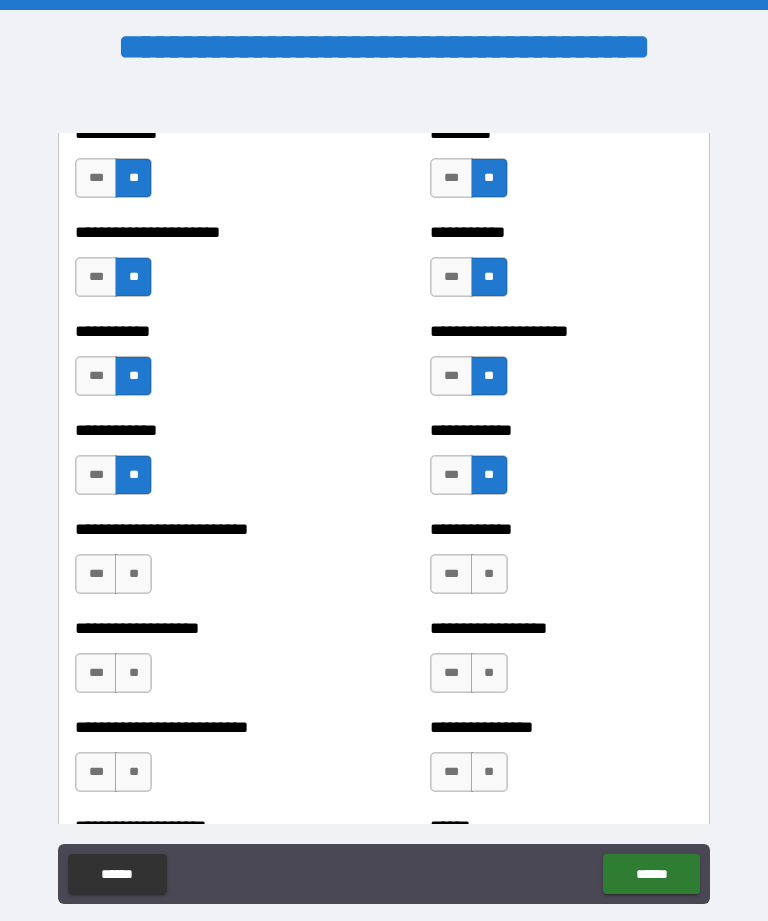 scroll, scrollTop: 5351, scrollLeft: 0, axis: vertical 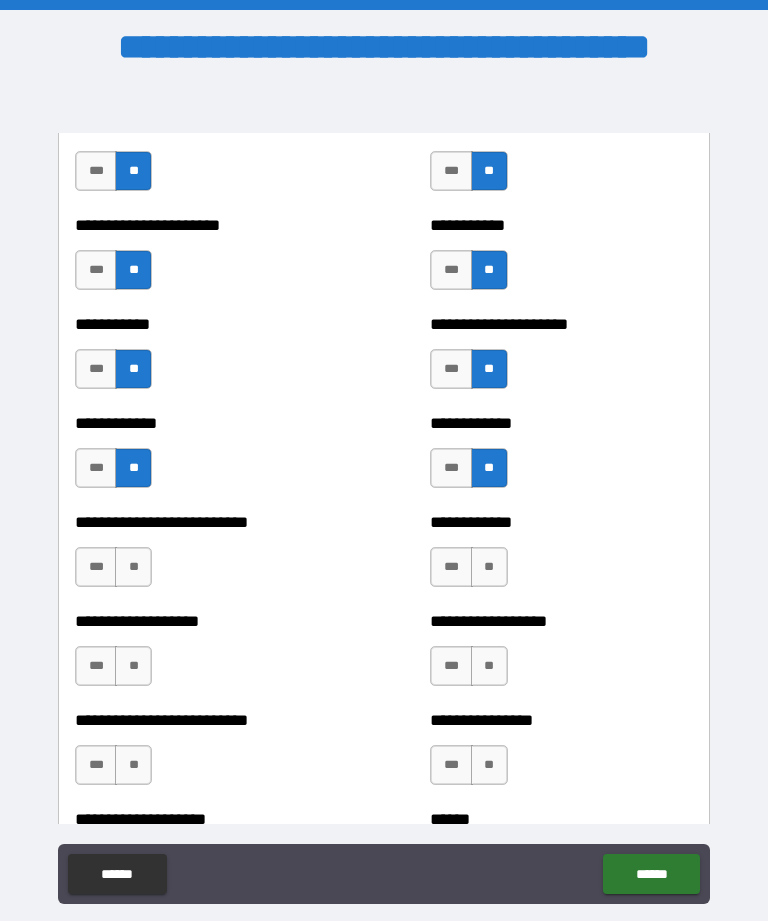 click on "**" at bounding box center (133, 567) 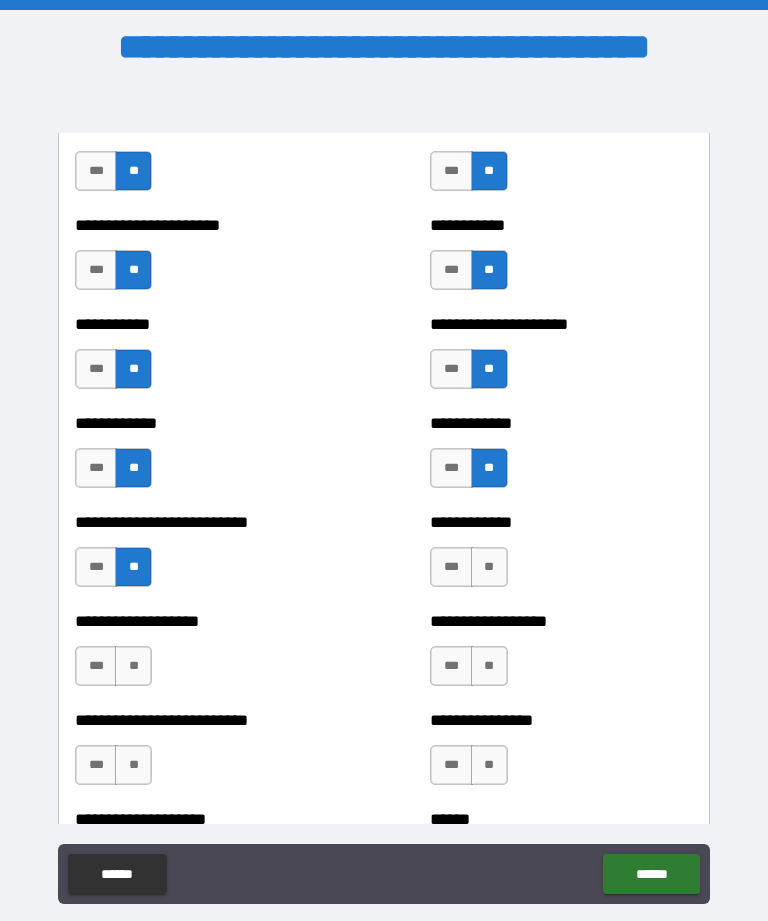 click on "**" at bounding box center [489, 567] 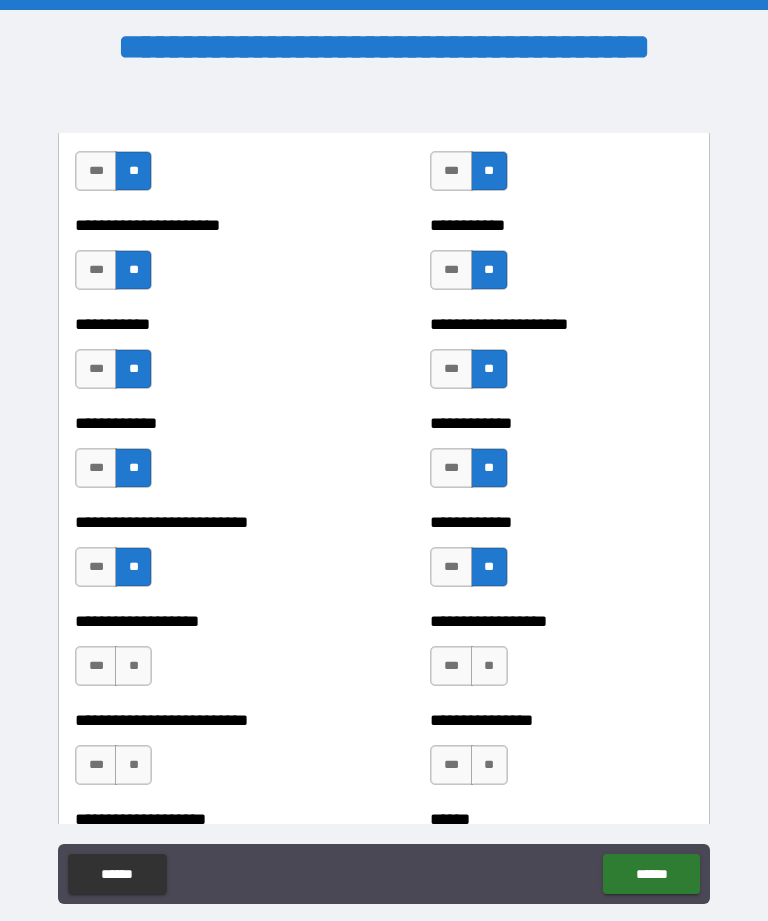 click on "**" at bounding box center [489, 666] 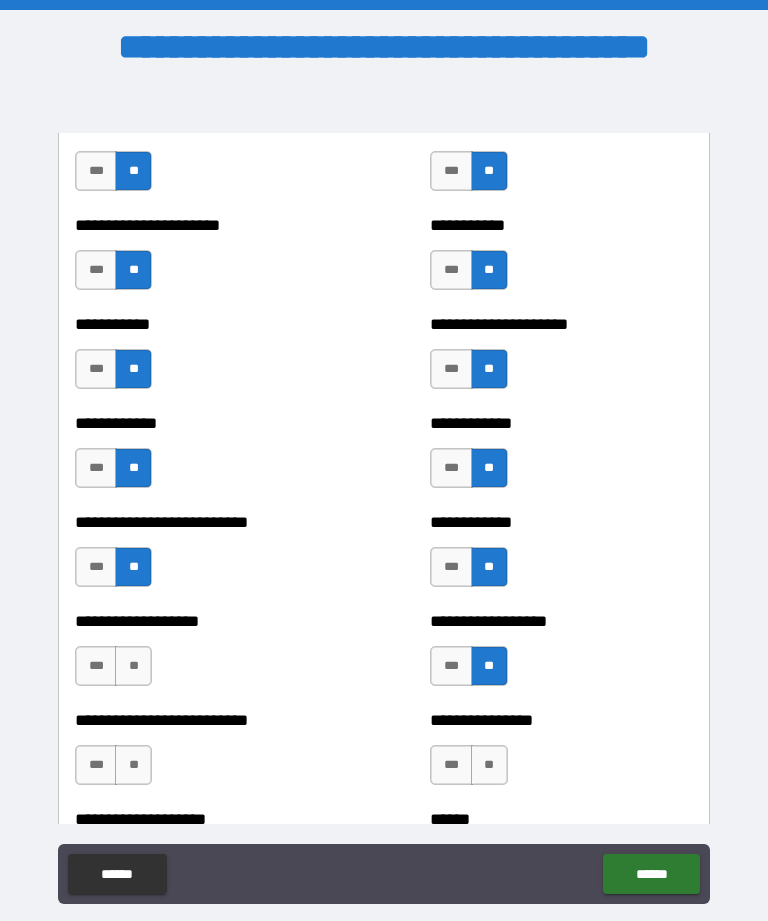 click on "**" at bounding box center [133, 666] 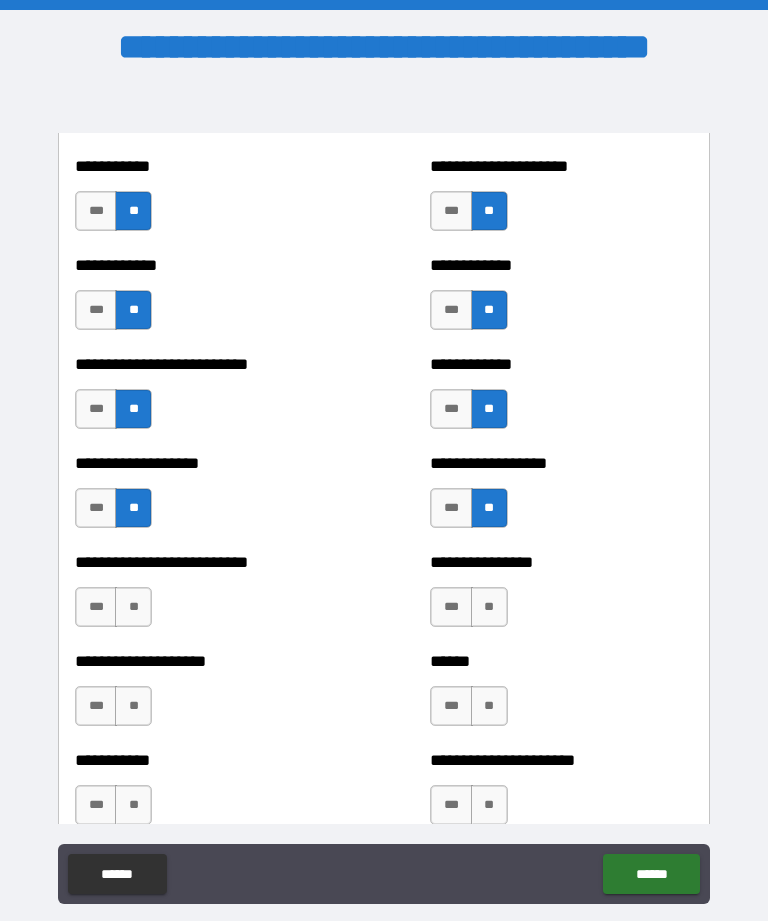 scroll, scrollTop: 5512, scrollLeft: 0, axis: vertical 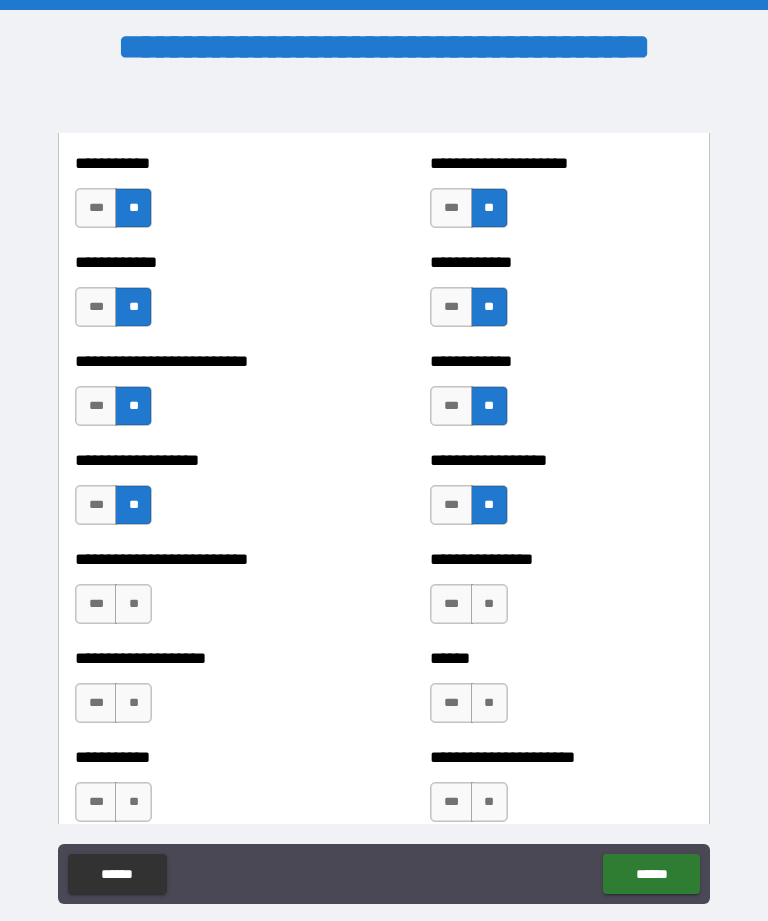 click on "**" at bounding box center [133, 604] 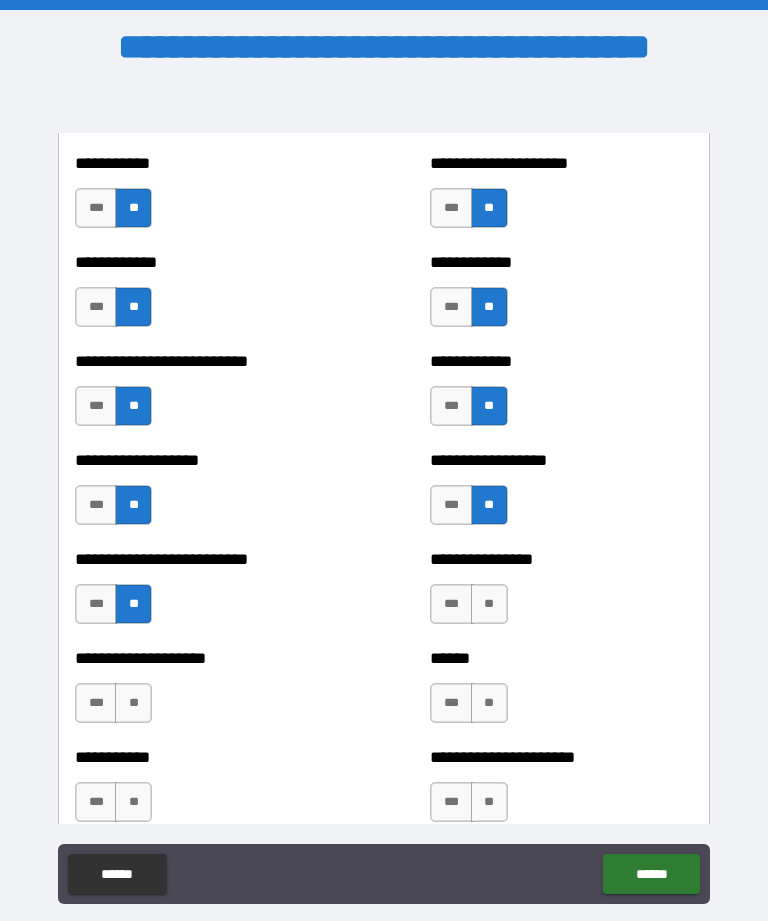 click on "**" at bounding box center [489, 604] 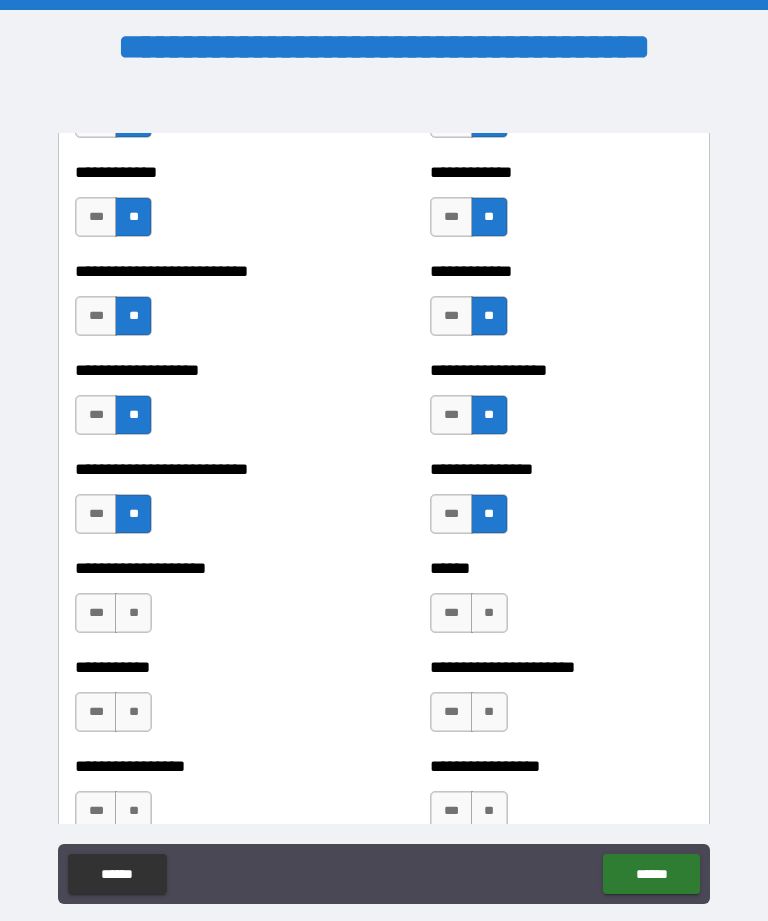 scroll, scrollTop: 5605, scrollLeft: 0, axis: vertical 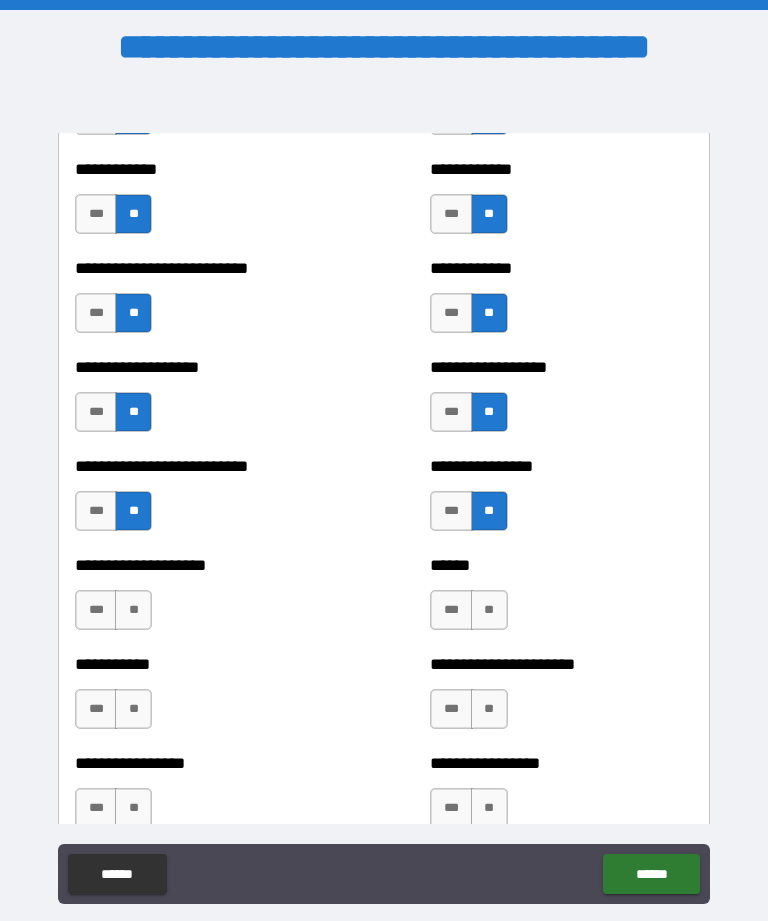 click on "**" at bounding box center (133, 610) 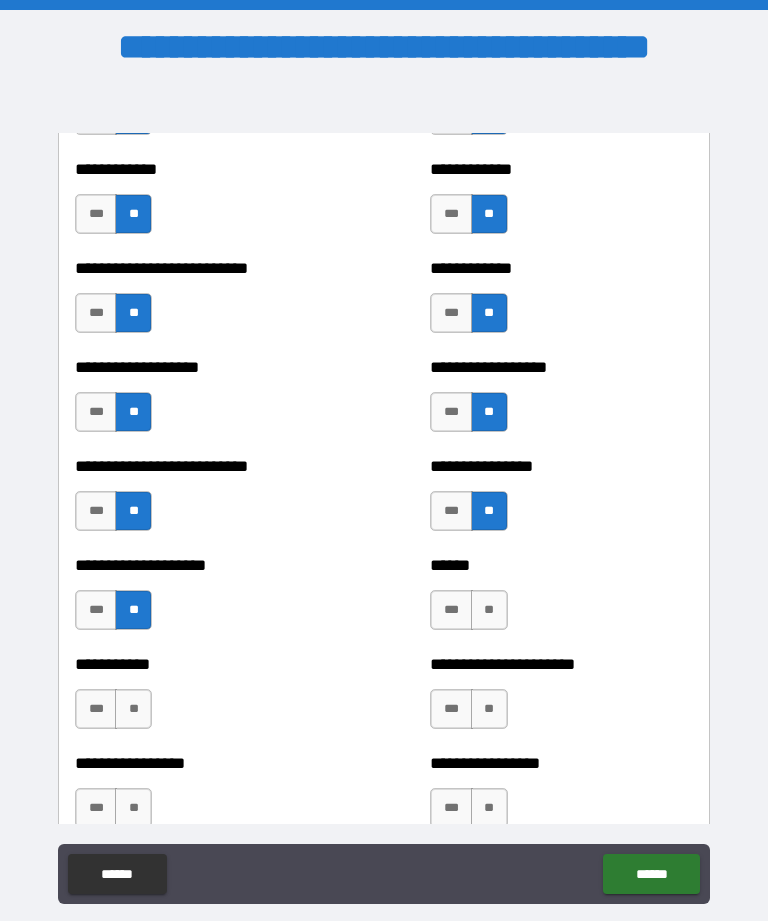 click on "**" at bounding box center (489, 610) 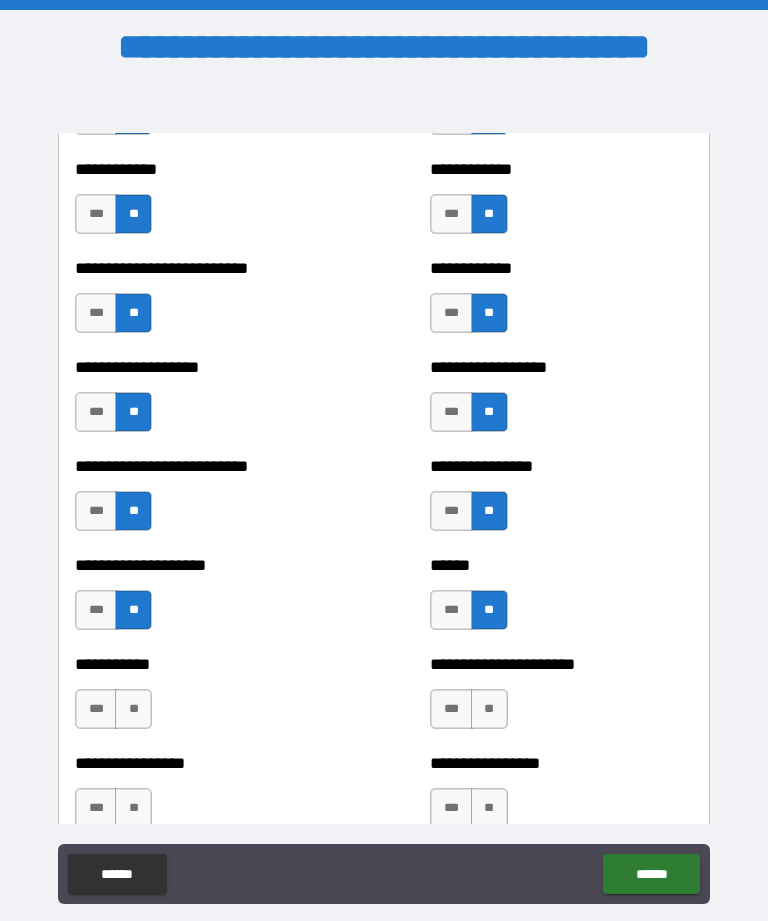 click on "**" at bounding box center (489, 709) 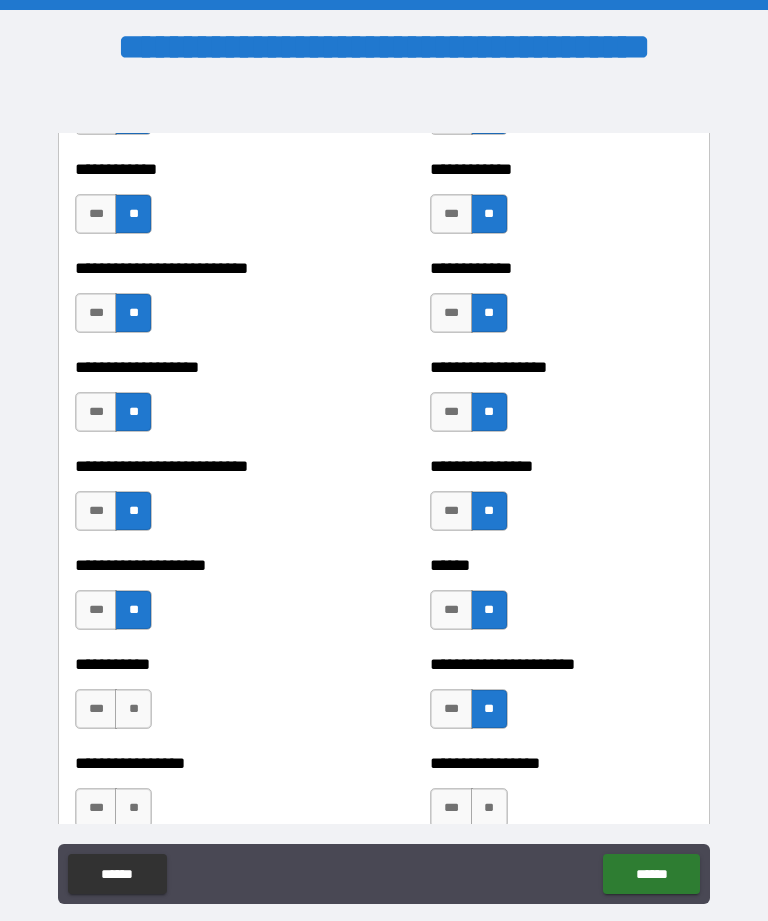 click on "**" at bounding box center [133, 709] 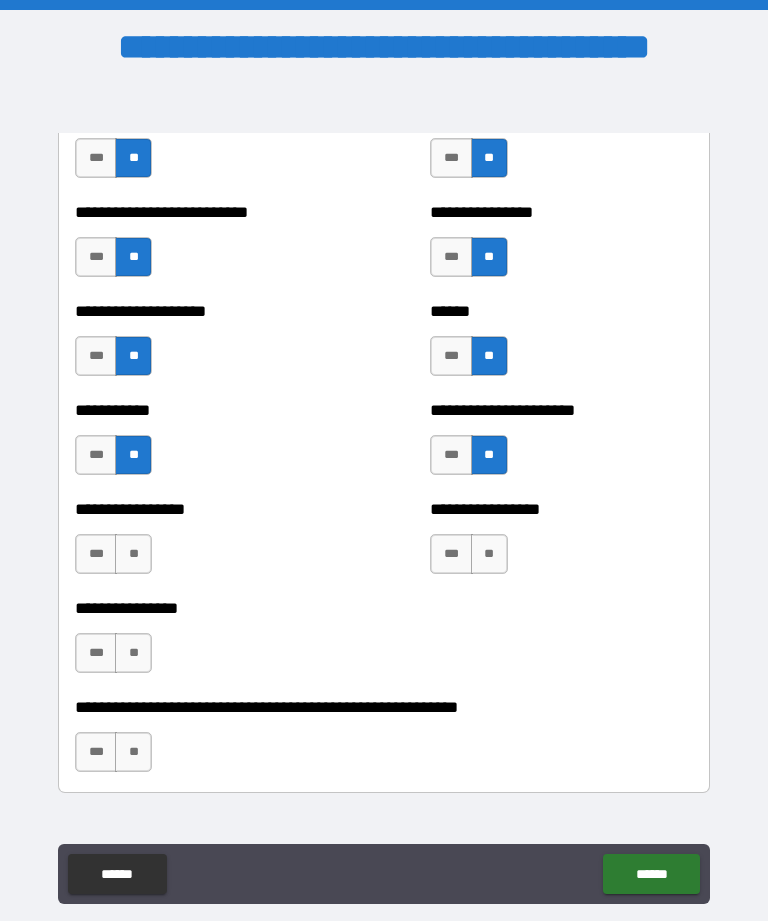 scroll, scrollTop: 5865, scrollLeft: 0, axis: vertical 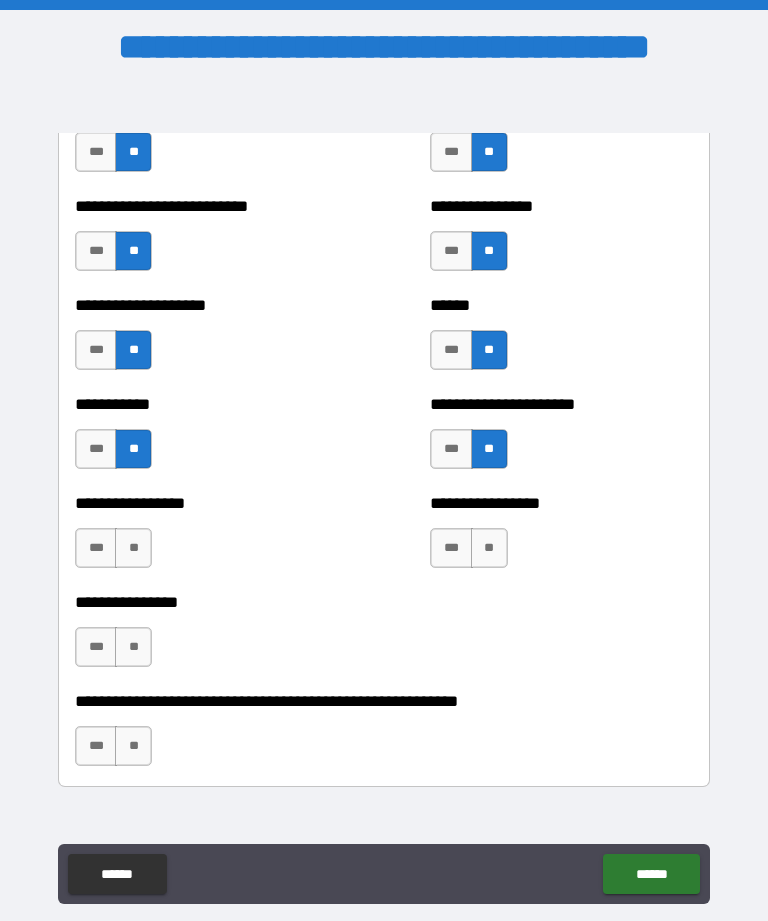 click on "**" at bounding box center [133, 548] 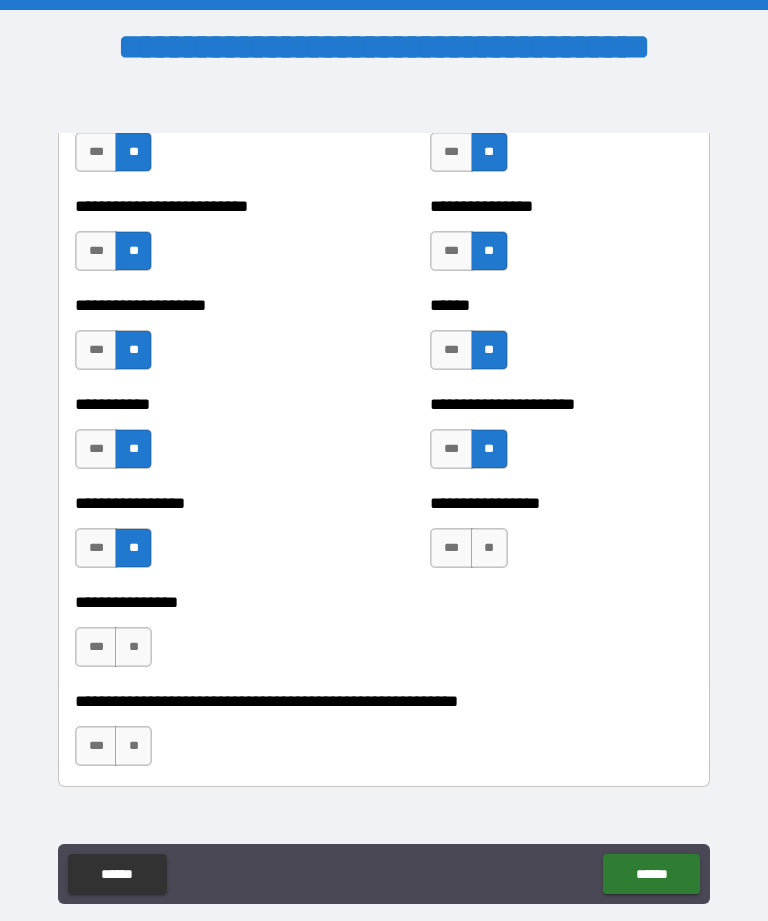 scroll, scrollTop: 5867, scrollLeft: 0, axis: vertical 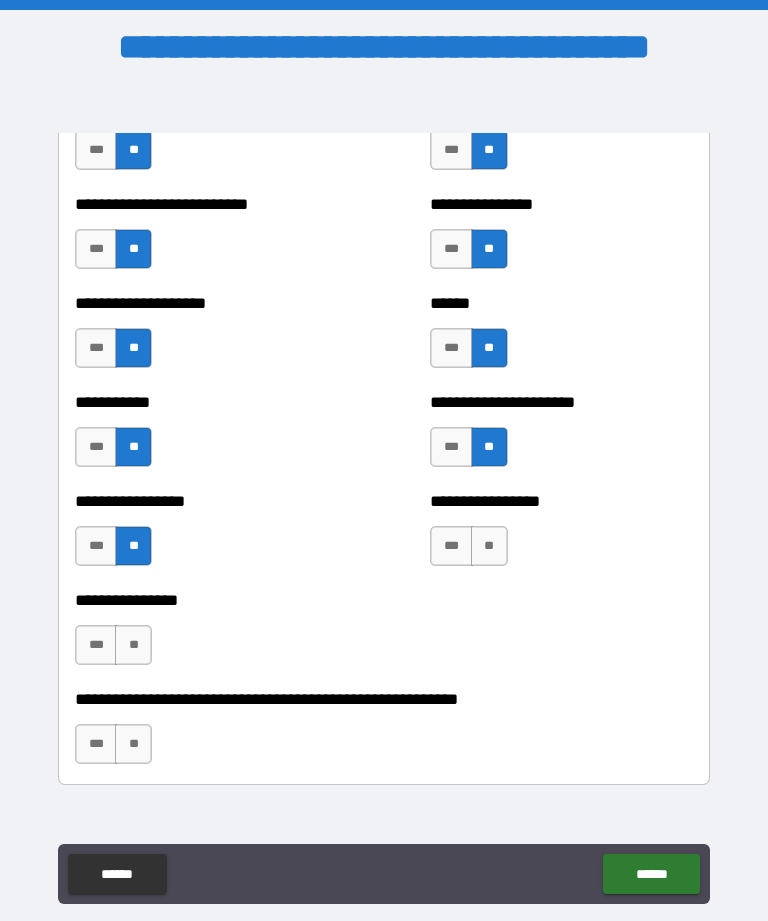click on "**" at bounding box center (133, 645) 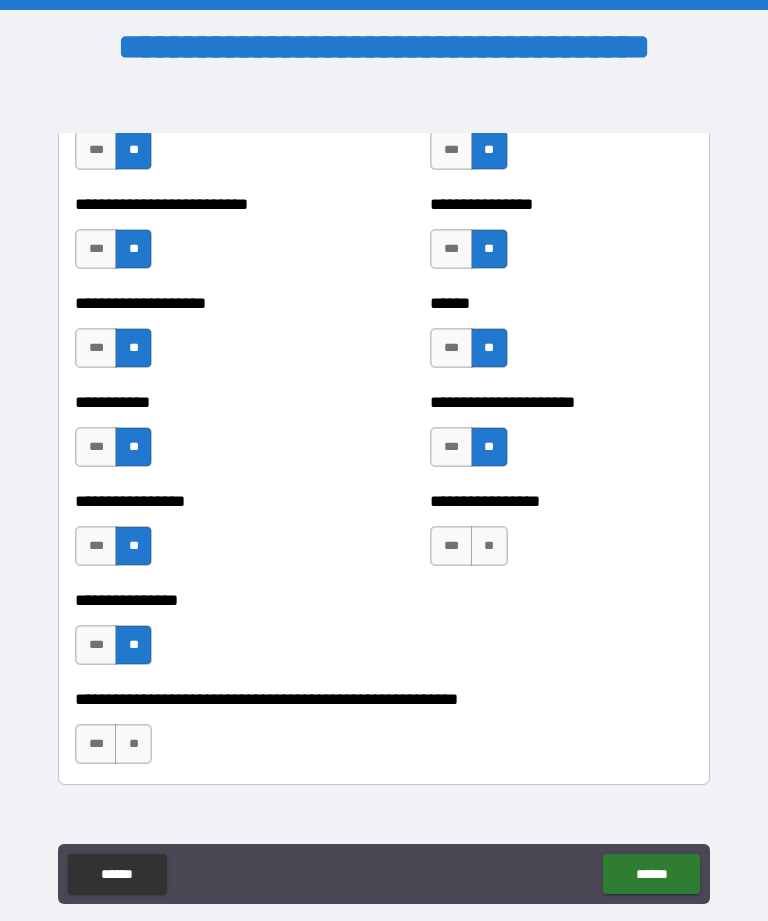 click on "**********" at bounding box center [384, 734] 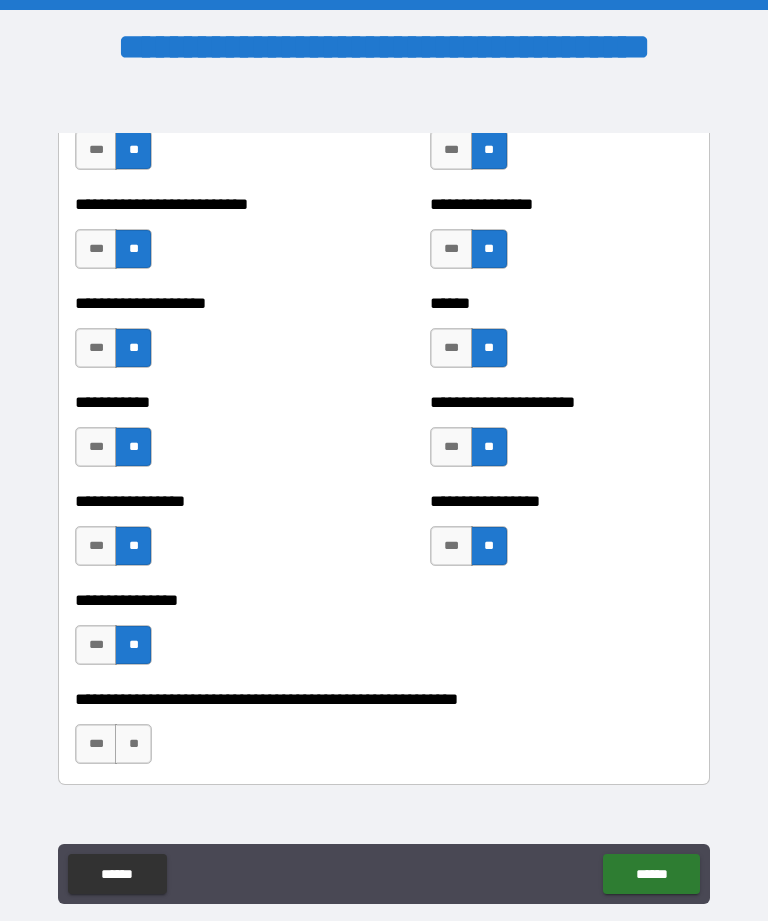 click on "**" at bounding box center (133, 744) 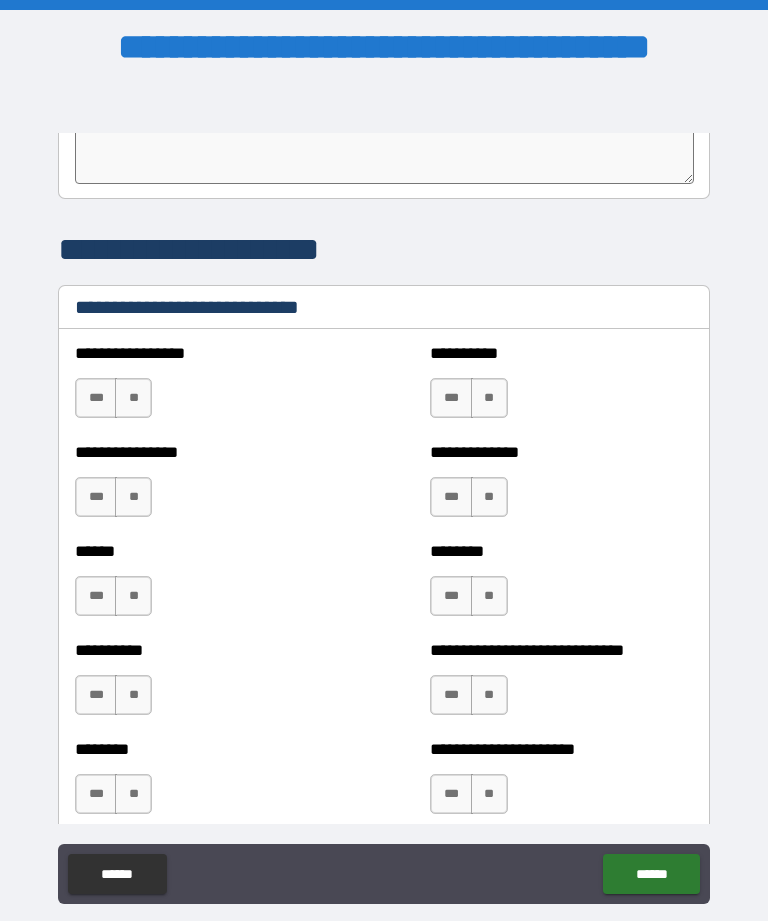 scroll, scrollTop: 6631, scrollLeft: 0, axis: vertical 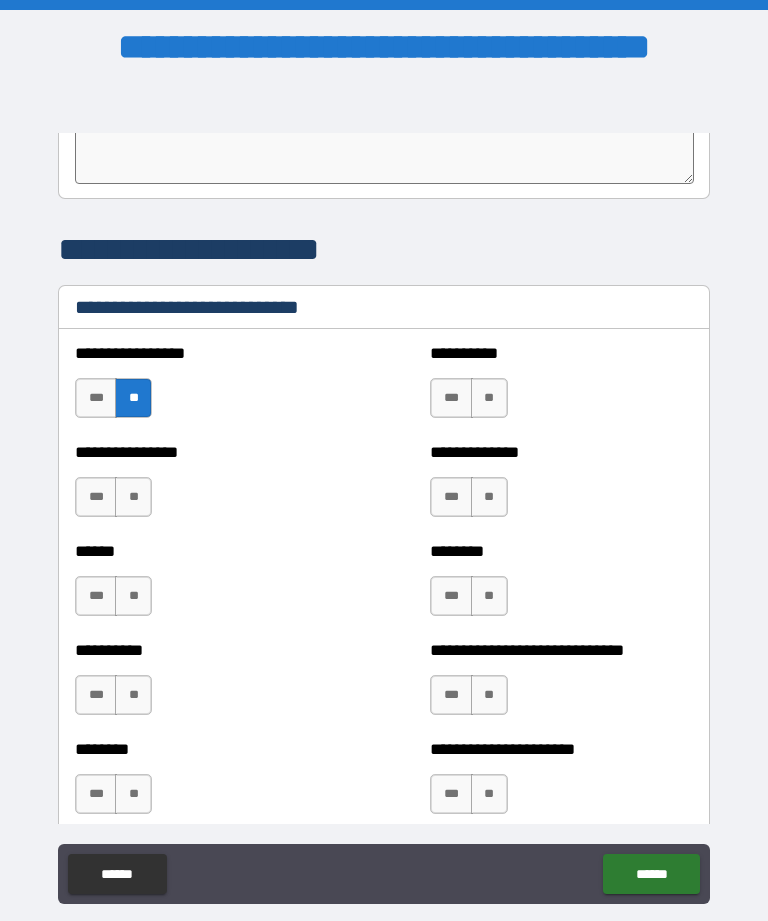click on "**" at bounding box center [489, 398] 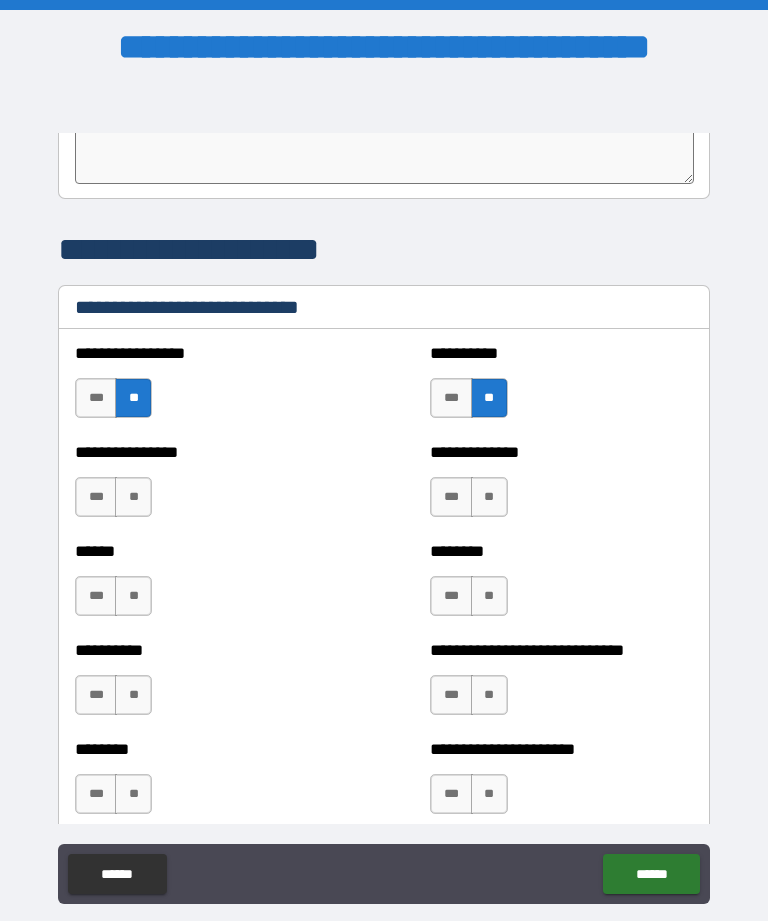 scroll, scrollTop: 6633, scrollLeft: 0, axis: vertical 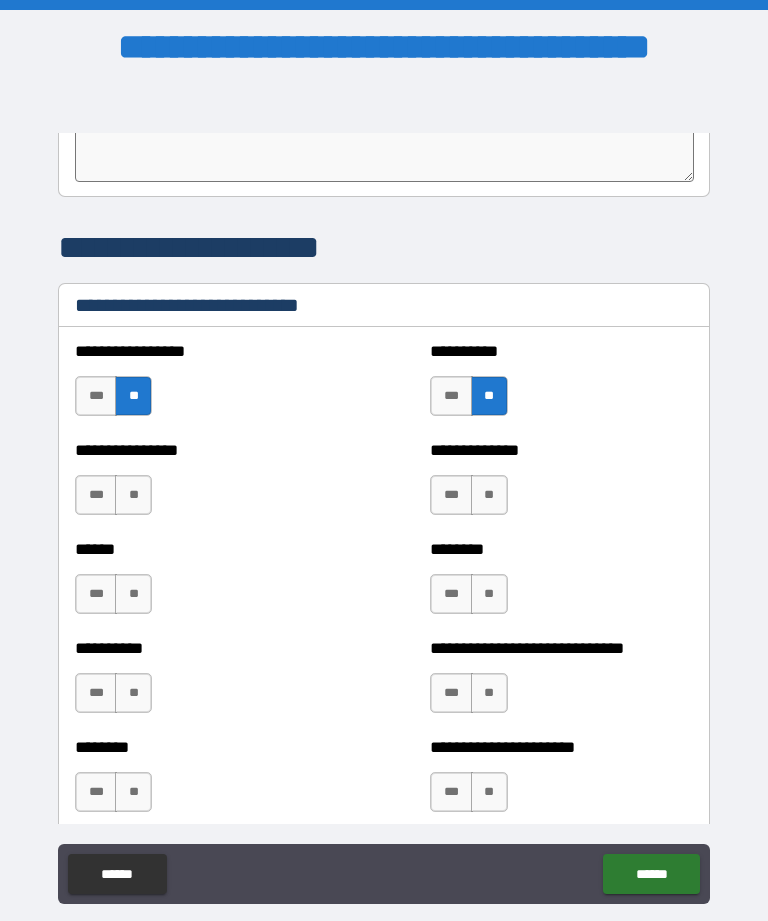 click on "**" at bounding box center (489, 495) 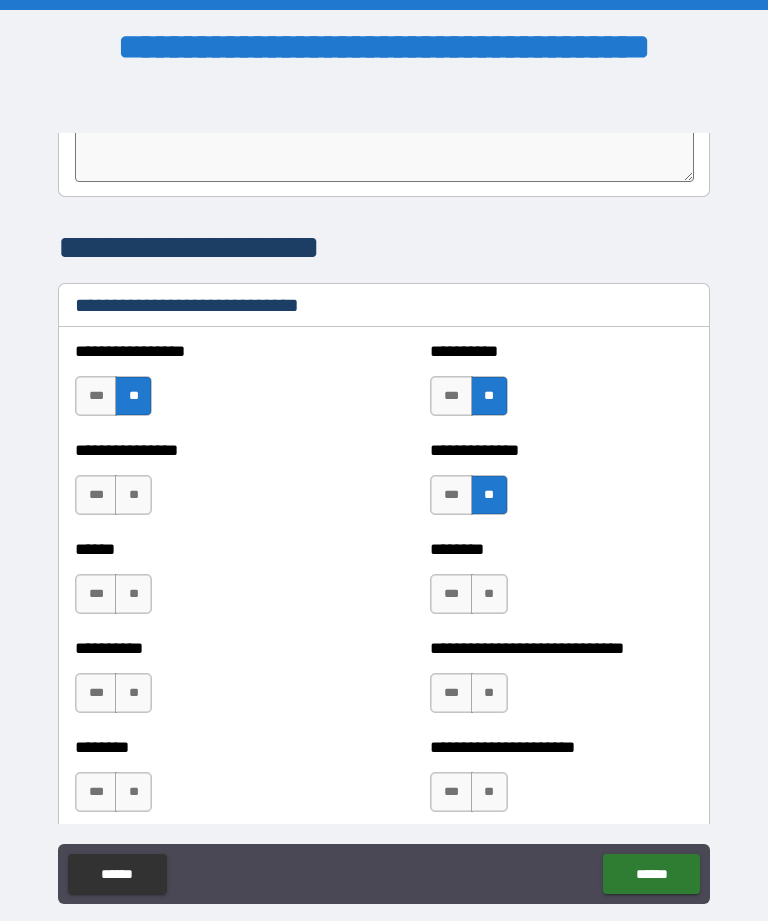 click on "**" at bounding box center (133, 495) 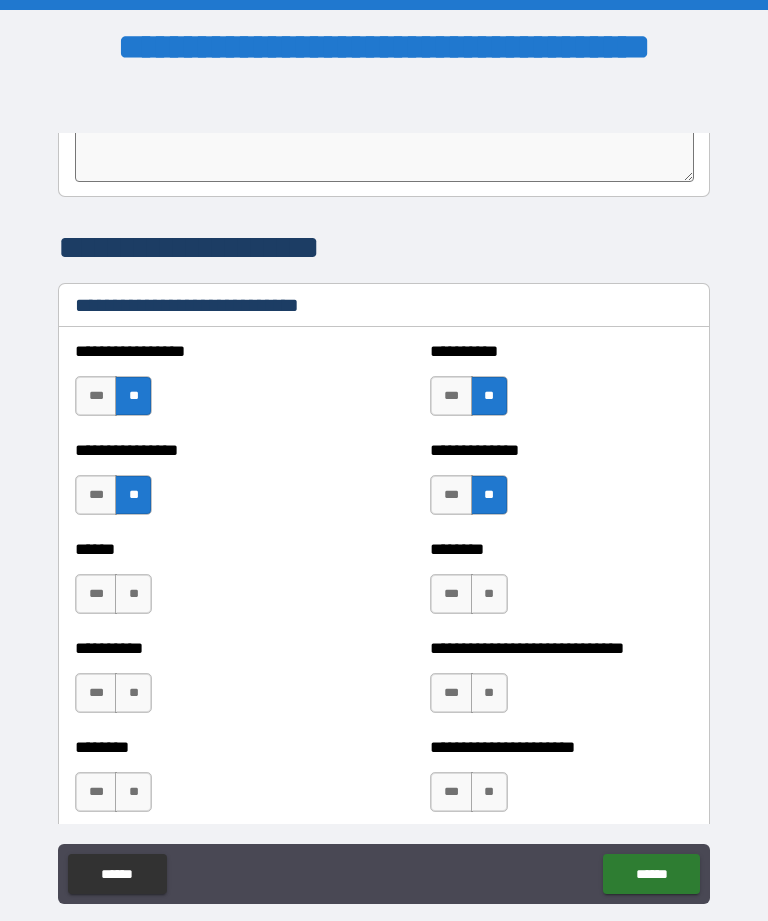 click on "**" at bounding box center [133, 594] 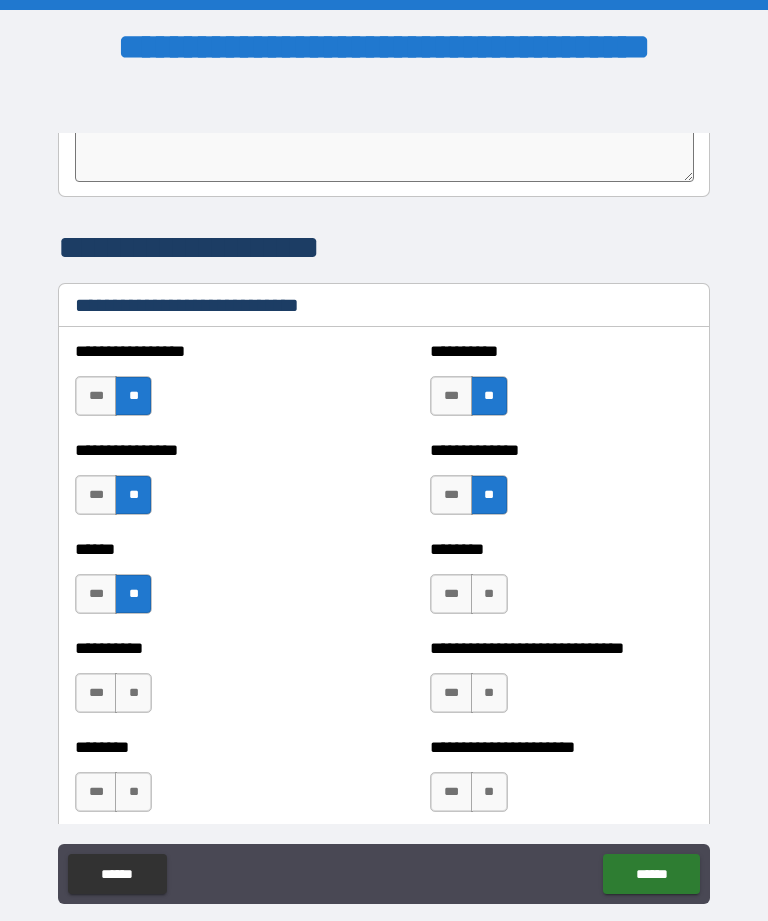 click on "**" at bounding box center [489, 594] 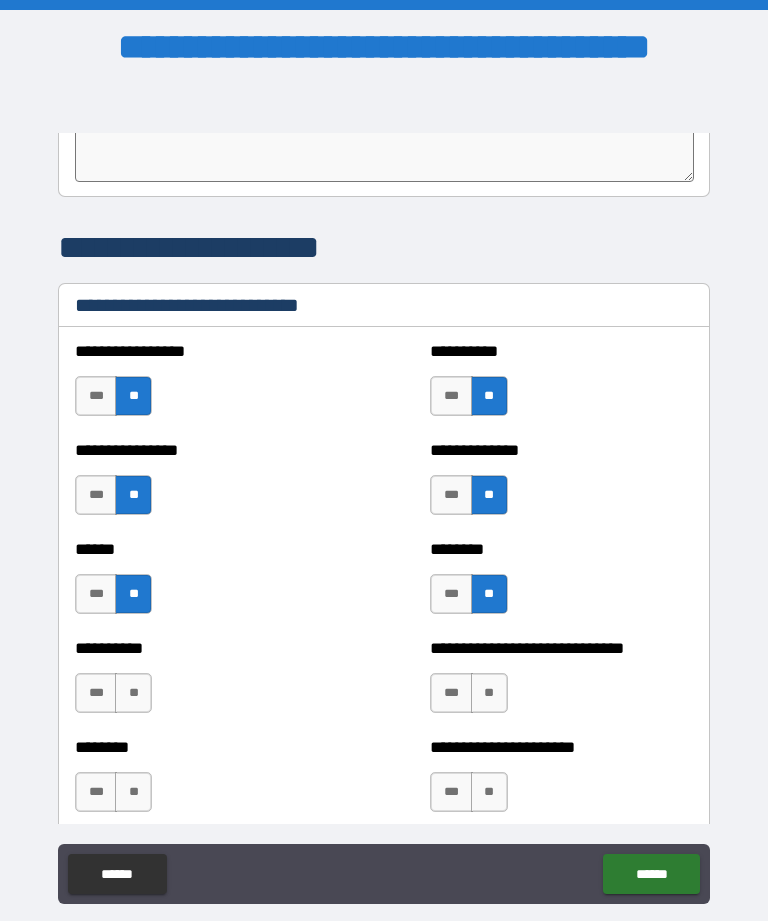 click on "*** **" at bounding box center [116, 698] 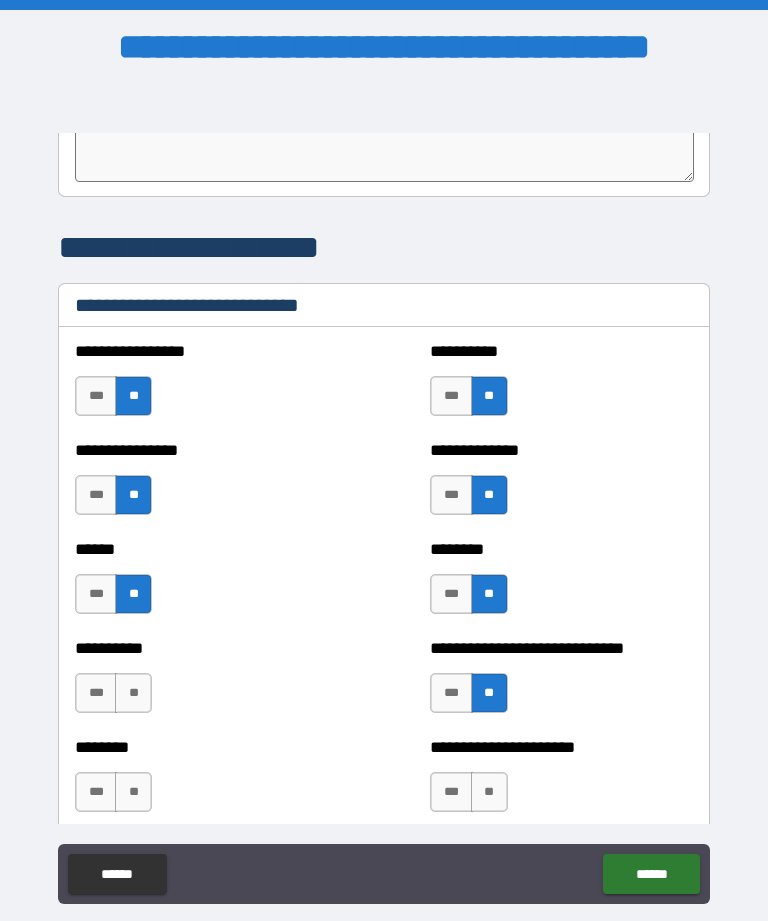 click on "**" at bounding box center (133, 693) 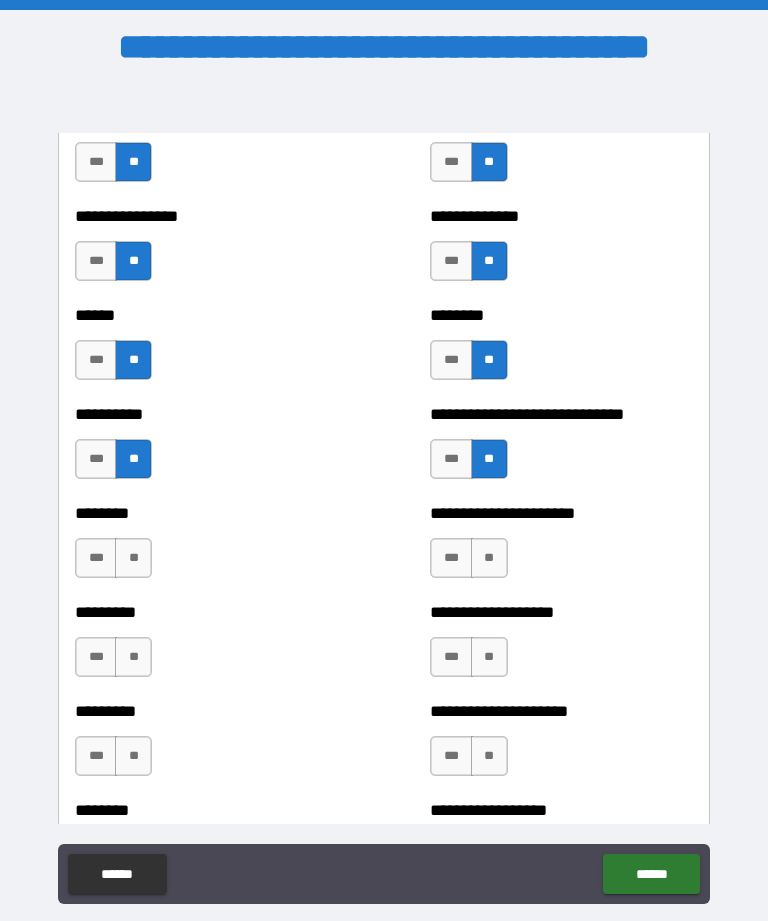 scroll, scrollTop: 6868, scrollLeft: 0, axis: vertical 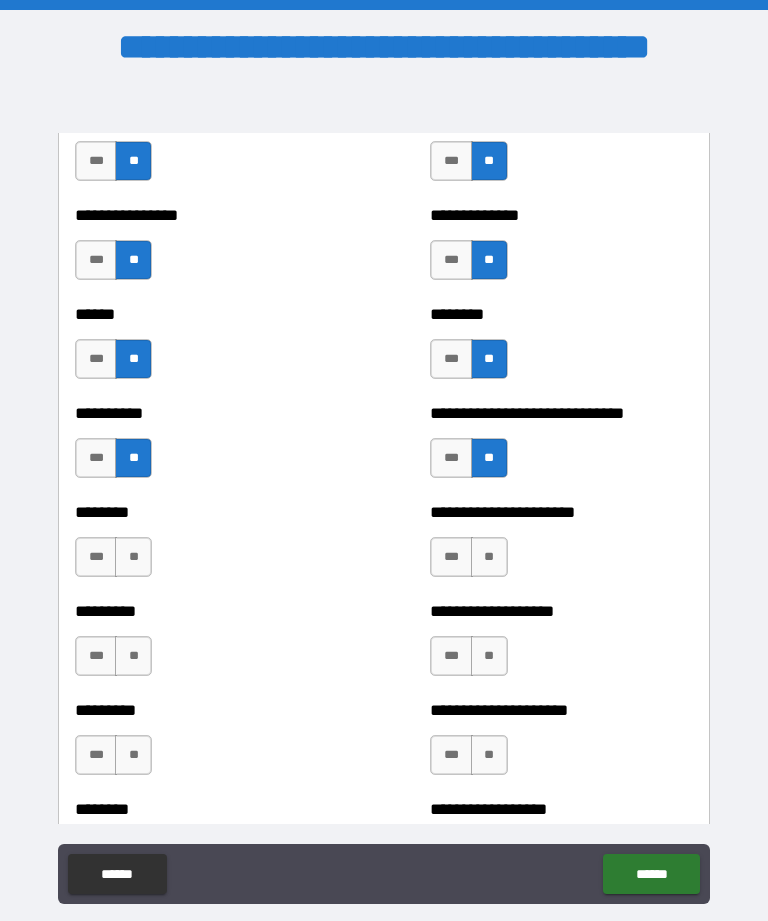 click on "**" at bounding box center (133, 557) 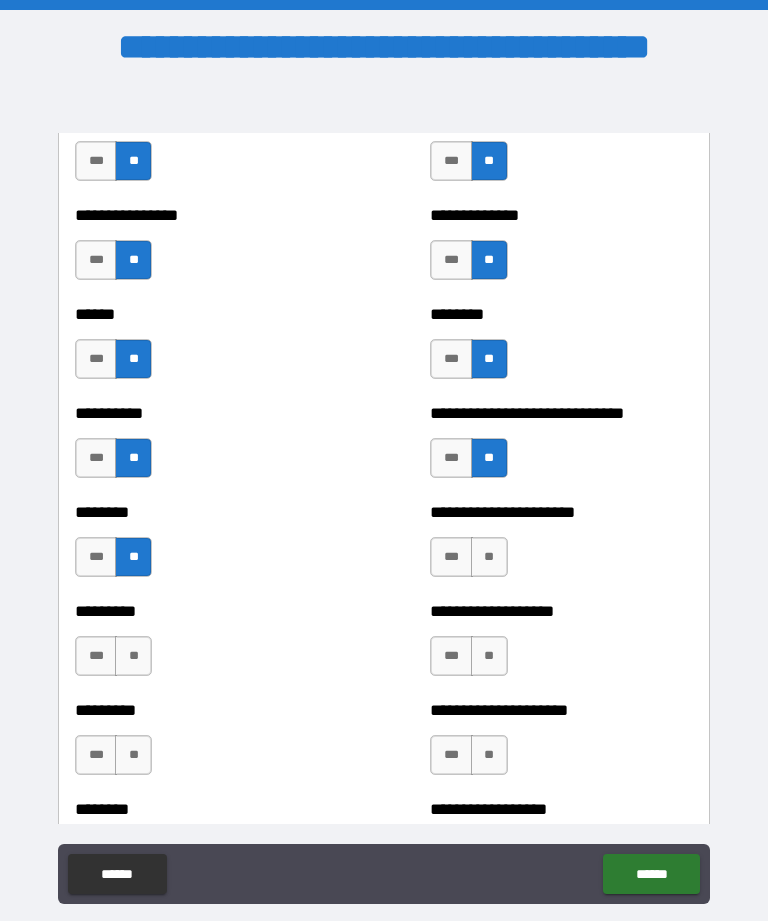 click on "**" at bounding box center [489, 557] 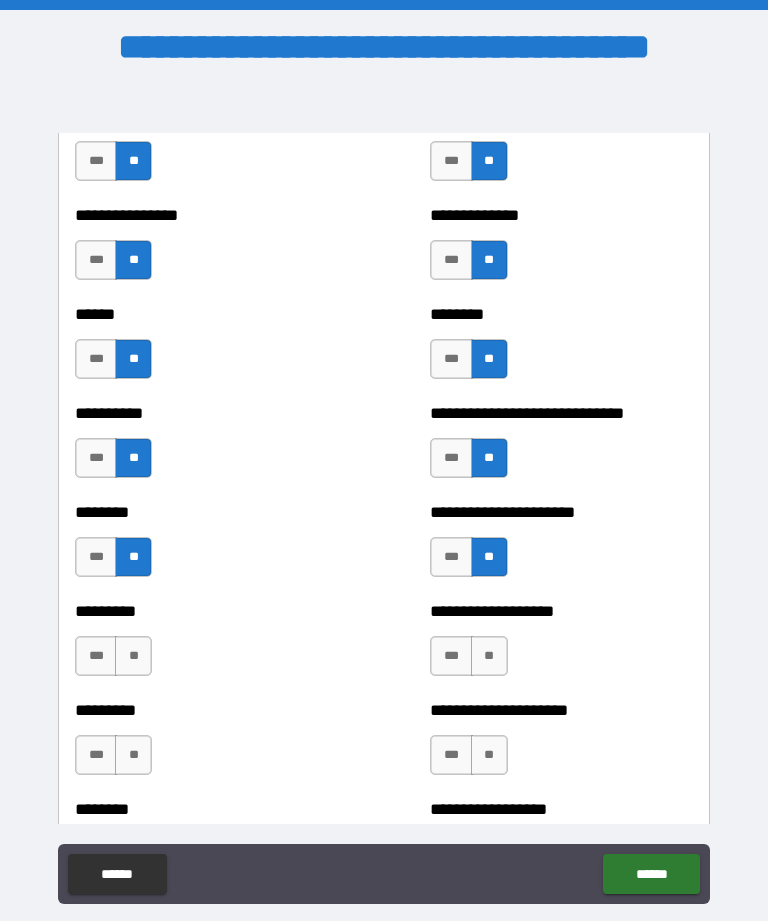 click on "**" at bounding box center [489, 656] 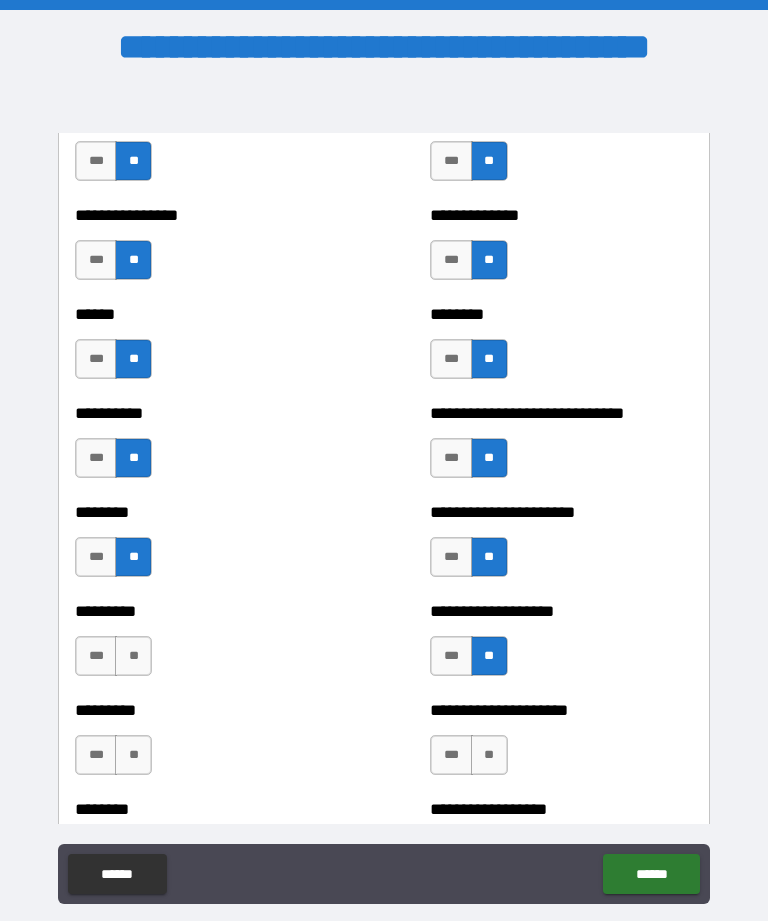 click on "**" at bounding box center [133, 656] 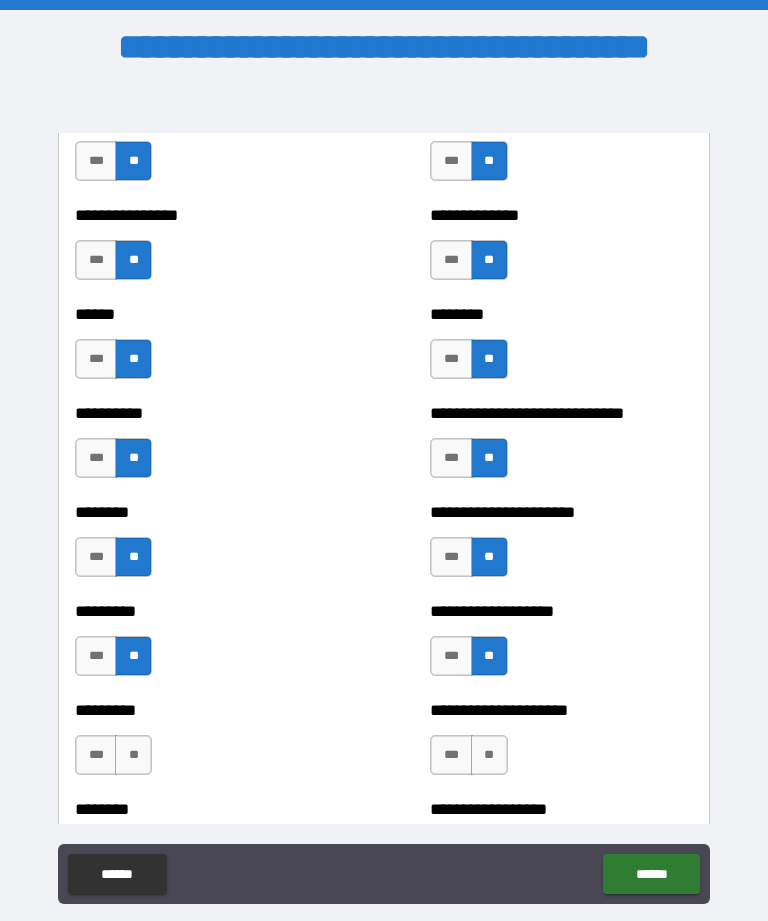 click on "********* *** **" at bounding box center [206, 745] 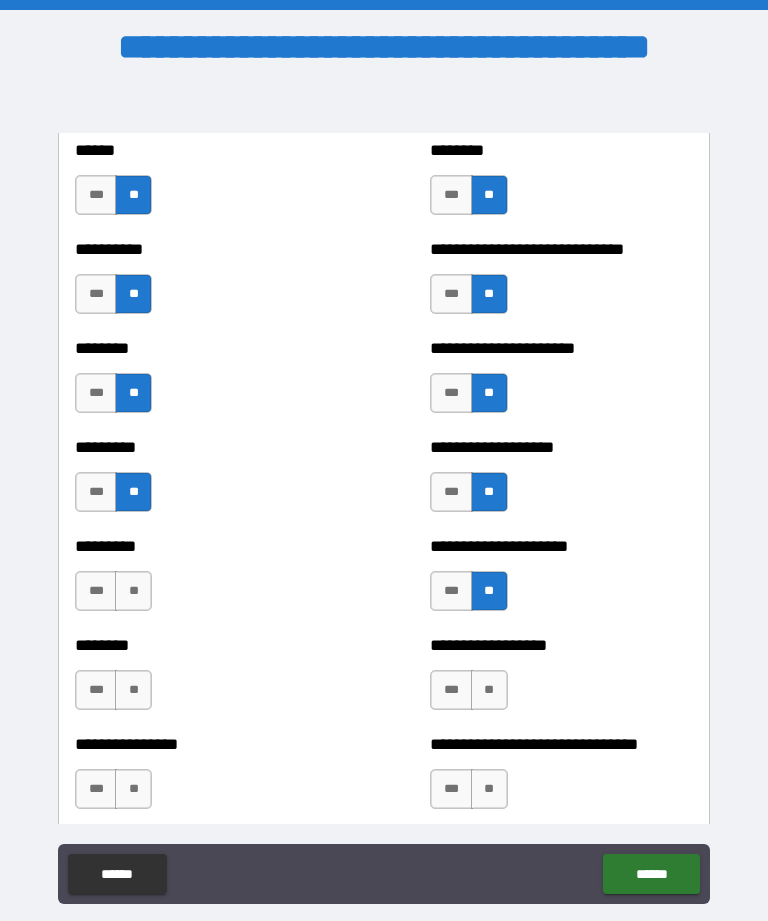 scroll, scrollTop: 7035, scrollLeft: 0, axis: vertical 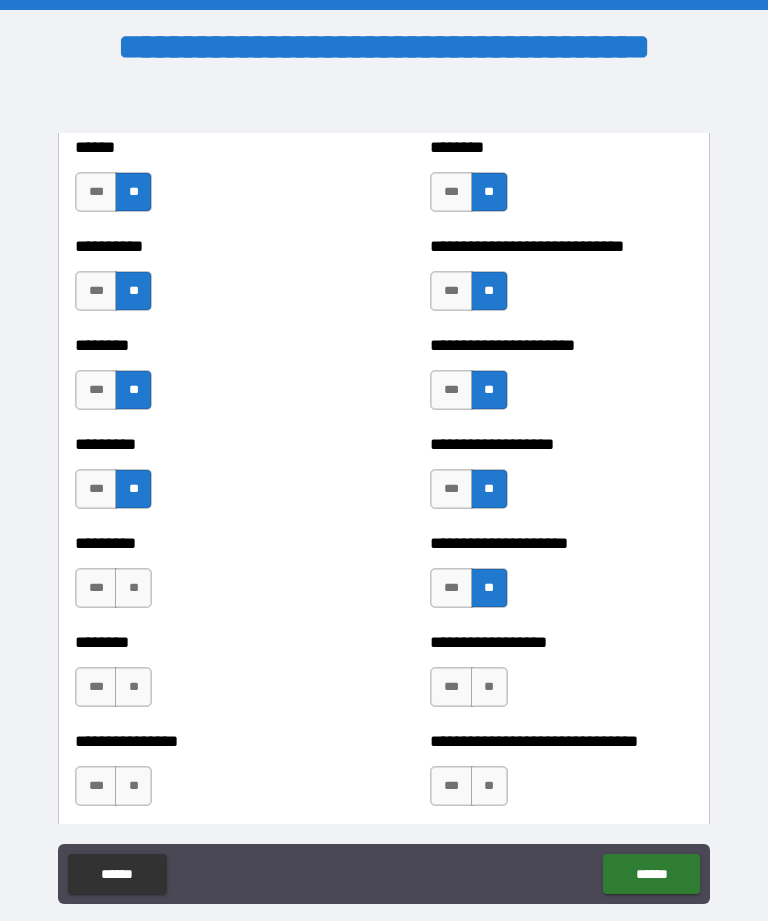 click on "**" at bounding box center (133, 588) 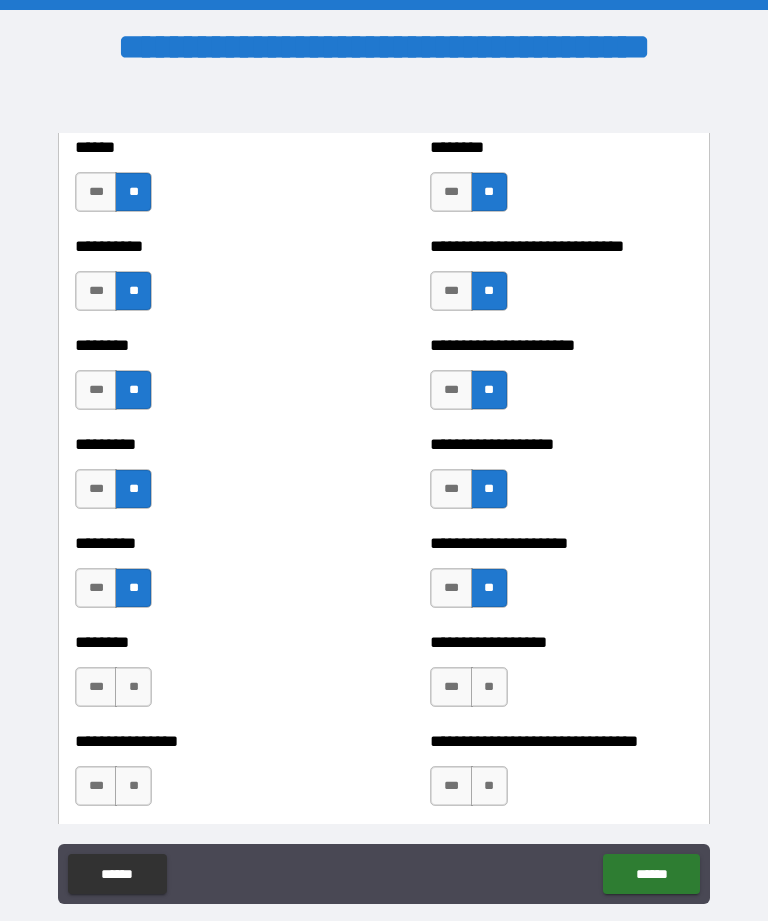 click on "**" at bounding box center (133, 687) 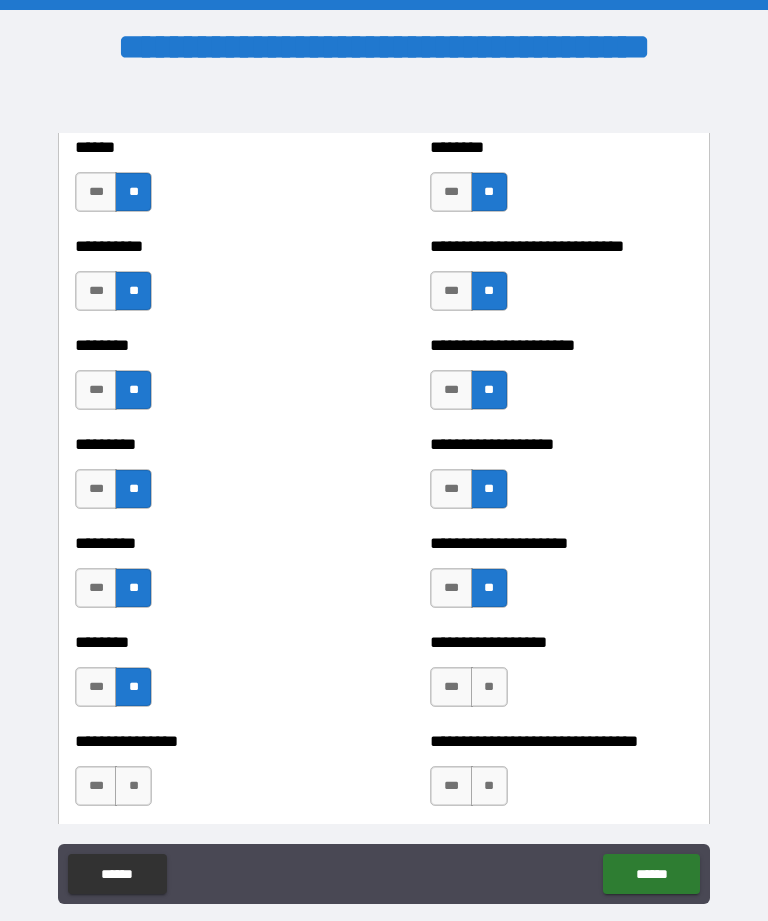 click on "**" at bounding box center [489, 687] 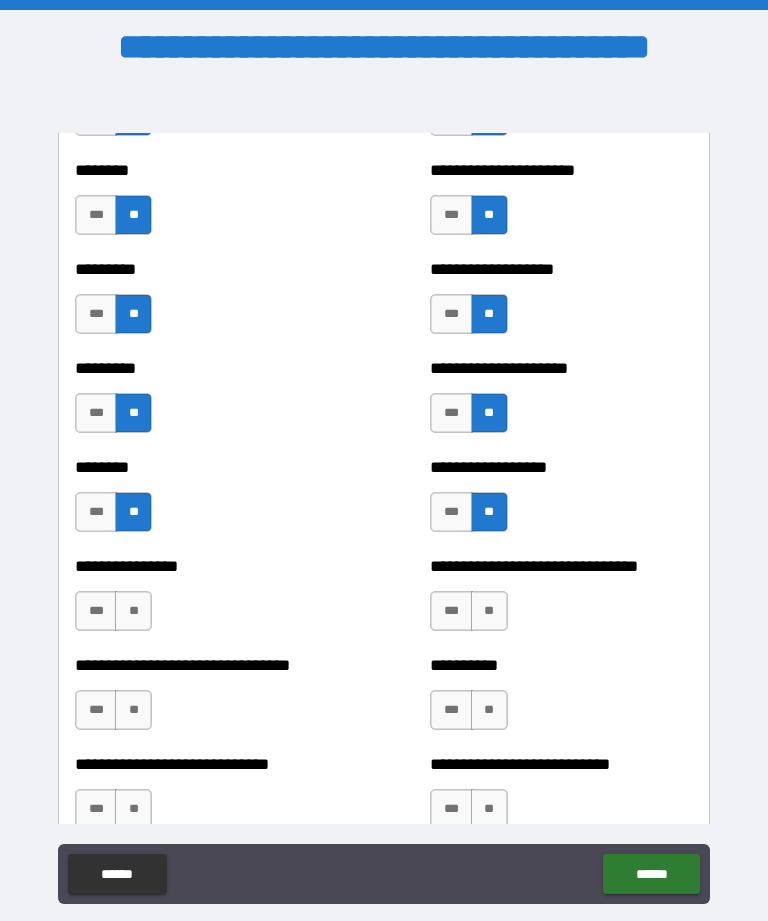 scroll, scrollTop: 7238, scrollLeft: 0, axis: vertical 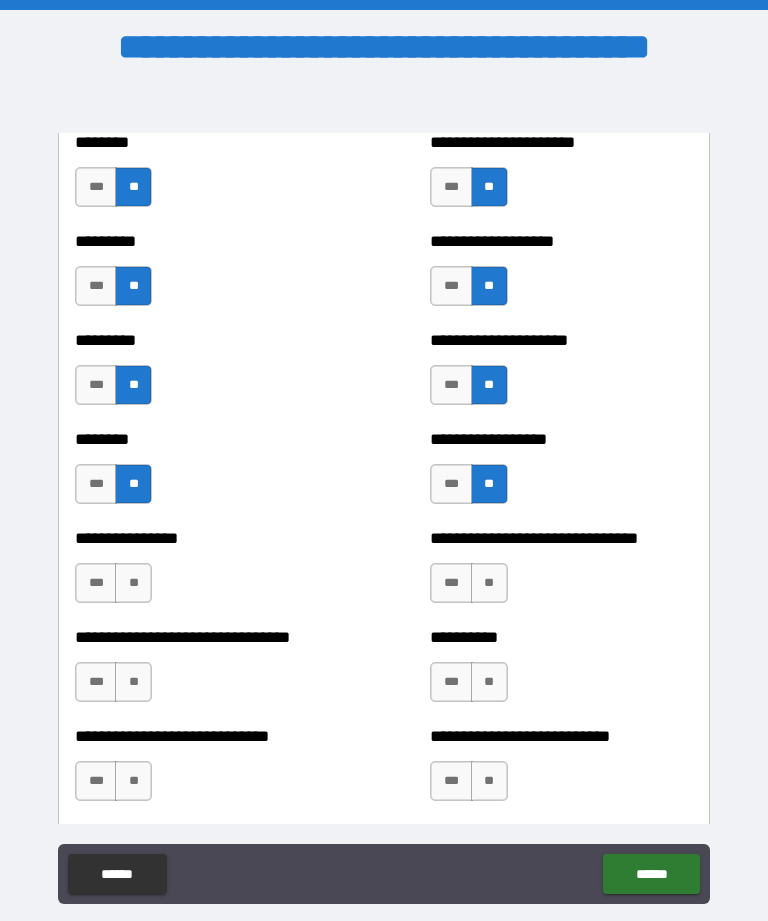 click on "**" at bounding box center [133, 583] 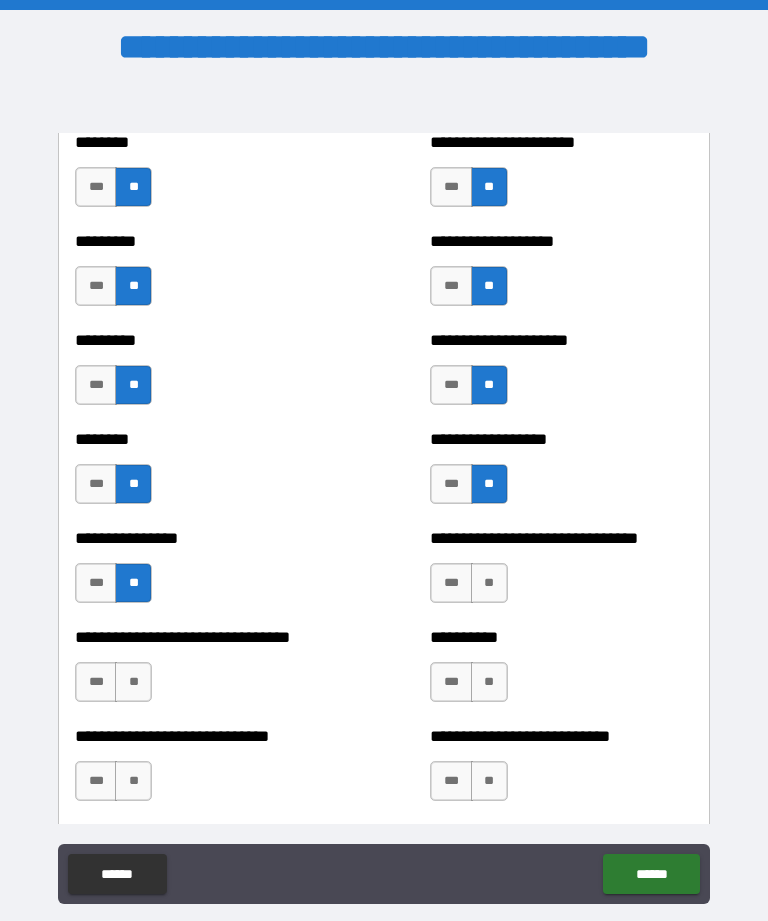 click on "**" at bounding box center [489, 583] 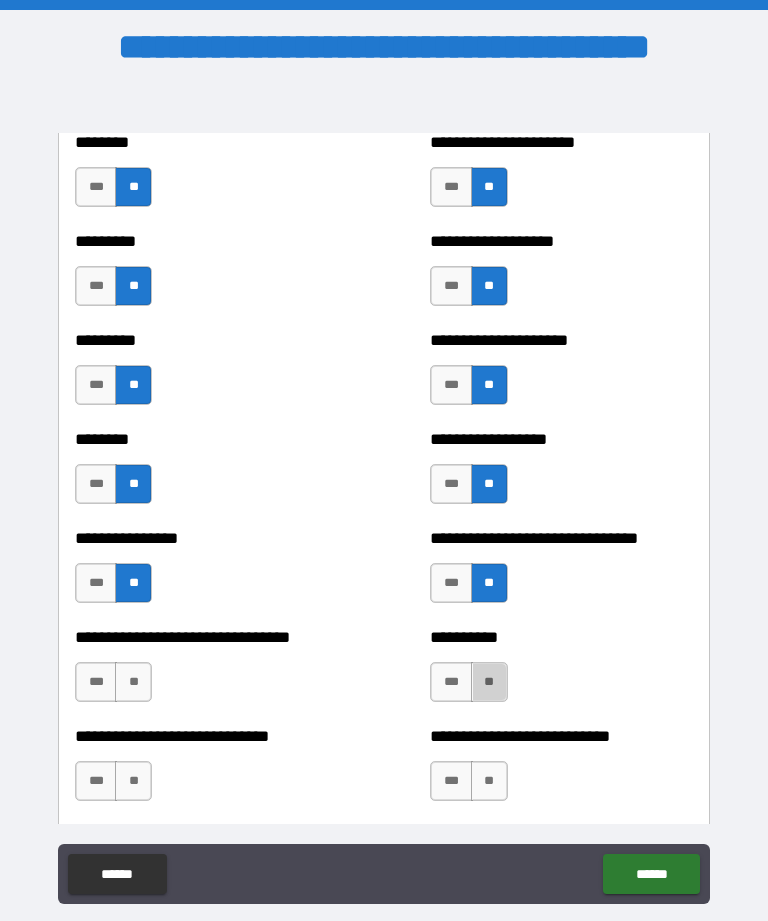 click on "**" at bounding box center (489, 682) 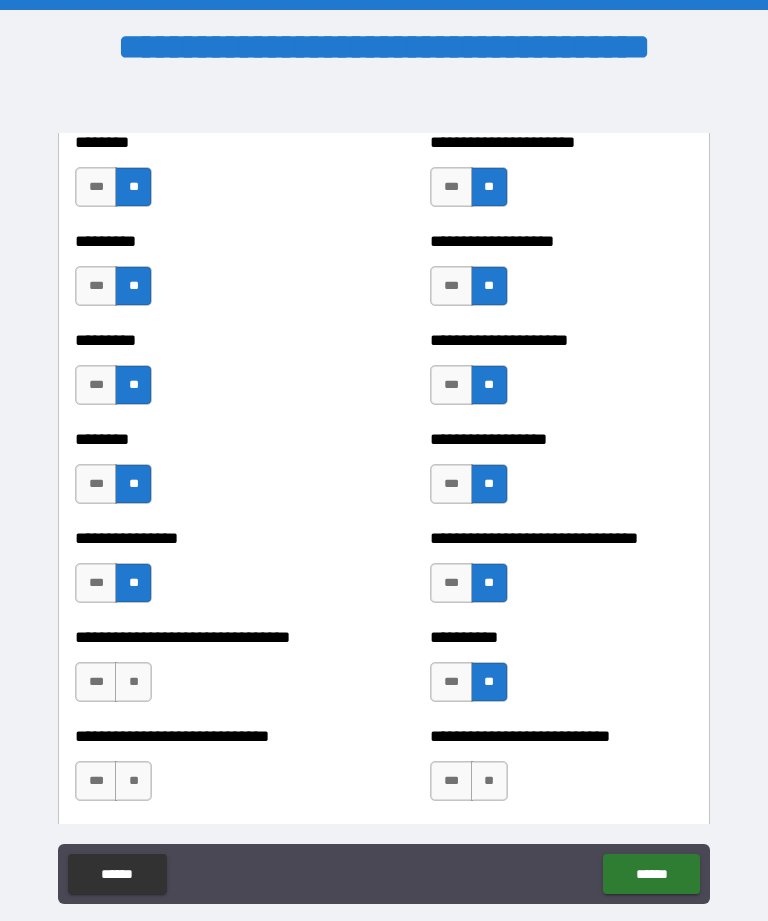 click on "**" at bounding box center (133, 682) 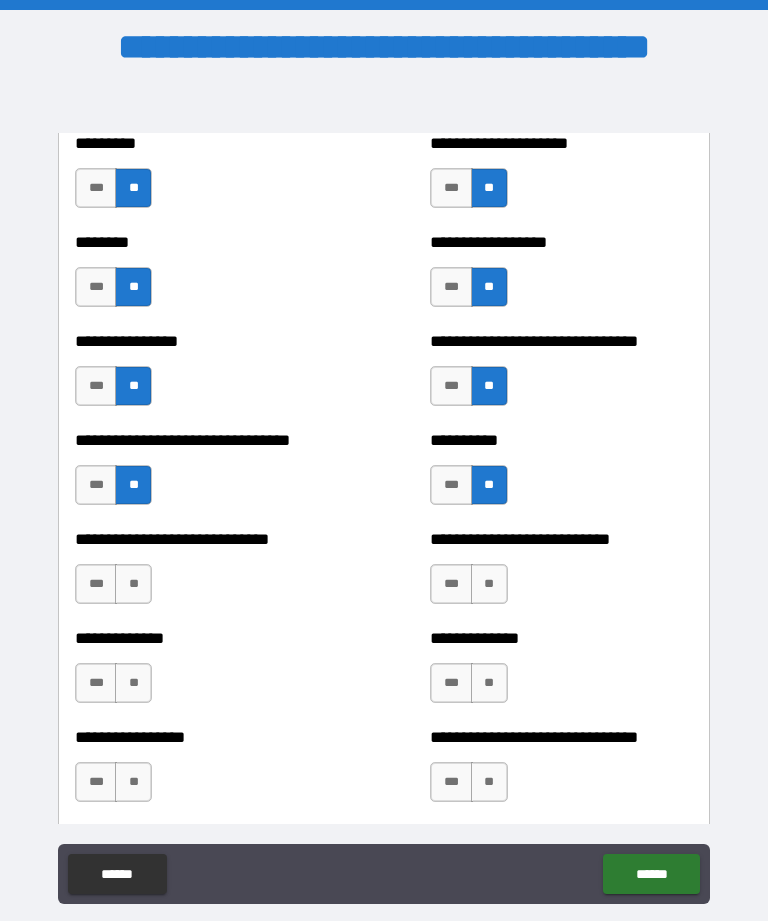 scroll, scrollTop: 7439, scrollLeft: 0, axis: vertical 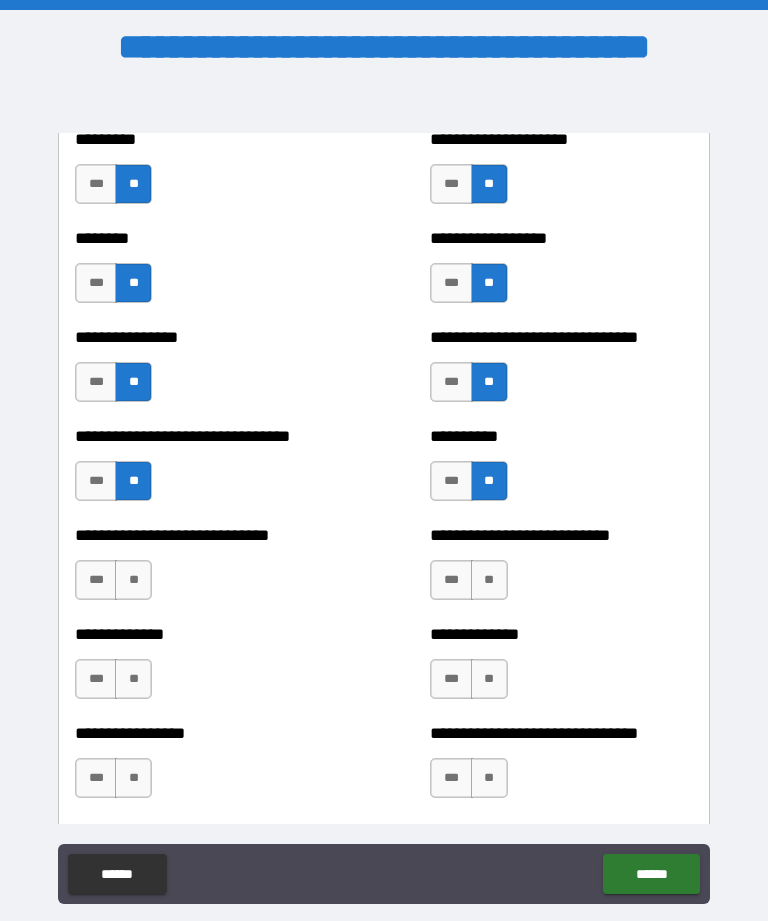 click on "**" at bounding box center [489, 580] 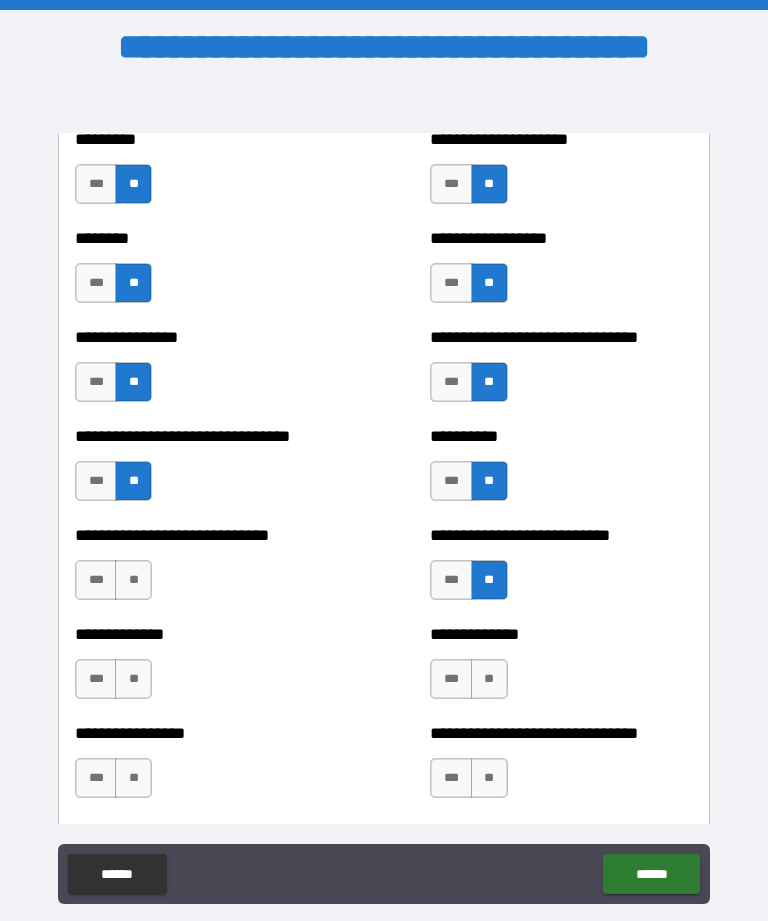 click on "**" at bounding box center (133, 580) 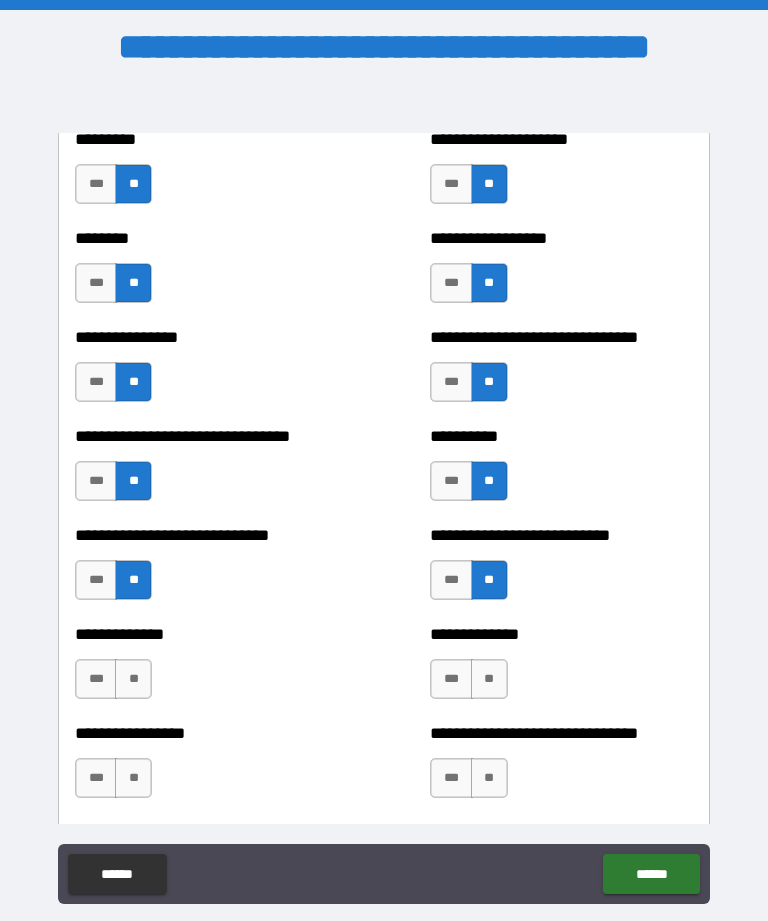click on "**" at bounding box center (489, 679) 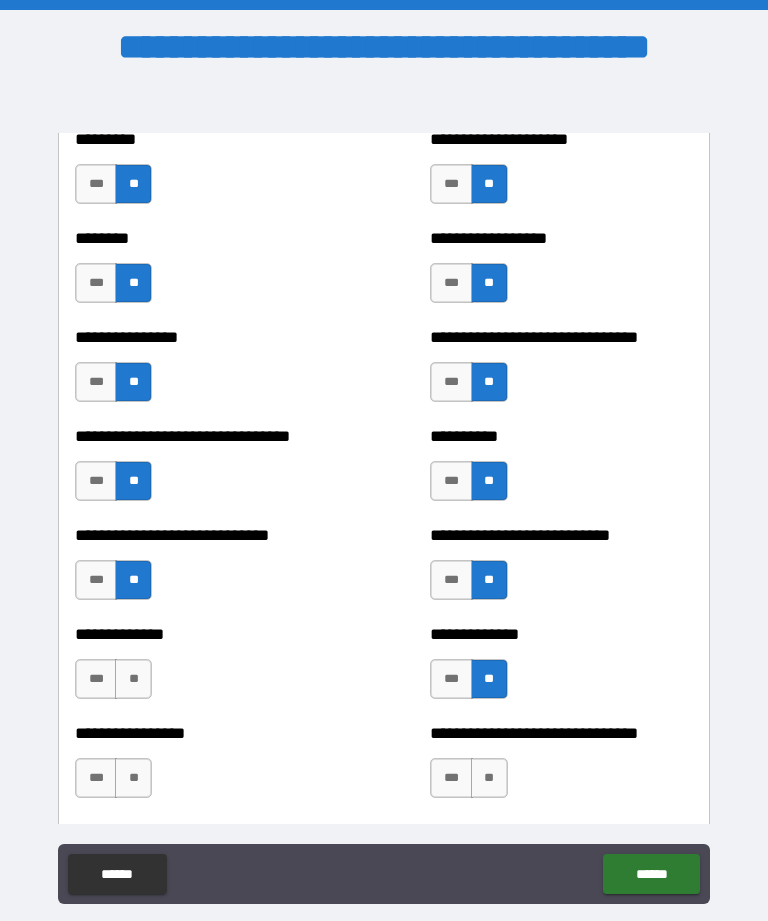 click on "**" at bounding box center (133, 679) 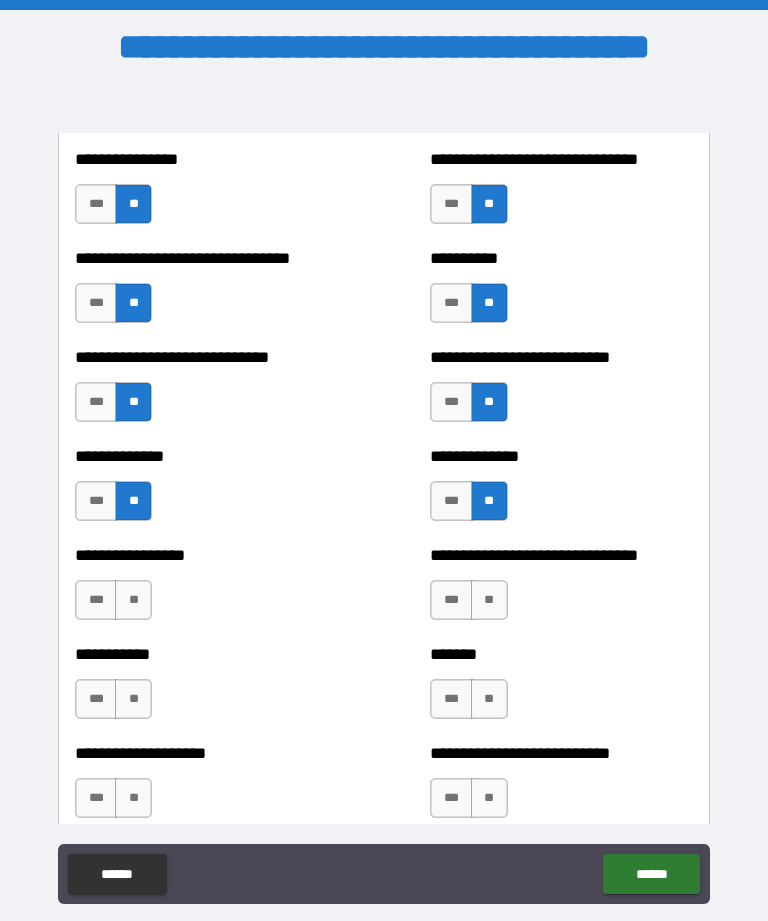 scroll, scrollTop: 7620, scrollLeft: 0, axis: vertical 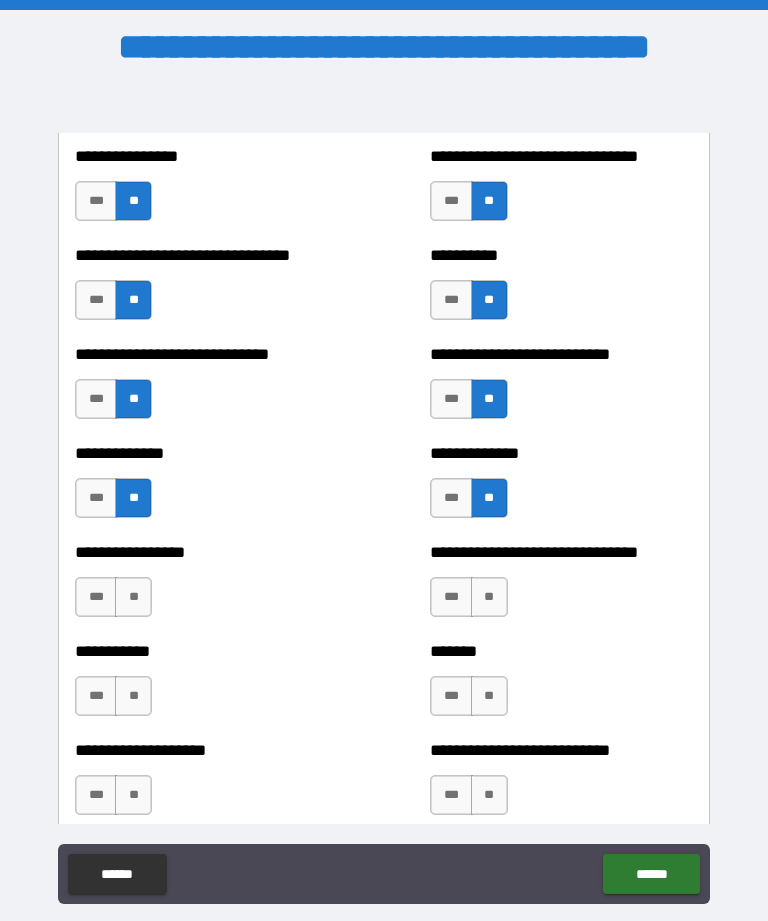 click on "**" at bounding box center (489, 597) 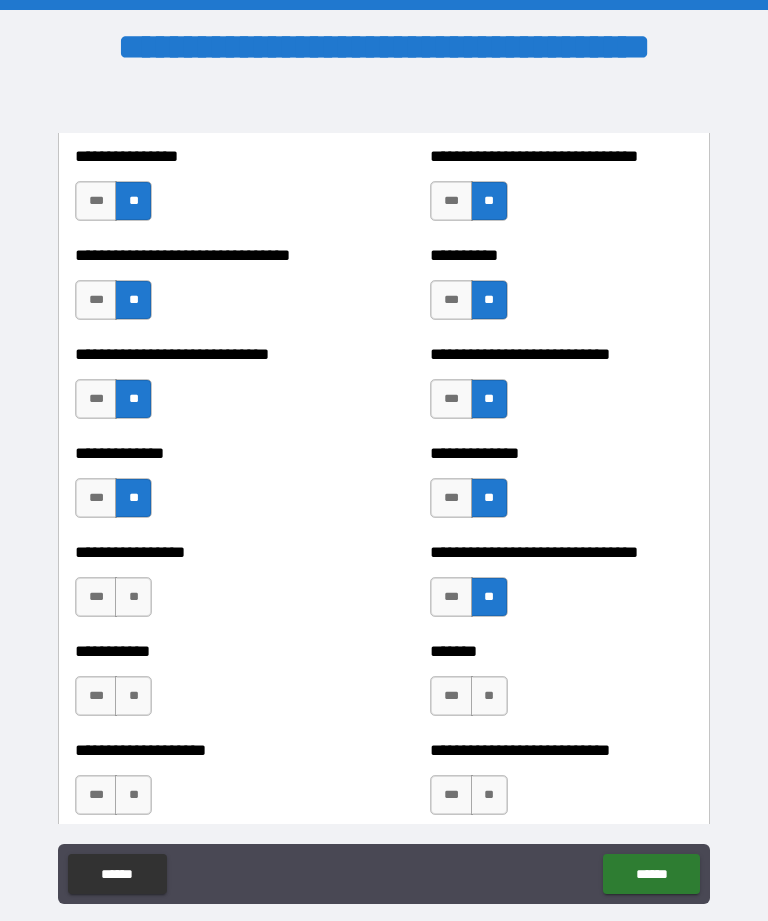 click on "**" at bounding box center [133, 597] 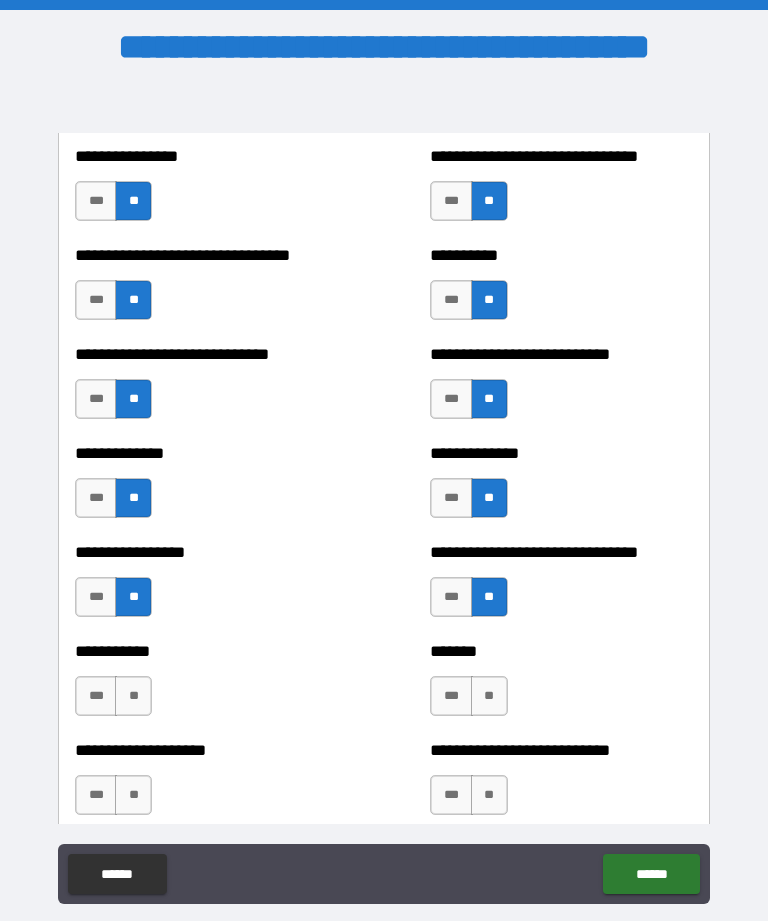 click on "**" at bounding box center [489, 696] 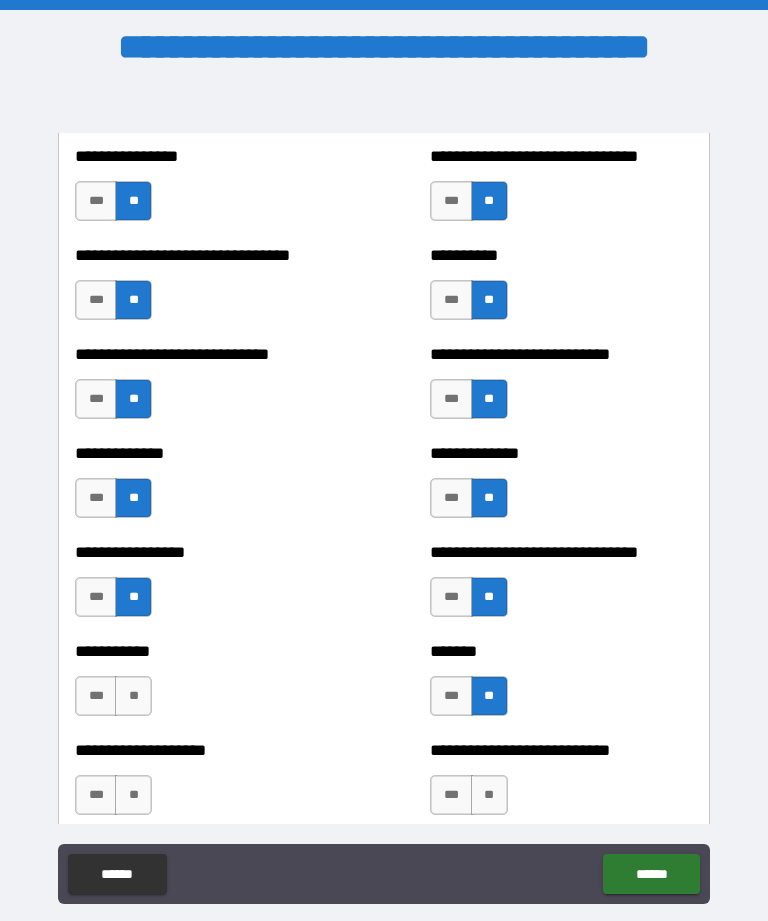 click on "**" at bounding box center [133, 696] 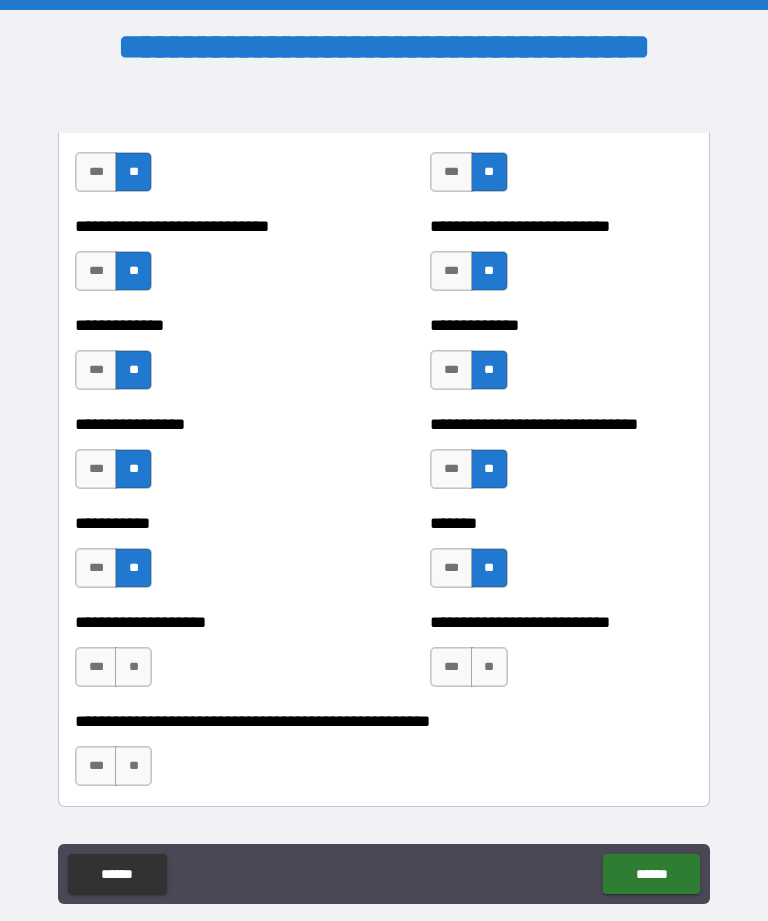 scroll, scrollTop: 7746, scrollLeft: 0, axis: vertical 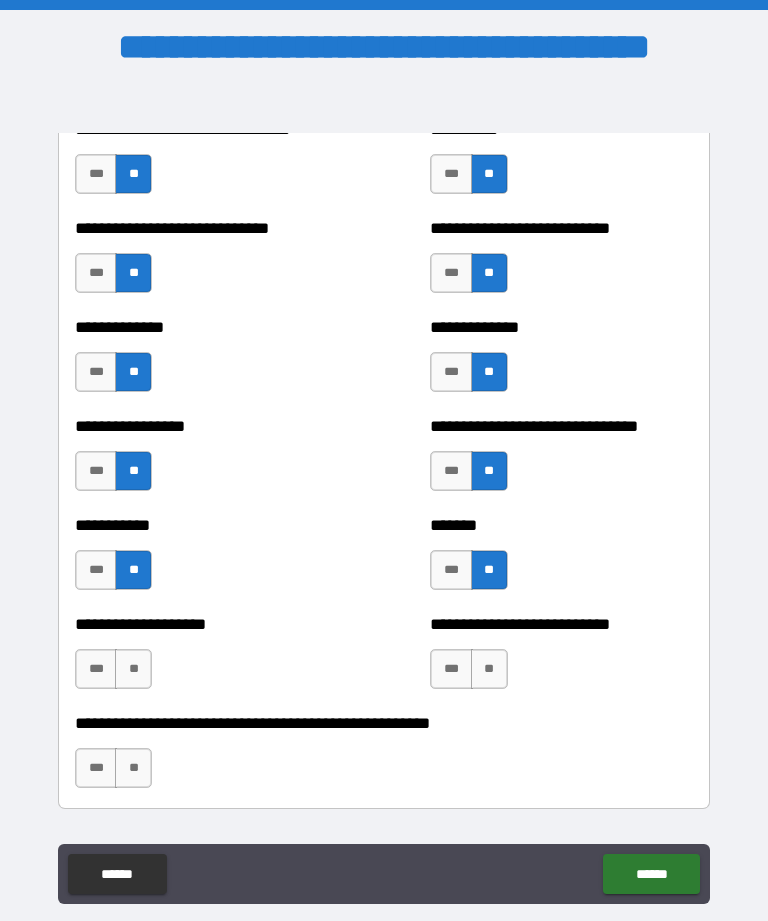 click on "**" at bounding box center [133, 669] 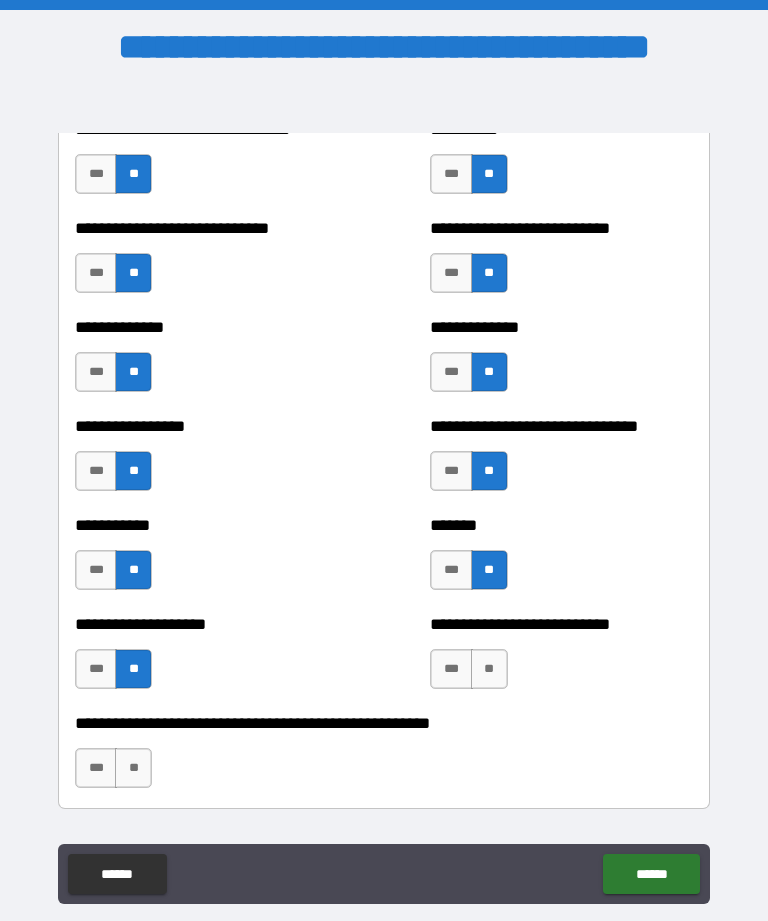 click on "**" at bounding box center (489, 669) 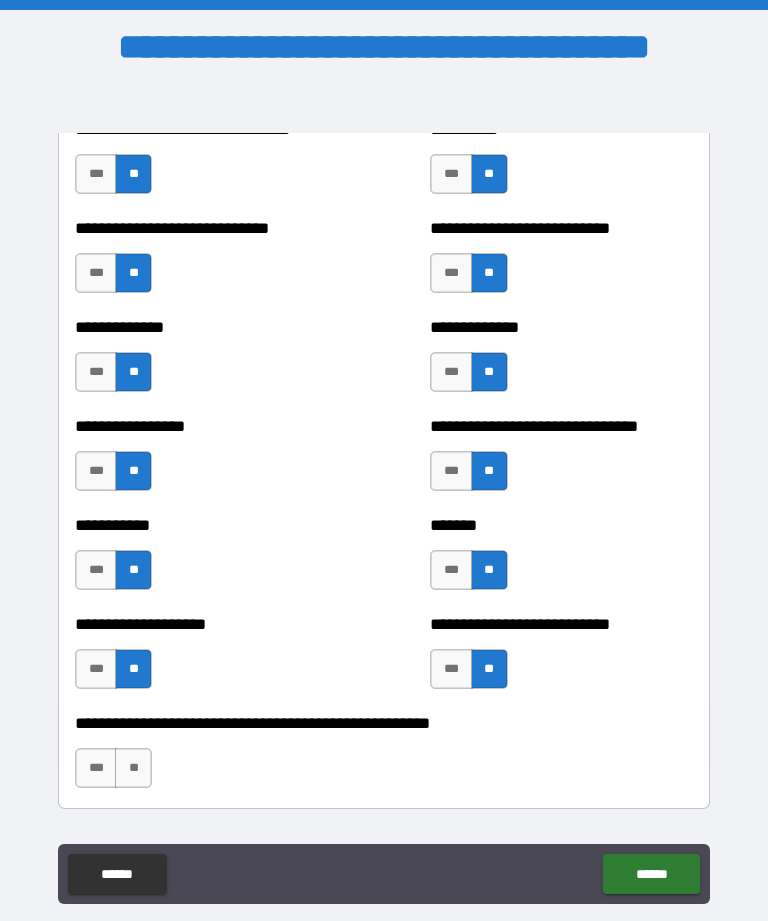 click on "**" at bounding box center (133, 768) 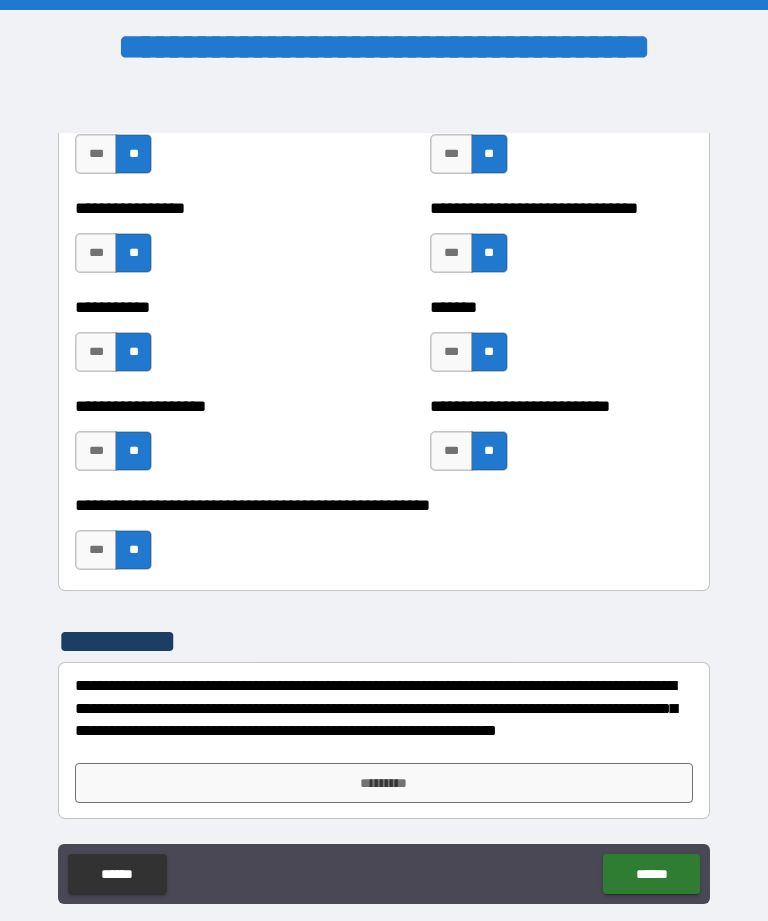 scroll, scrollTop: 7964, scrollLeft: 0, axis: vertical 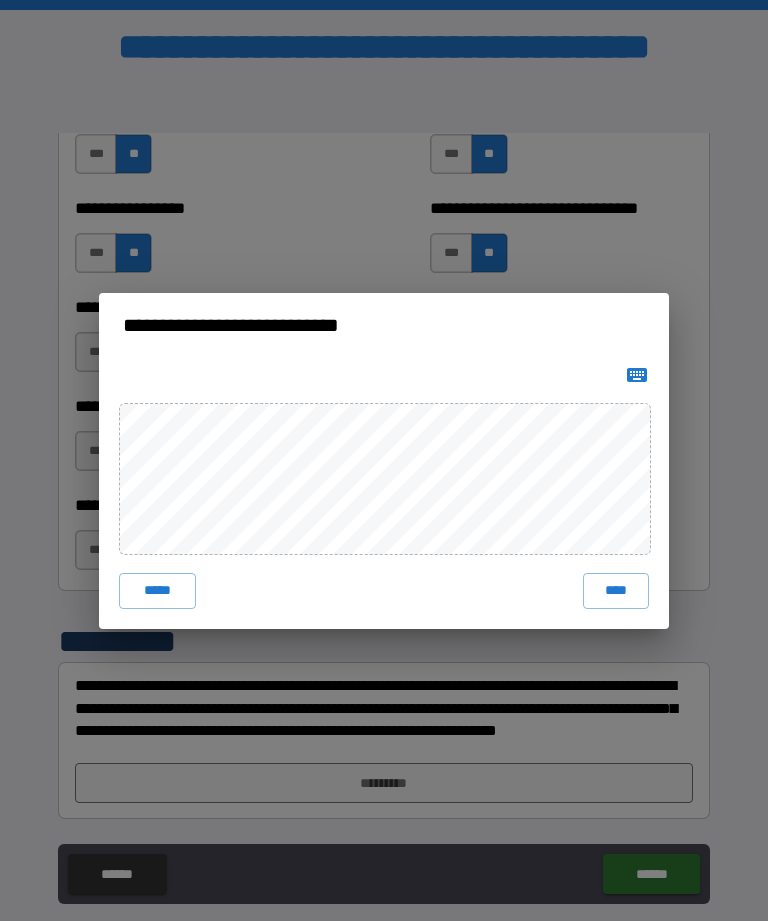 click on "****" at bounding box center [616, 591] 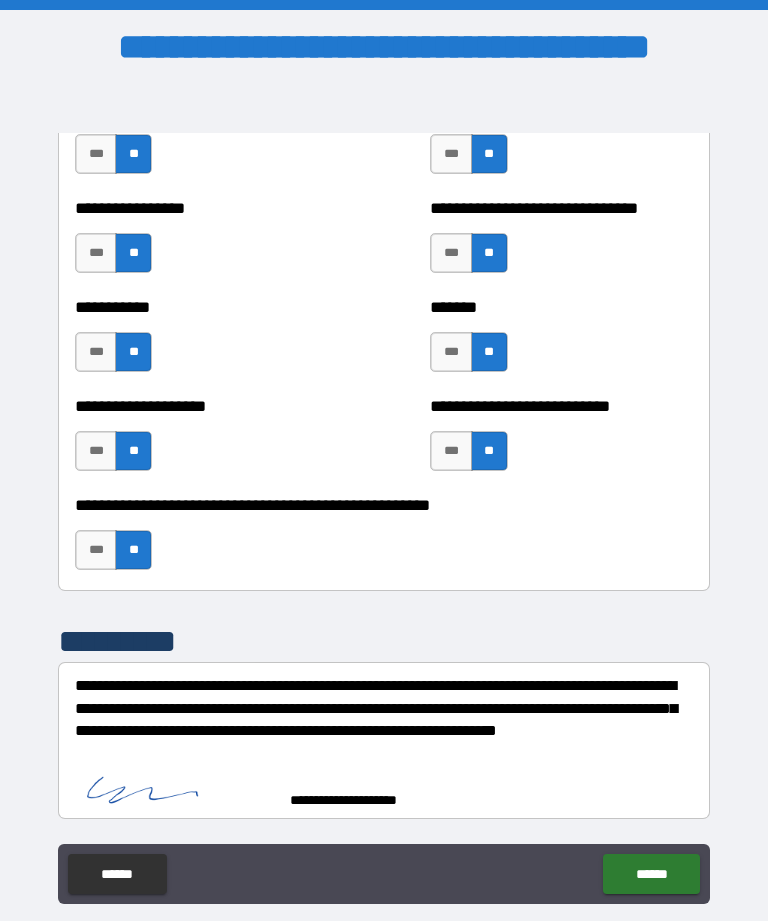 scroll, scrollTop: 7954, scrollLeft: 0, axis: vertical 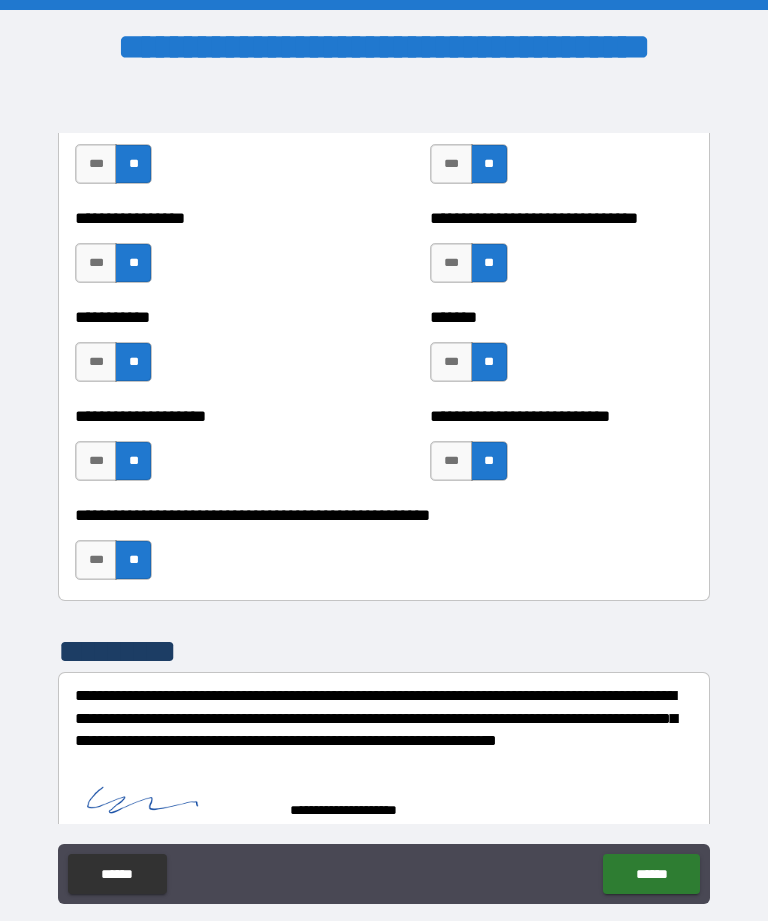 click on "******" at bounding box center (651, 874) 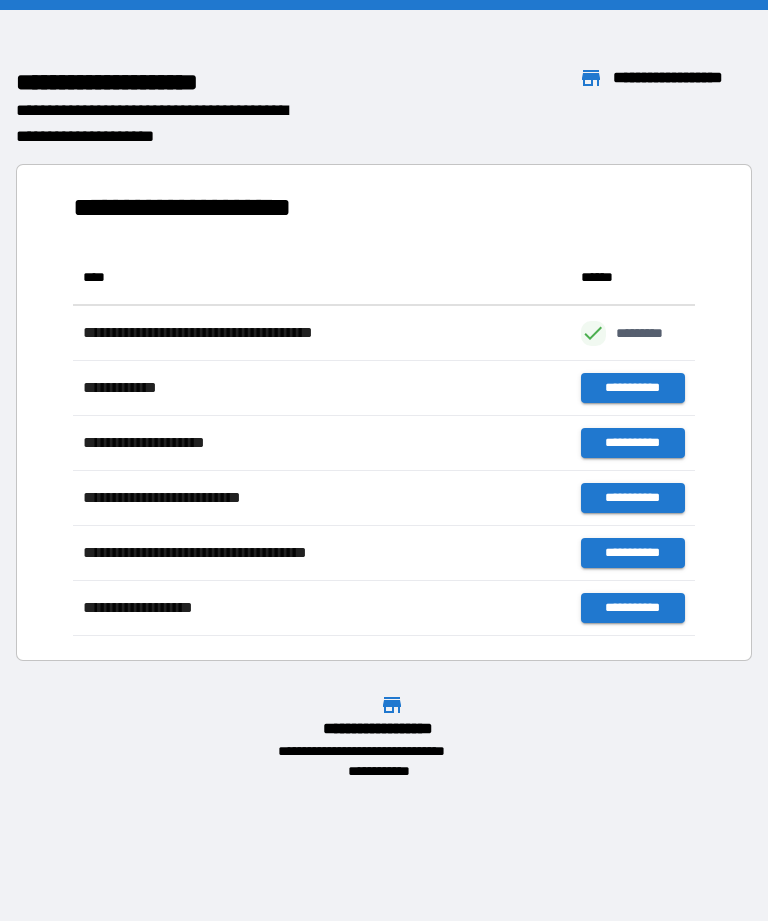 scroll, scrollTop: 386, scrollLeft: 622, axis: both 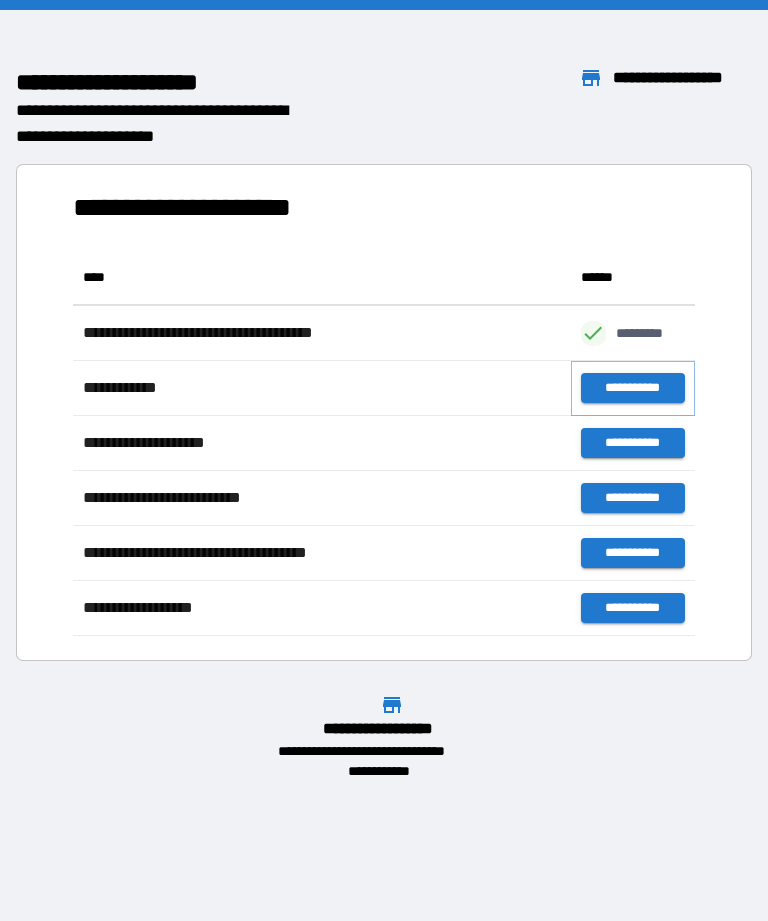click on "**********" at bounding box center (633, 388) 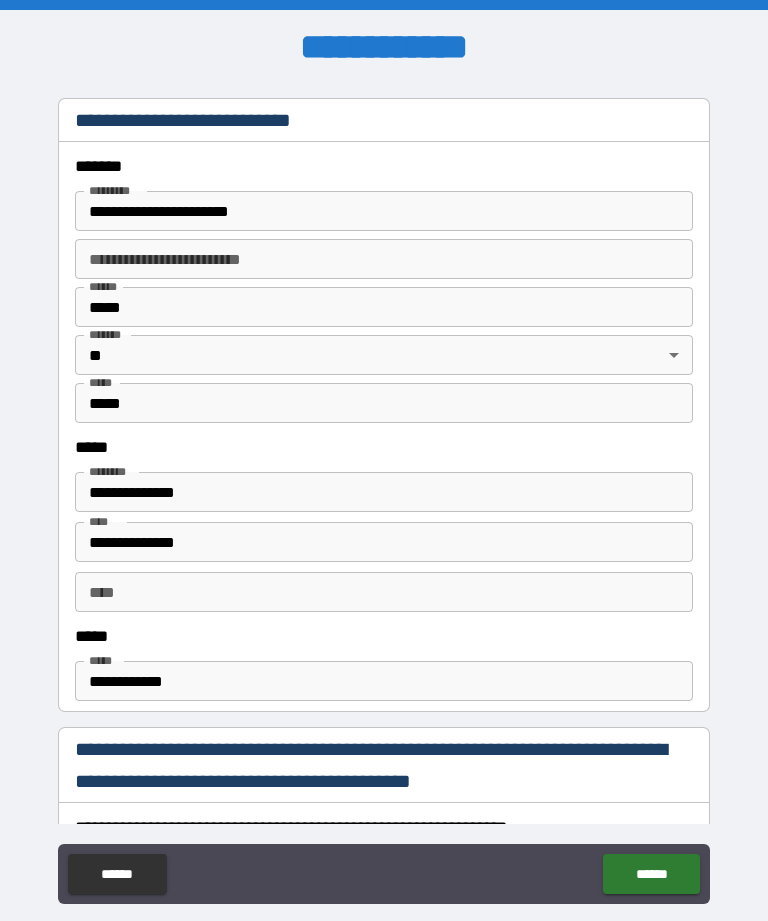scroll, scrollTop: 723, scrollLeft: 0, axis: vertical 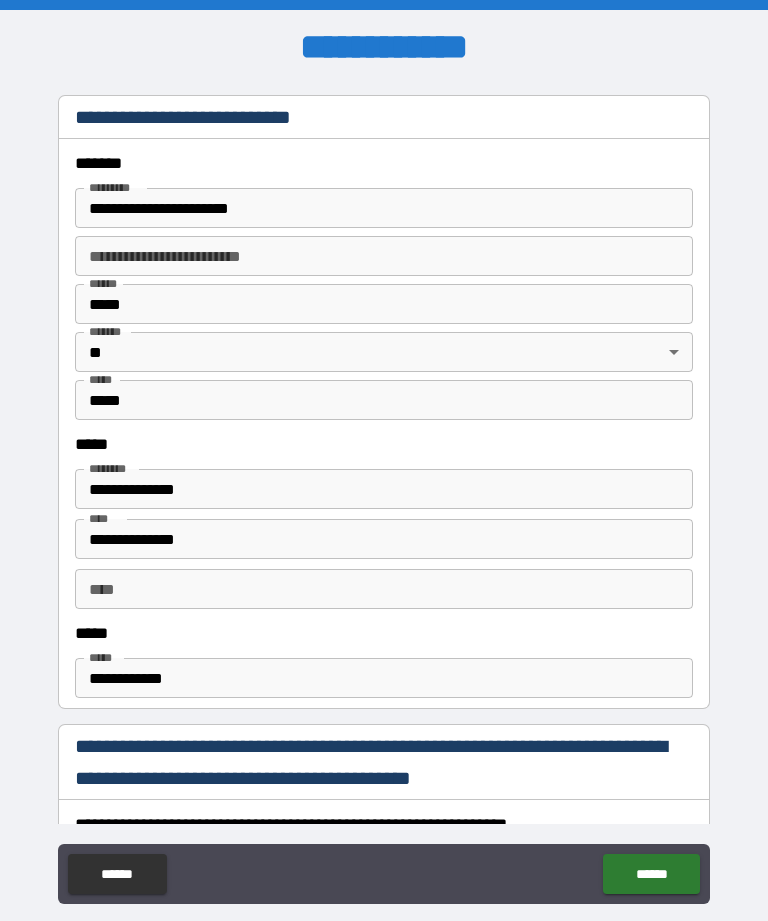 click on "*****" at bounding box center (384, 304) 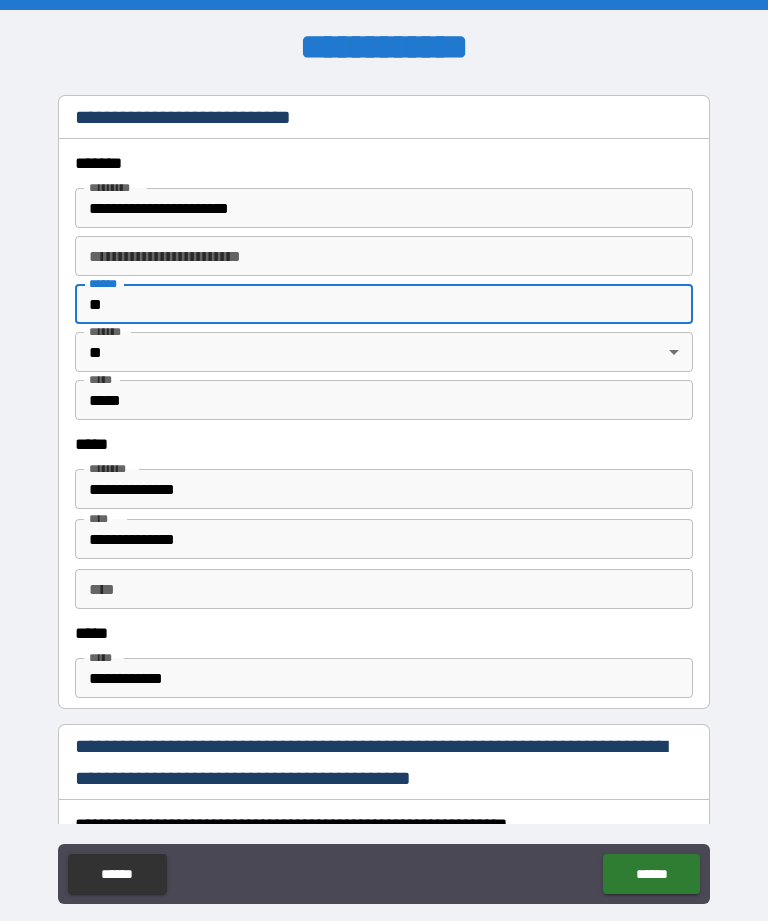 type on "*" 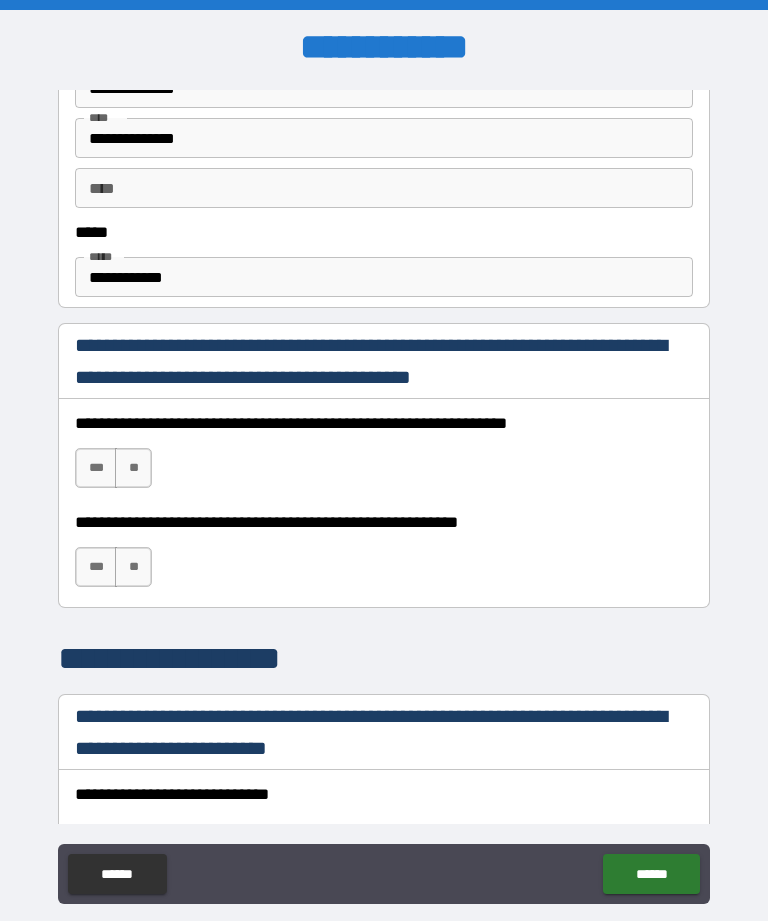 scroll, scrollTop: 1121, scrollLeft: 0, axis: vertical 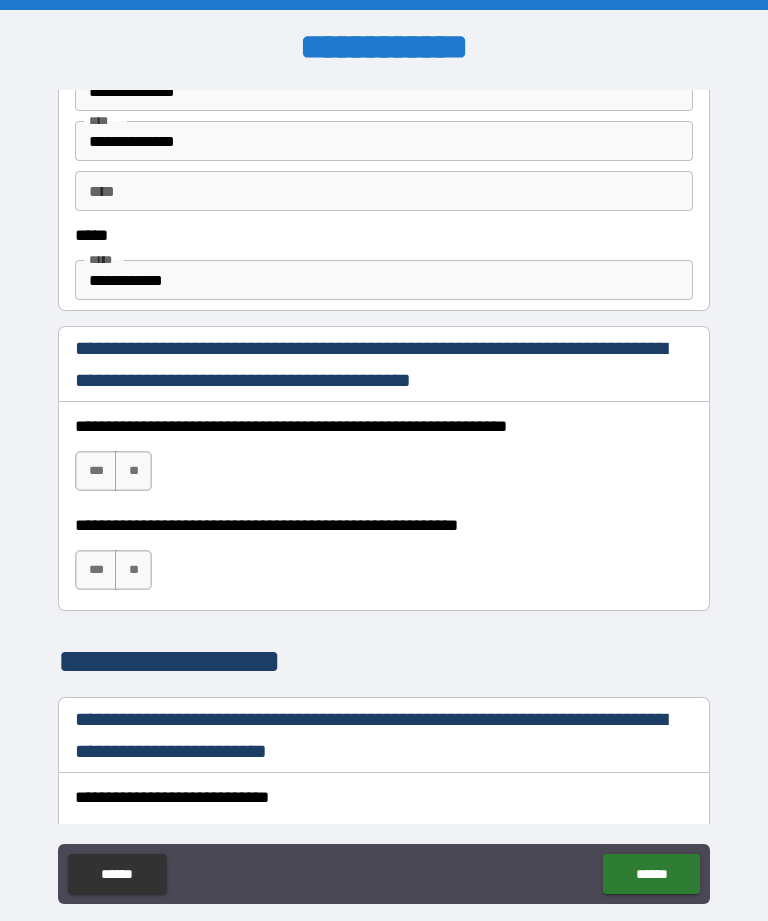 type on "********" 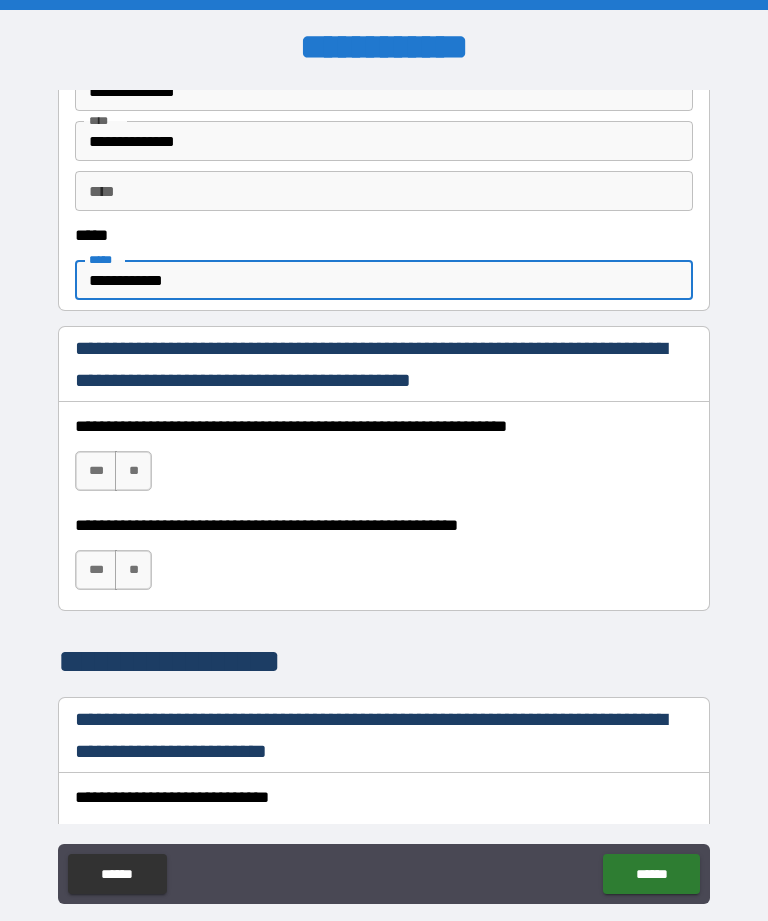 click on "**********" at bounding box center (384, 280) 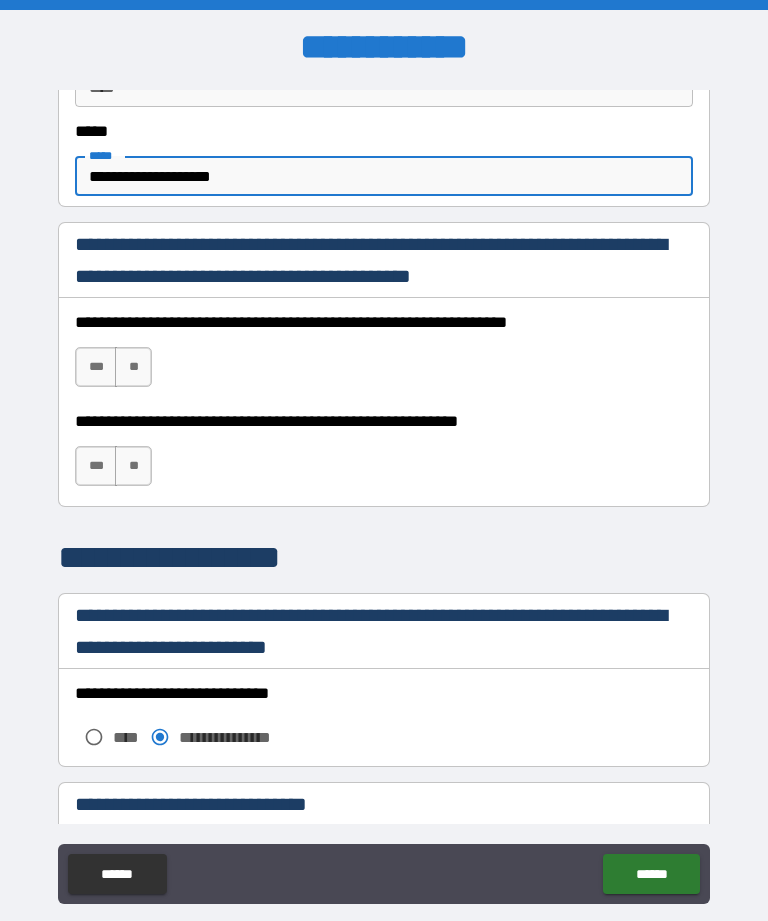 scroll, scrollTop: 1231, scrollLeft: 0, axis: vertical 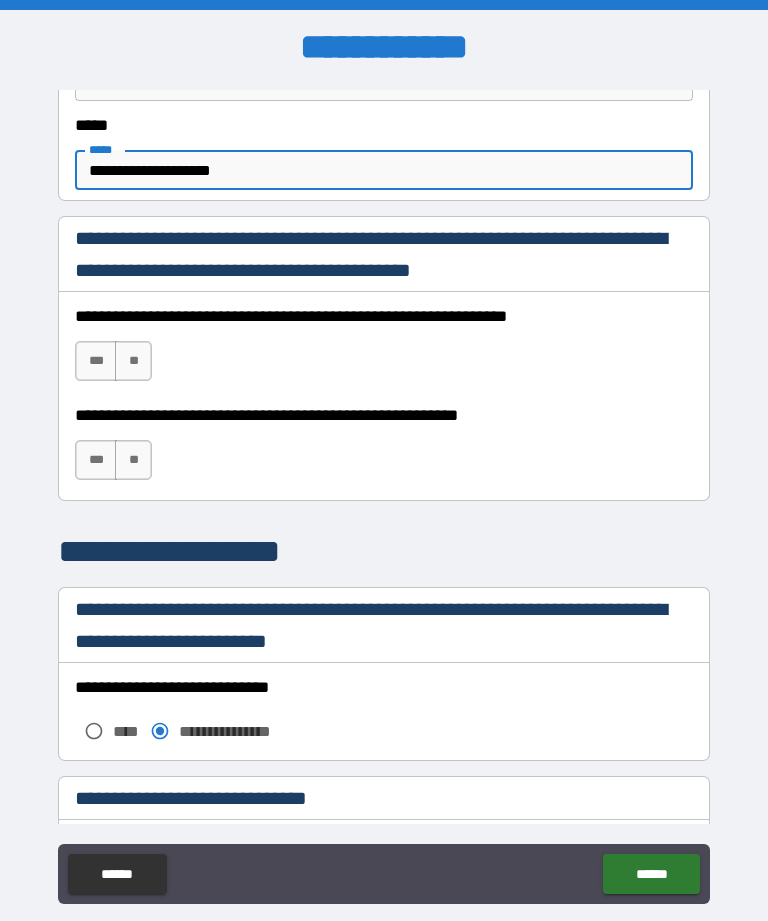 type on "**********" 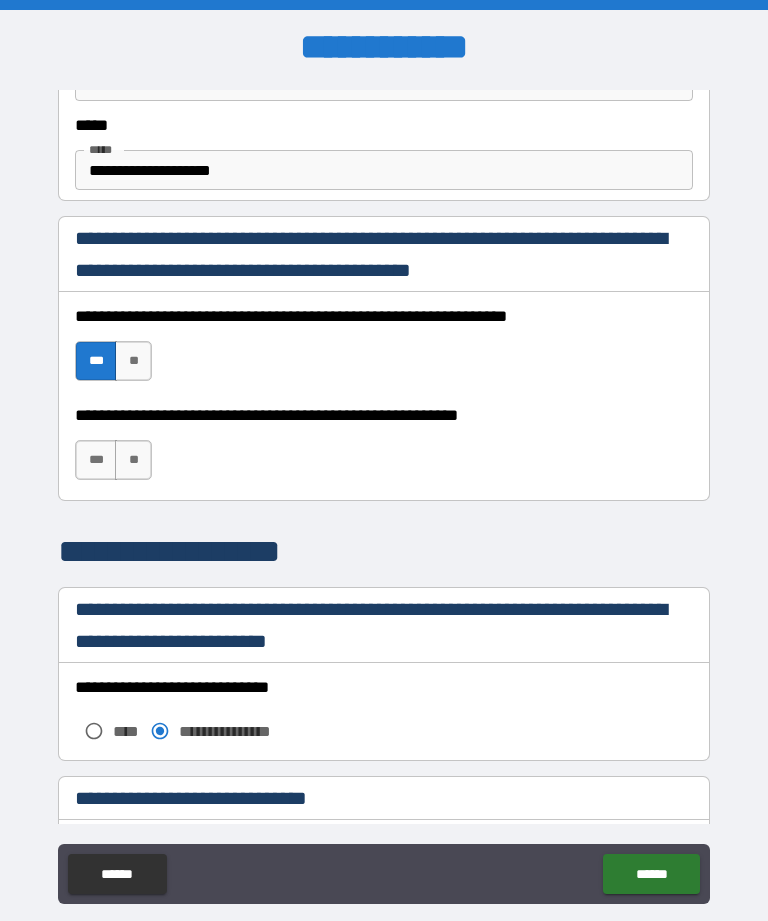 click on "***" at bounding box center [96, 460] 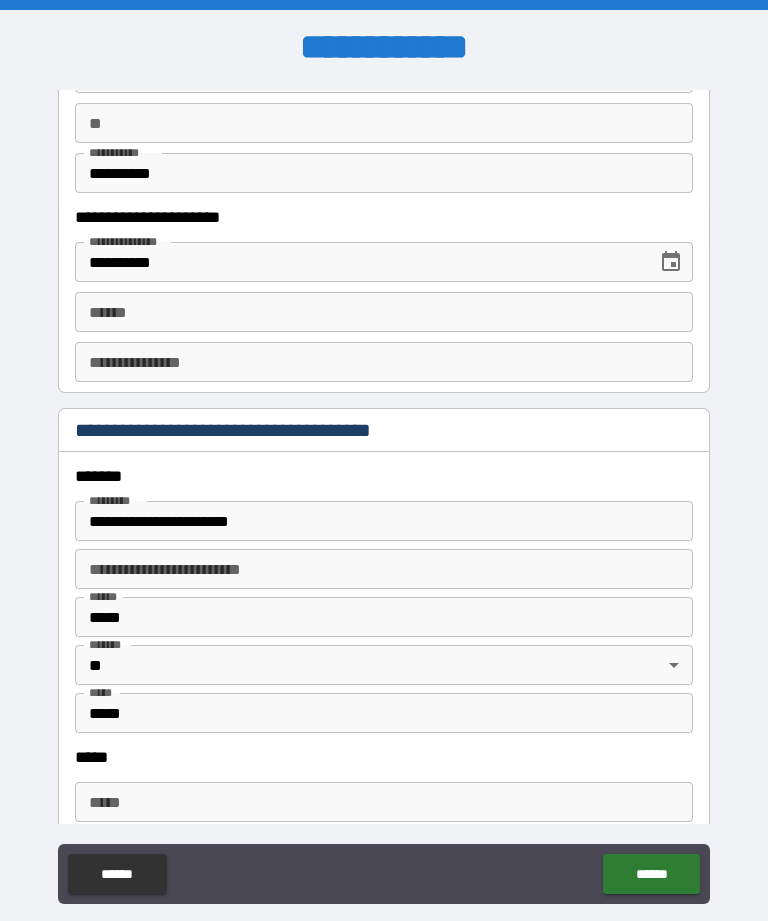 scroll, scrollTop: 2087, scrollLeft: 0, axis: vertical 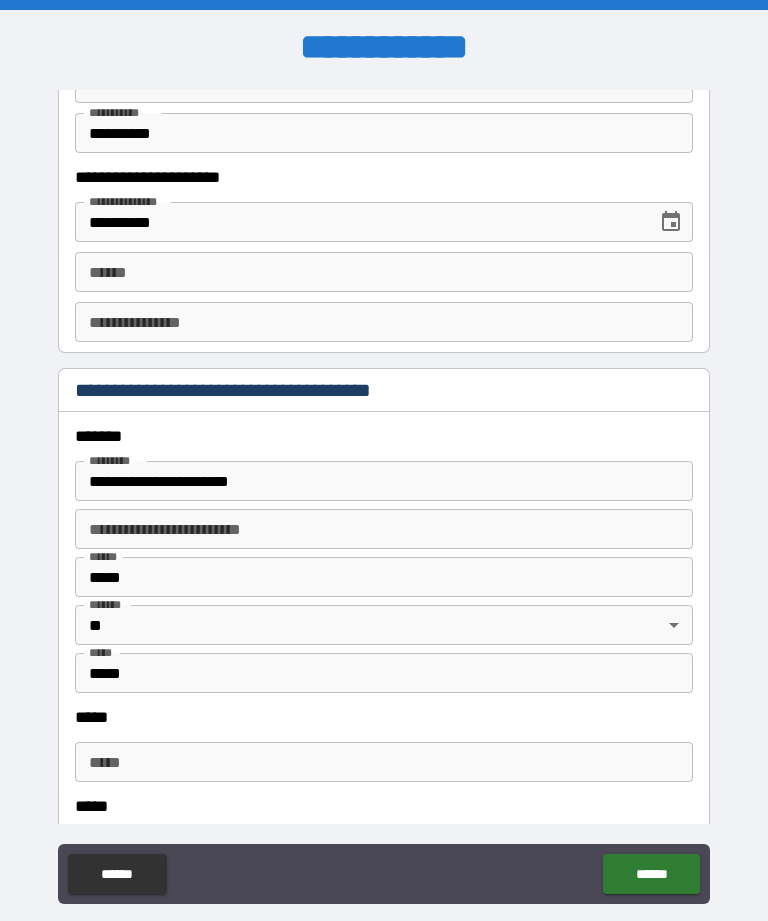 click on "****   * ****   *" at bounding box center [384, 272] 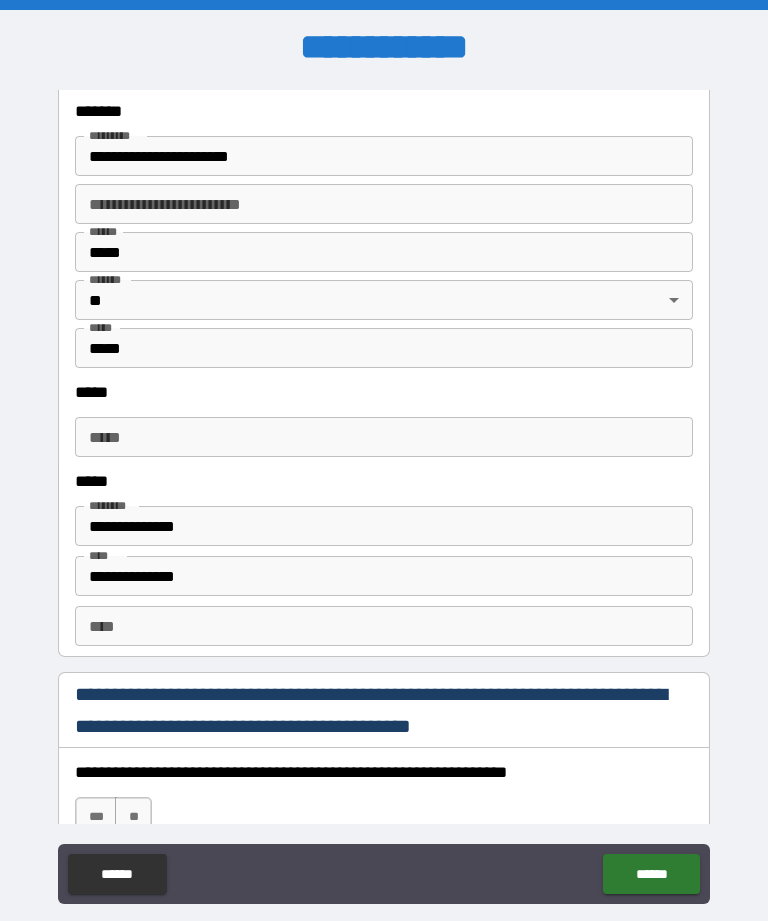 scroll, scrollTop: 2414, scrollLeft: 0, axis: vertical 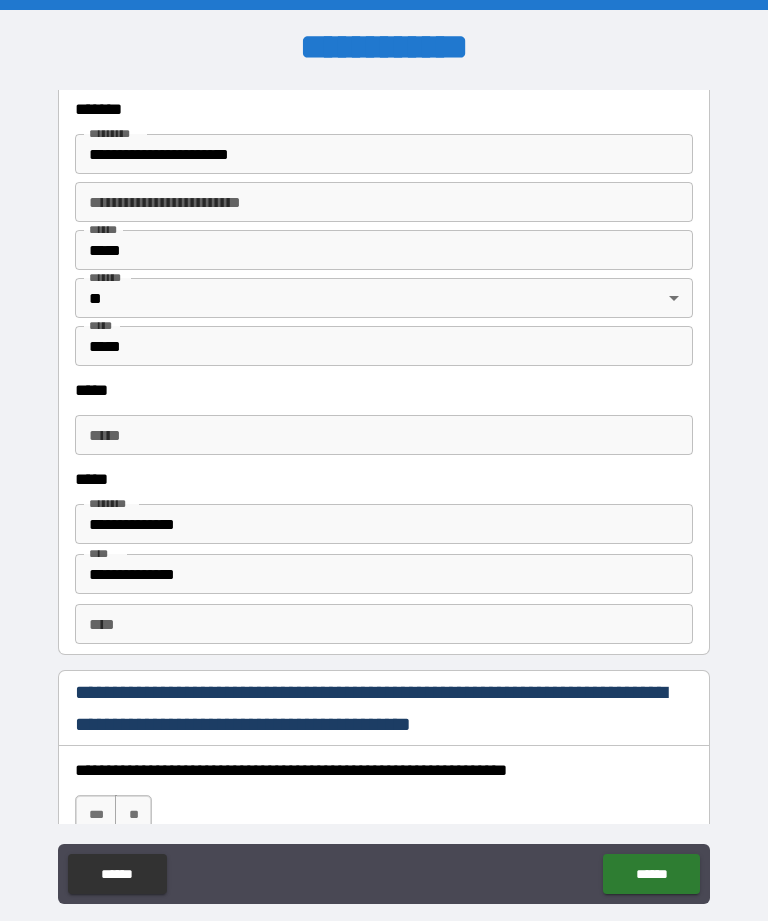 type on "**********" 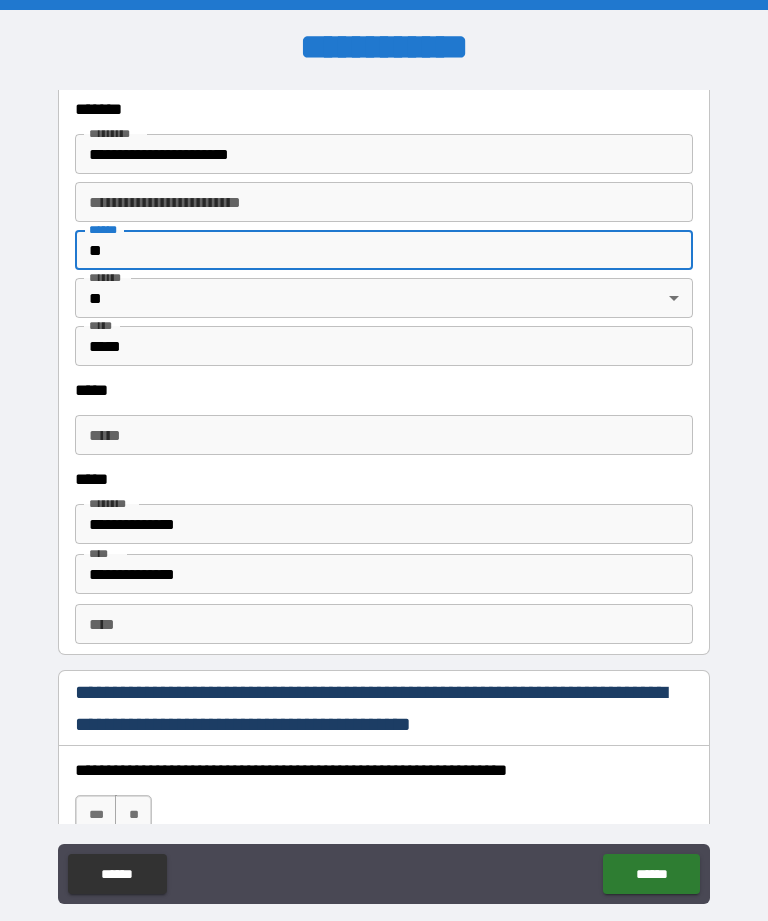 type on "*" 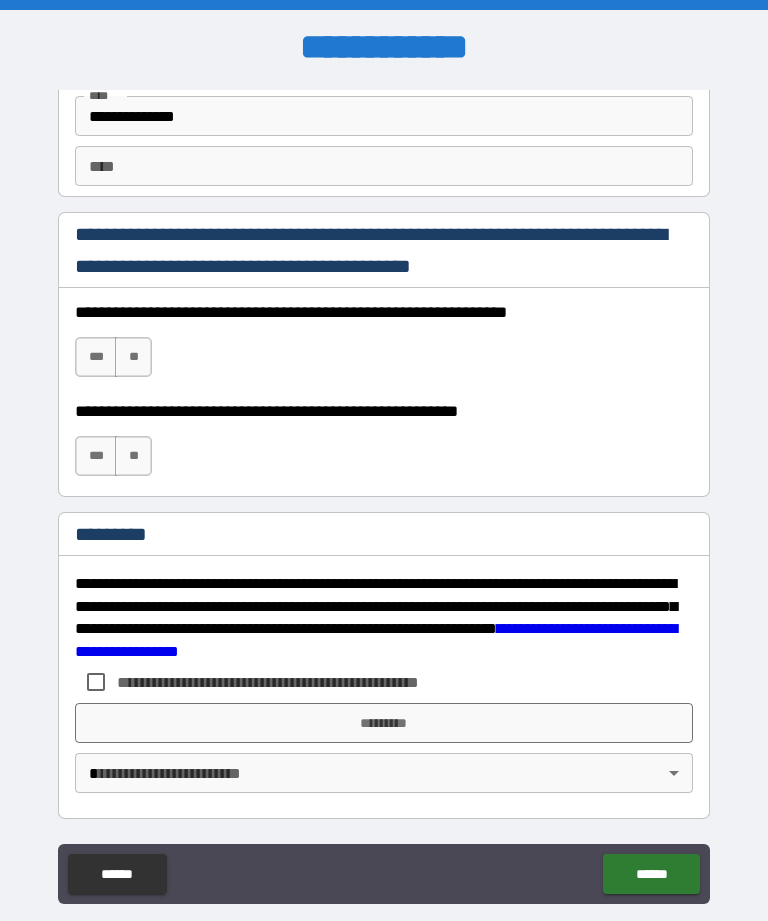scroll, scrollTop: 2872, scrollLeft: 0, axis: vertical 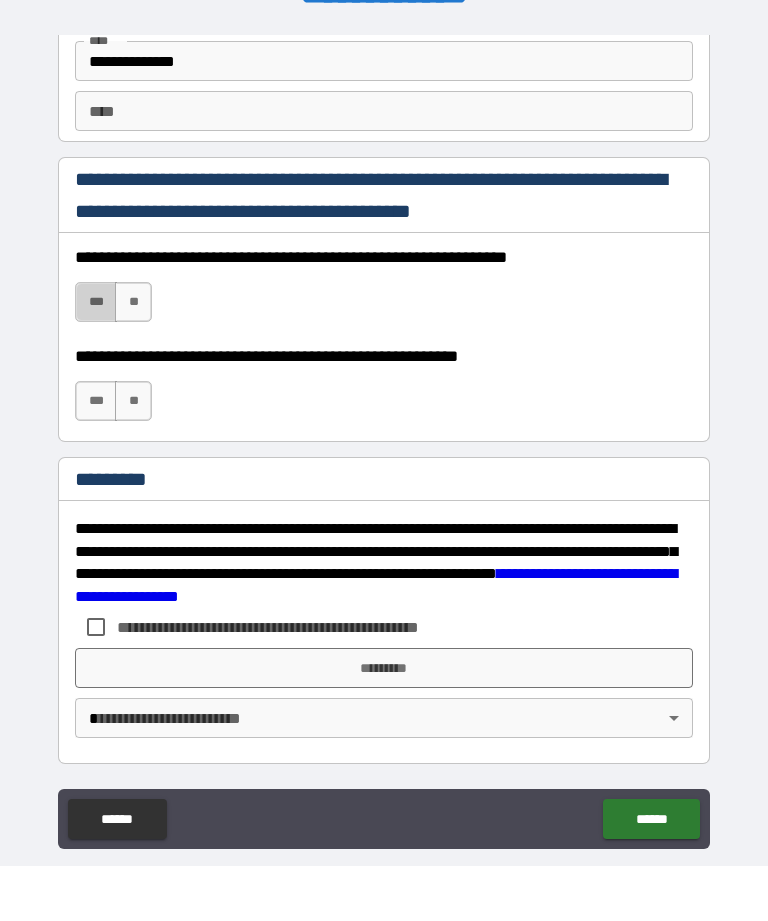 type on "********" 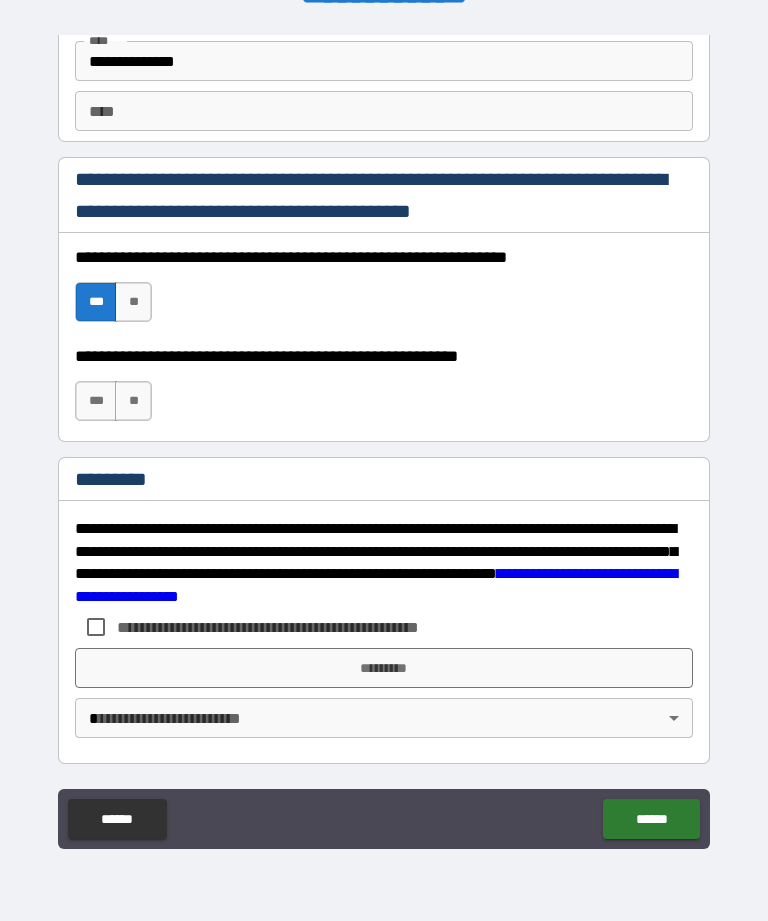 click on "***" at bounding box center [96, 401] 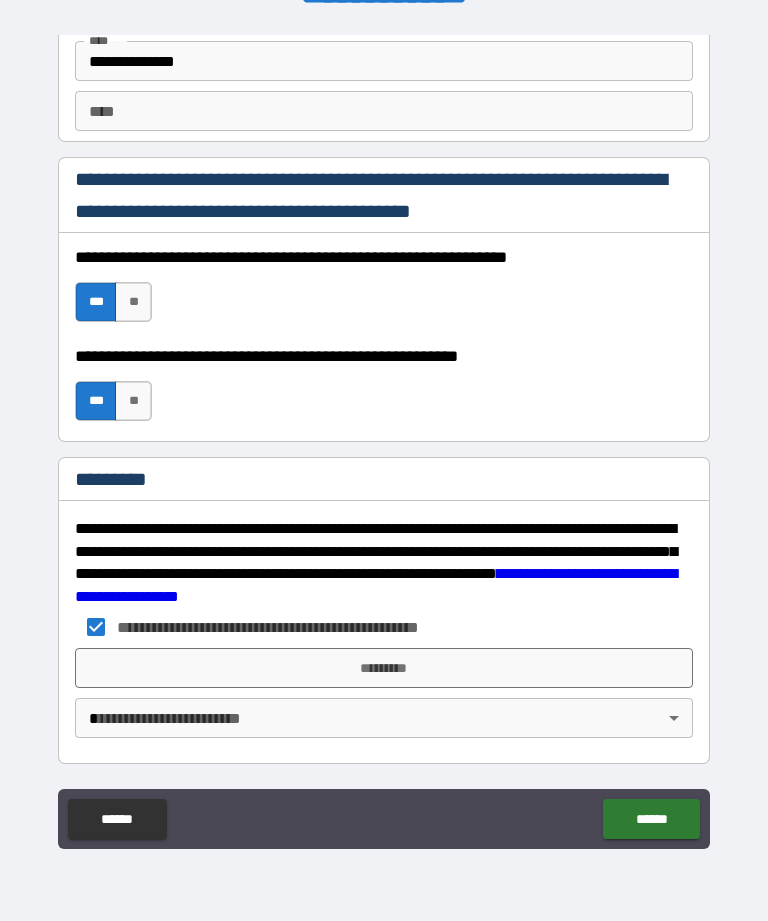 click on "*********" at bounding box center (384, 668) 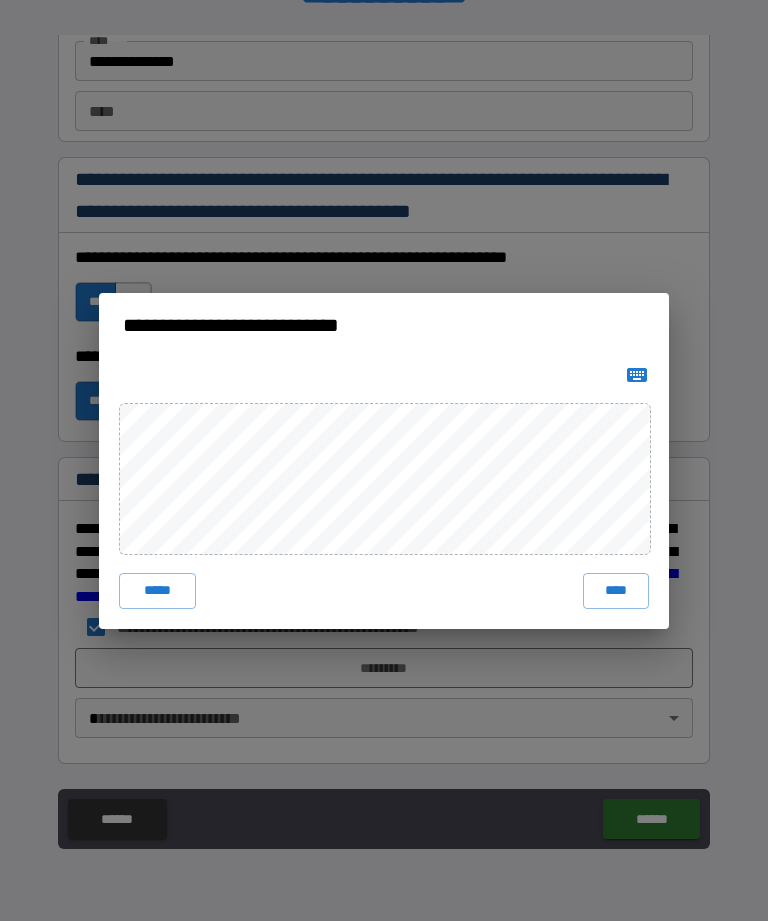 click on "****" at bounding box center [616, 591] 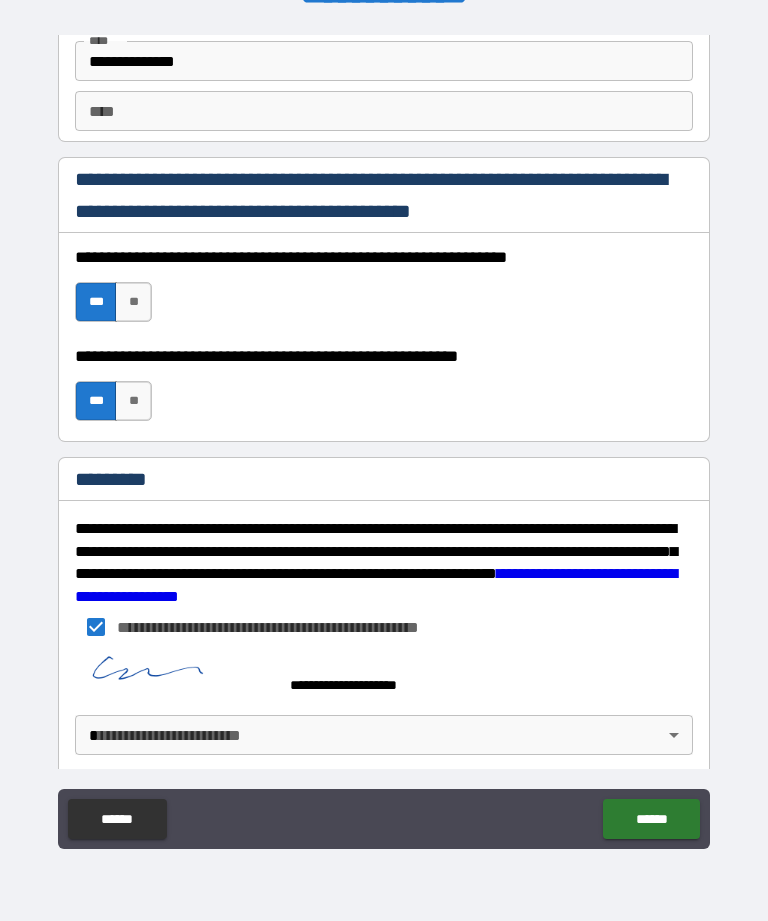 click on "******" at bounding box center (651, 819) 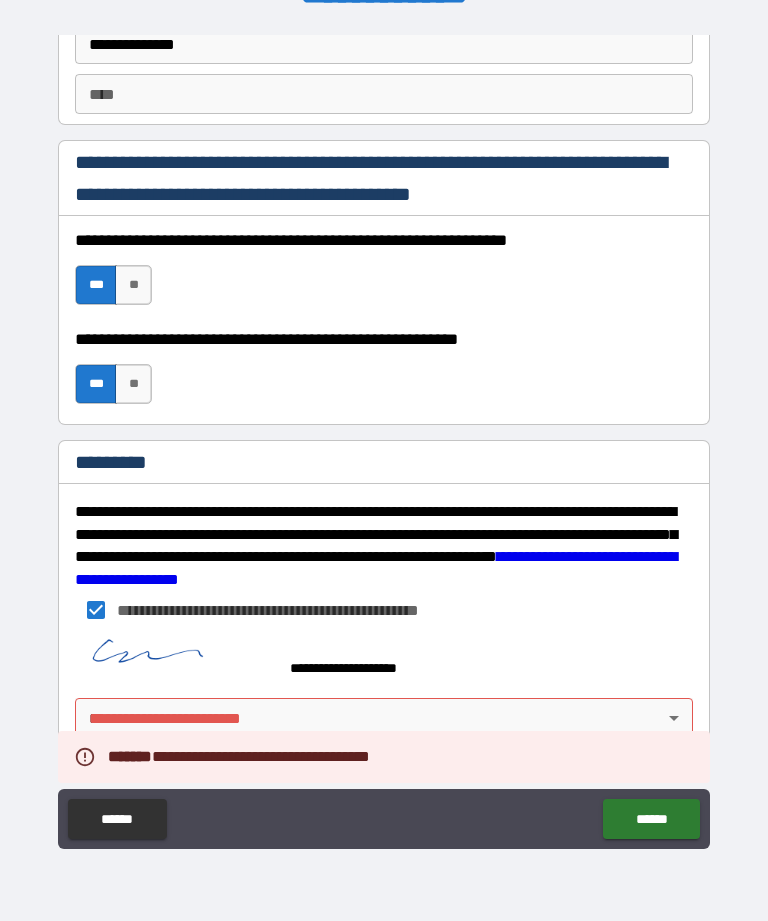 scroll, scrollTop: 2889, scrollLeft: 0, axis: vertical 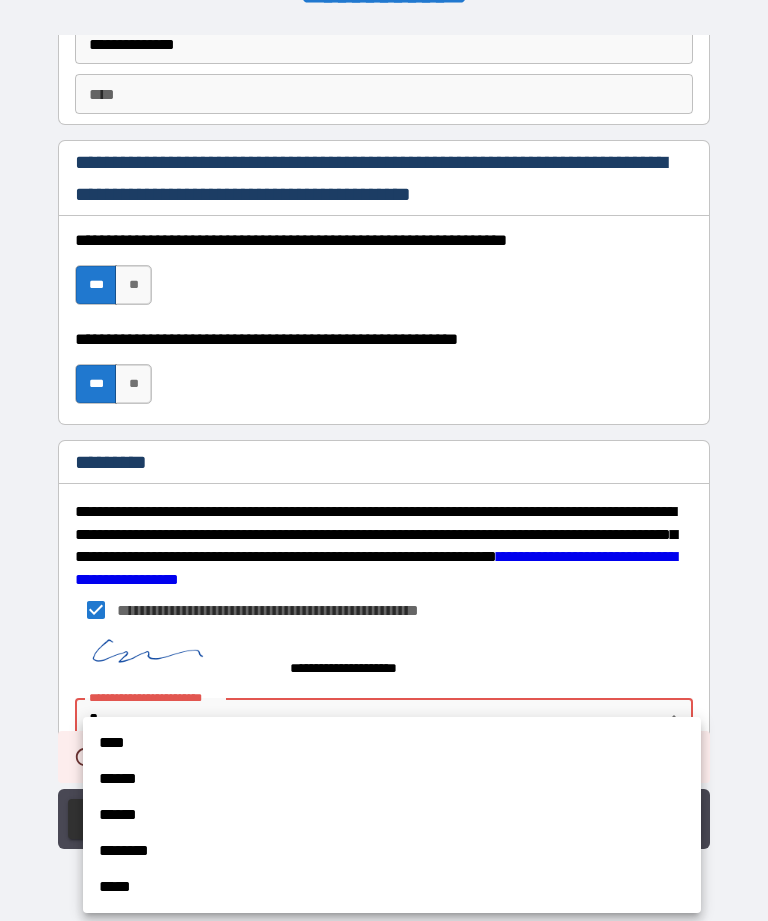 click on "******" at bounding box center [392, 779] 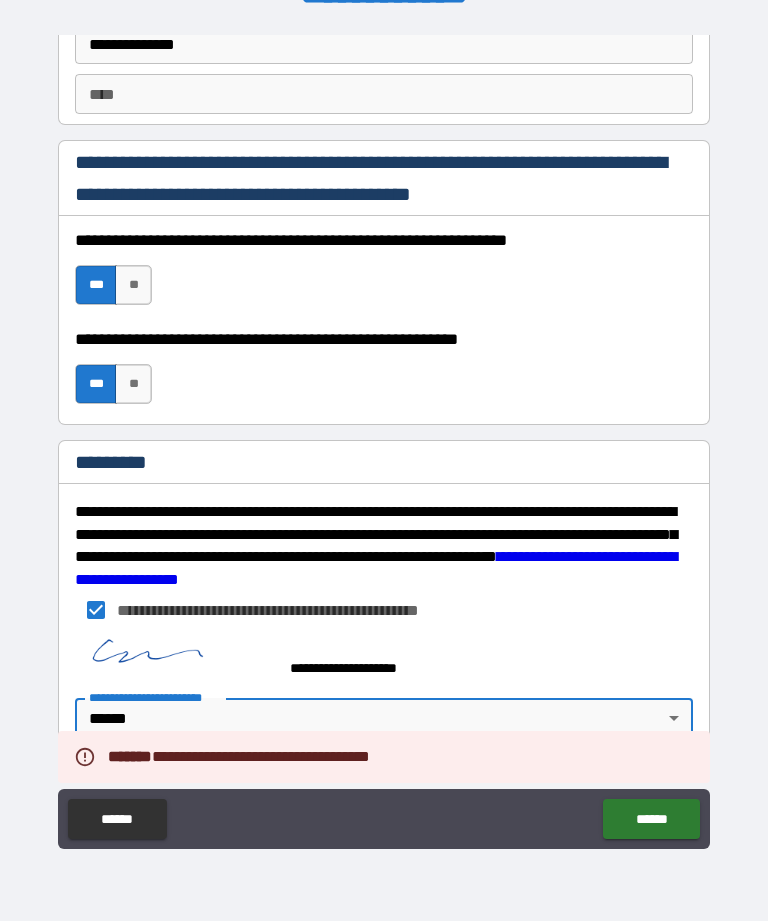click on "******" at bounding box center [651, 819] 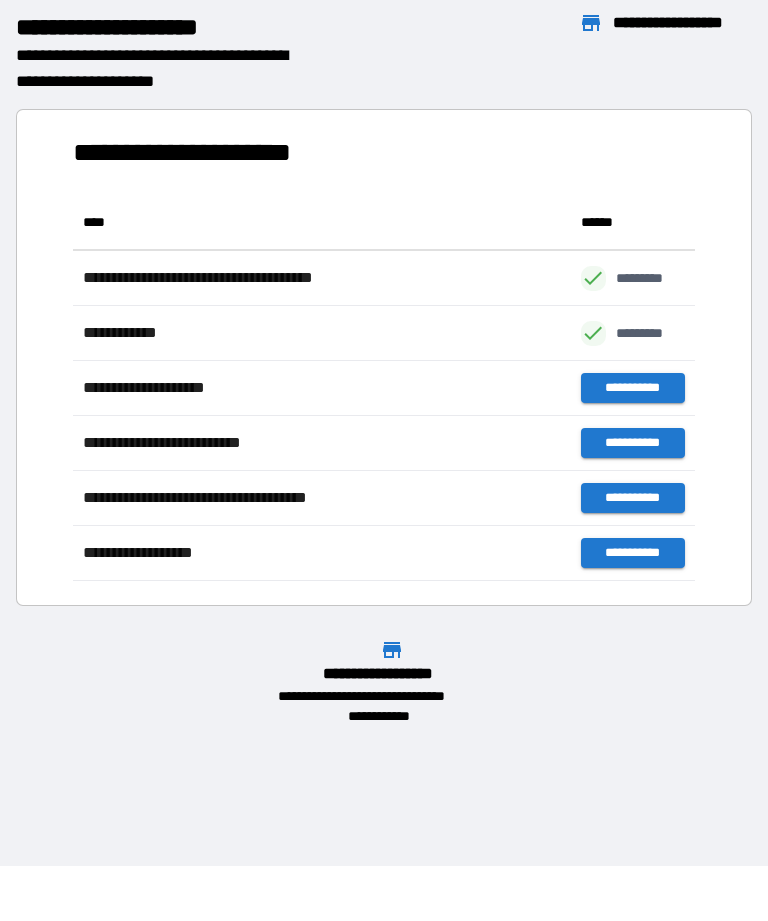 scroll, scrollTop: 386, scrollLeft: 622, axis: both 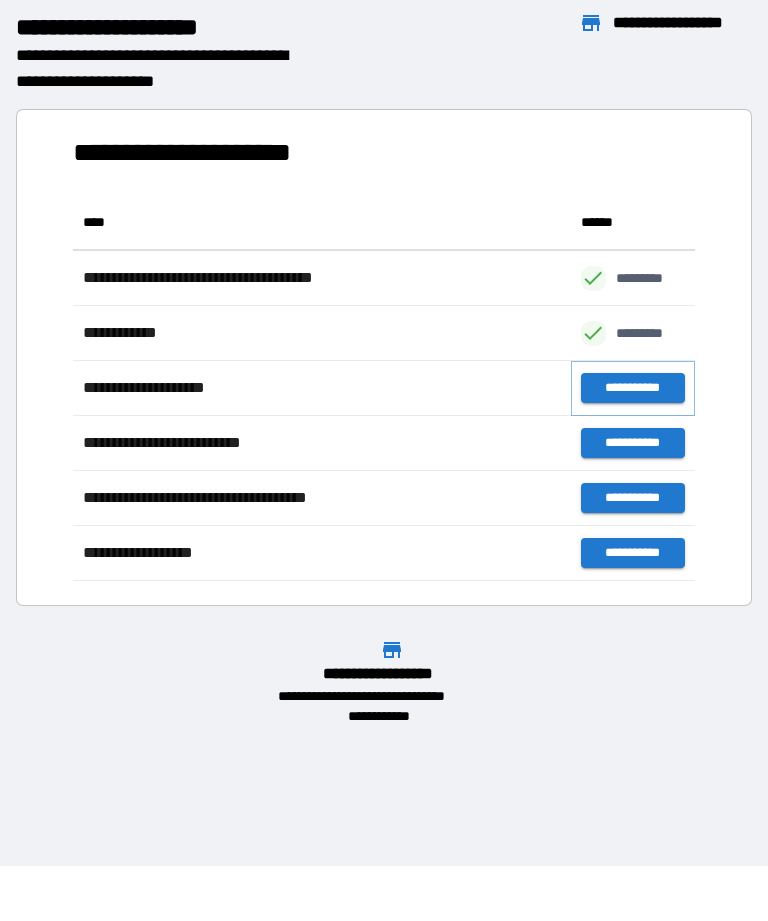 click on "**********" at bounding box center [633, 388] 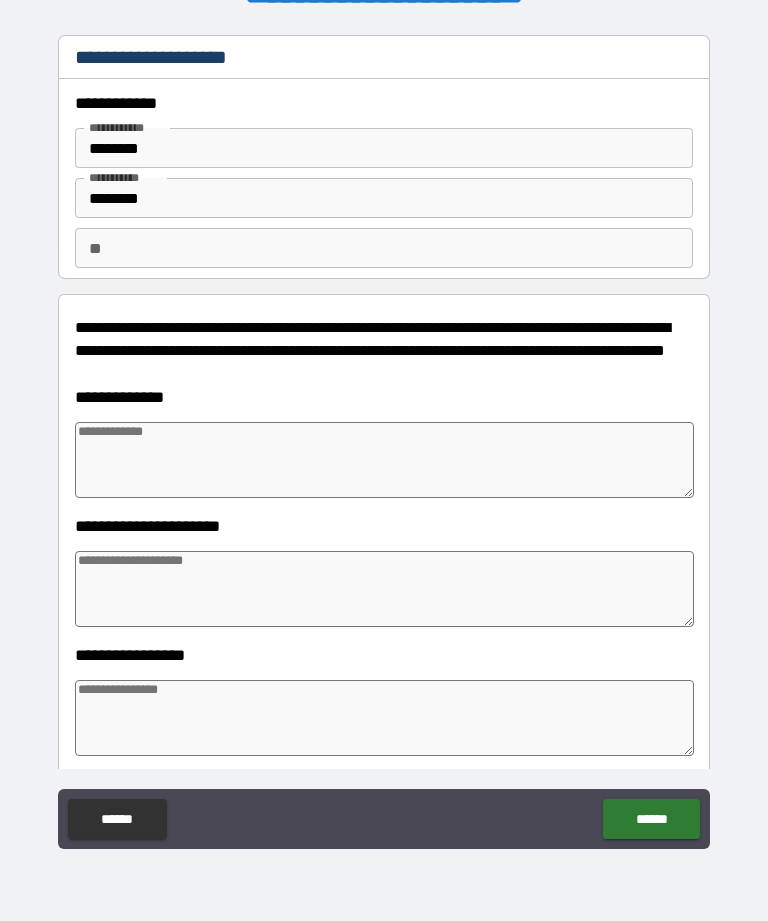 type on "*" 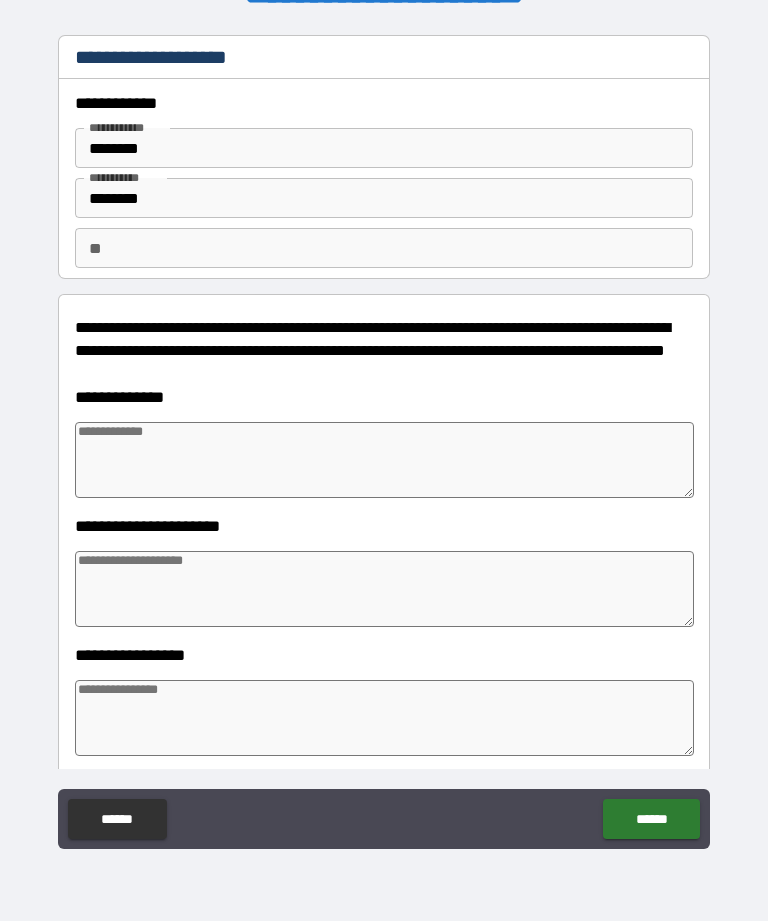 type on "*" 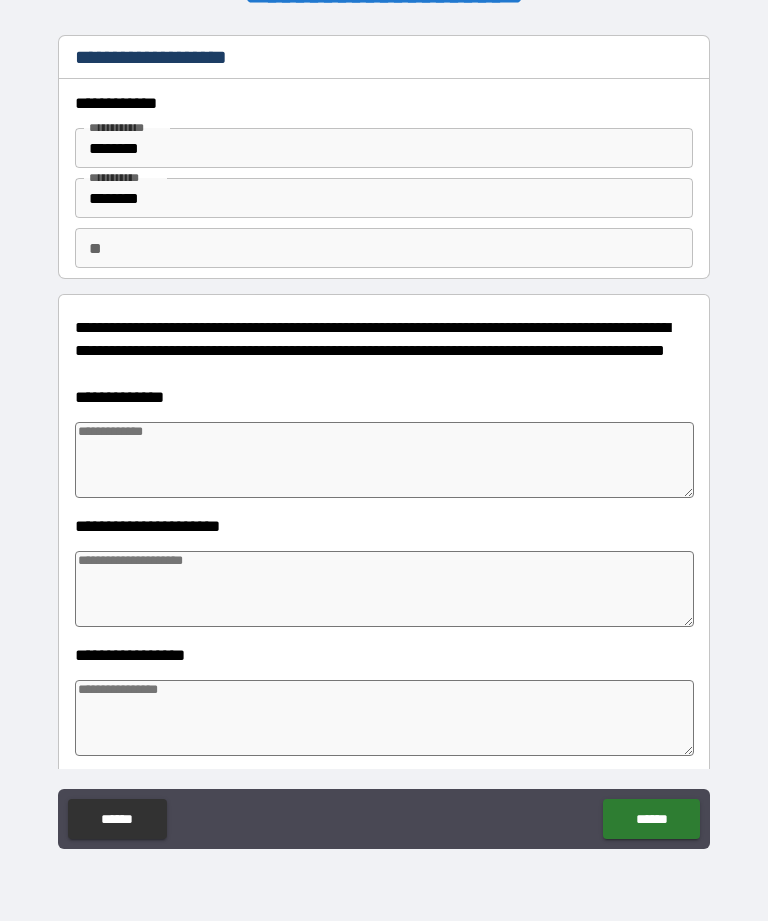 type on "*" 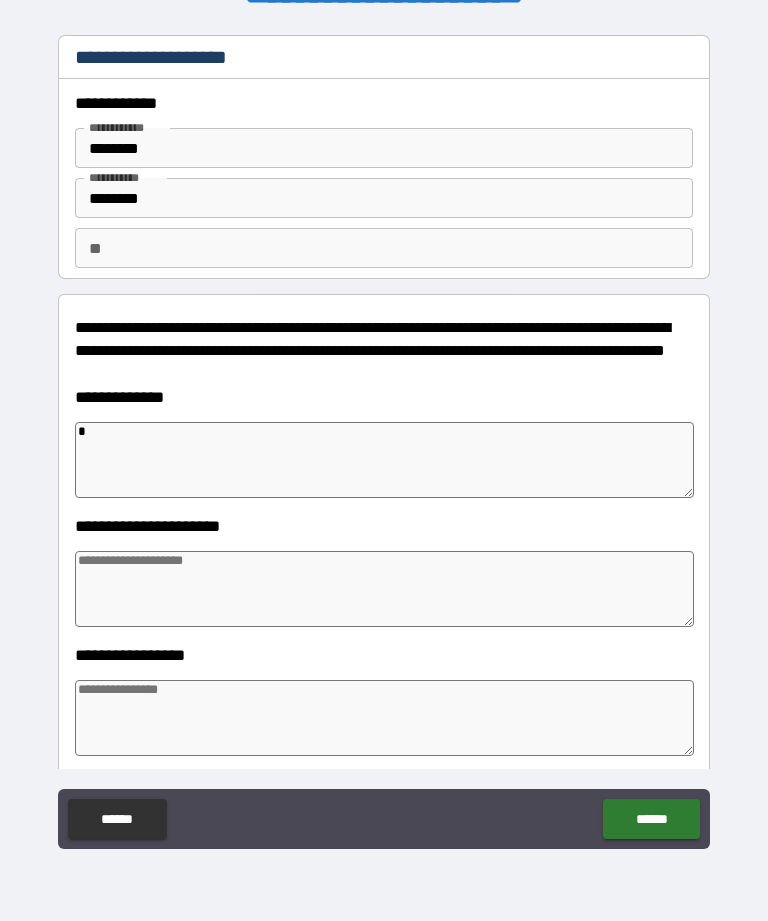 type on "*" 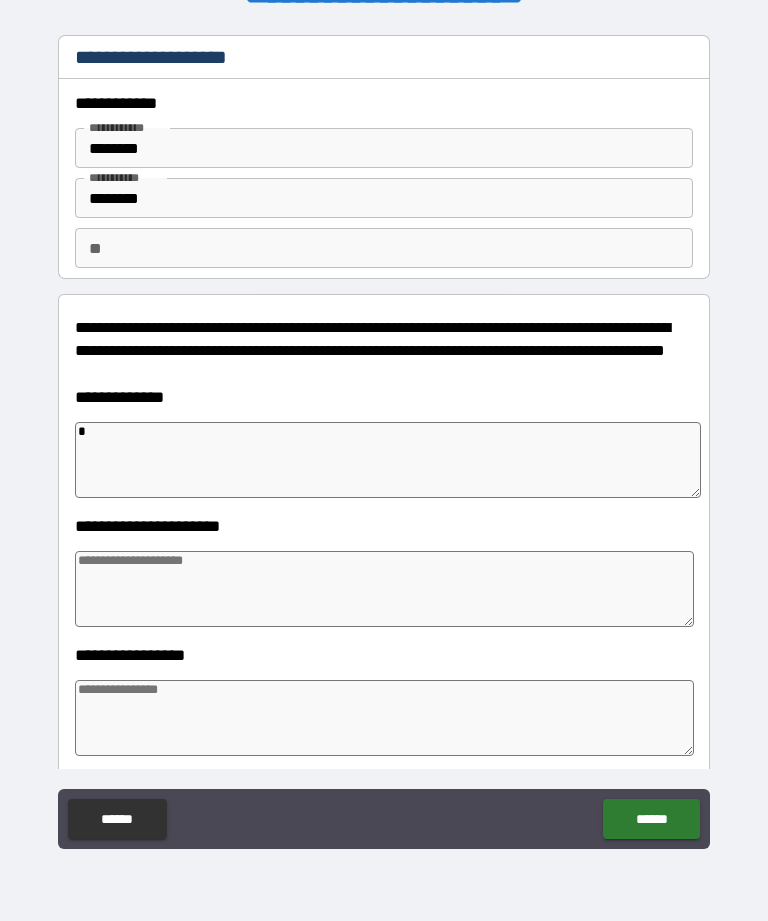 type on "**" 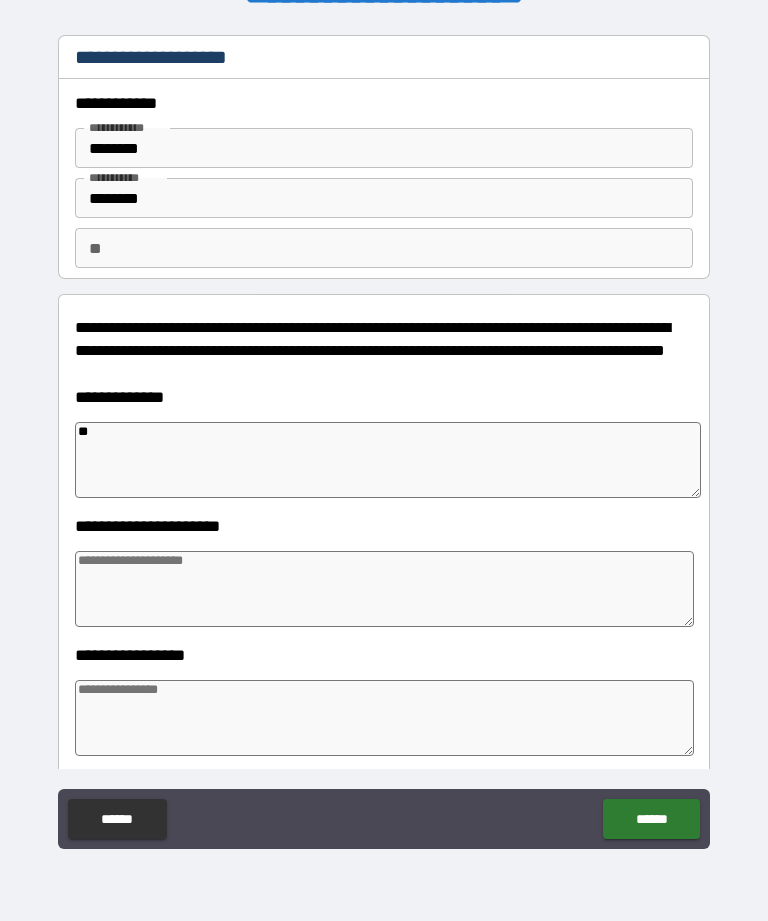 type on "***" 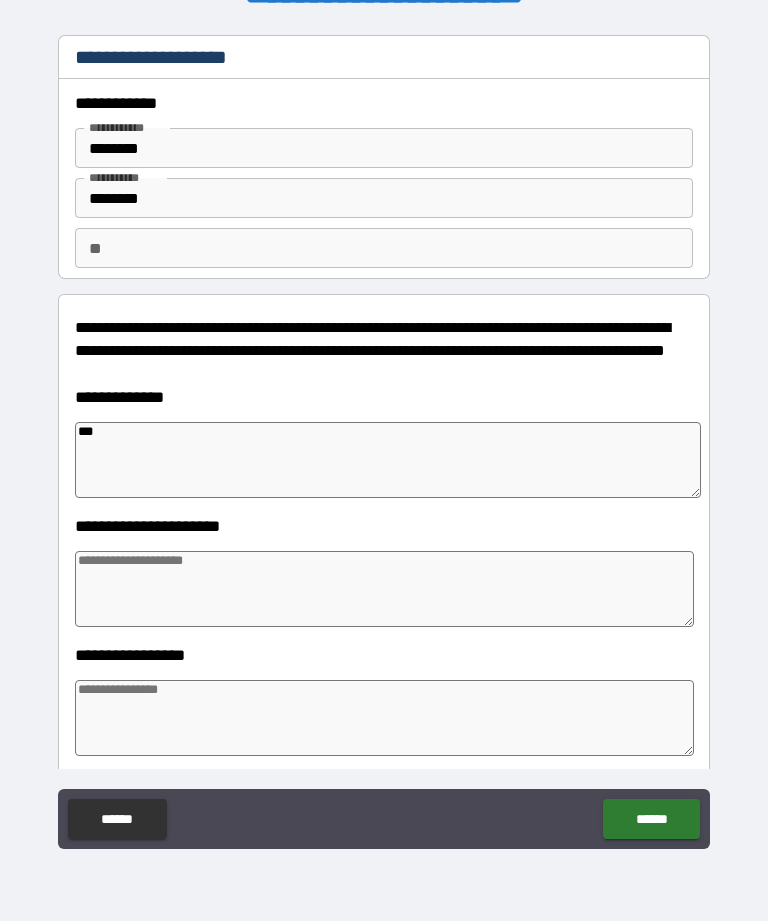 type on "*" 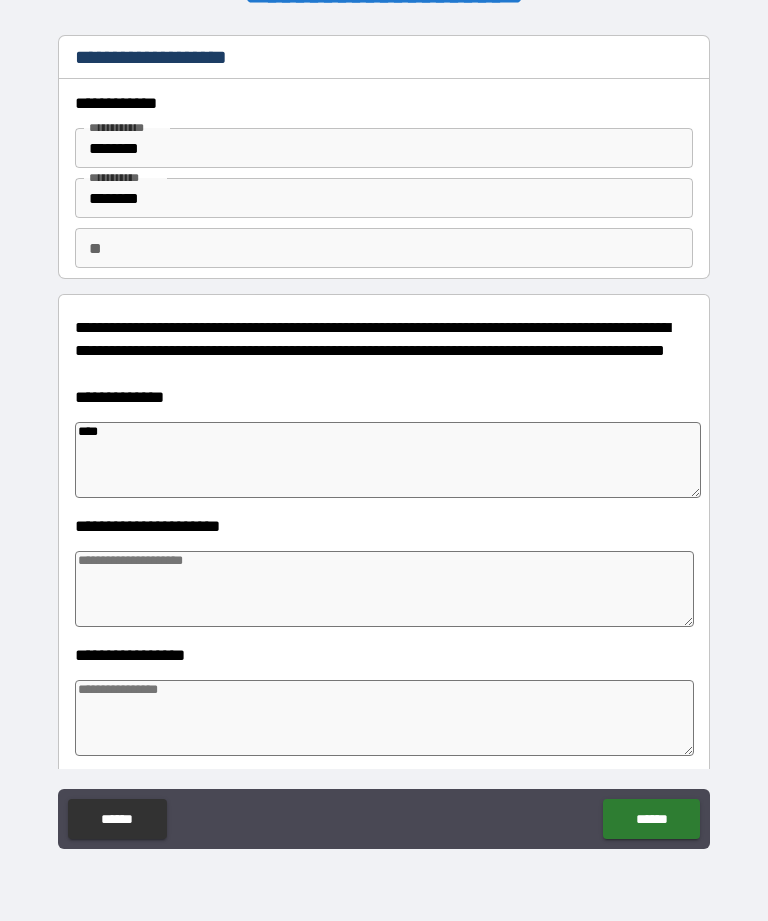 type on "*" 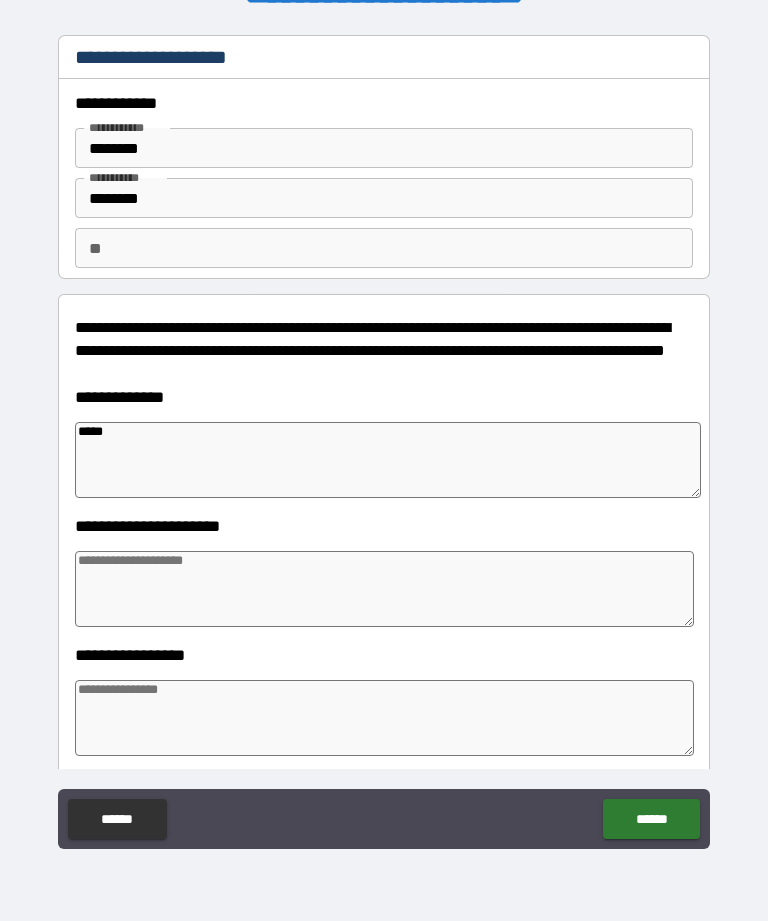 type on "******" 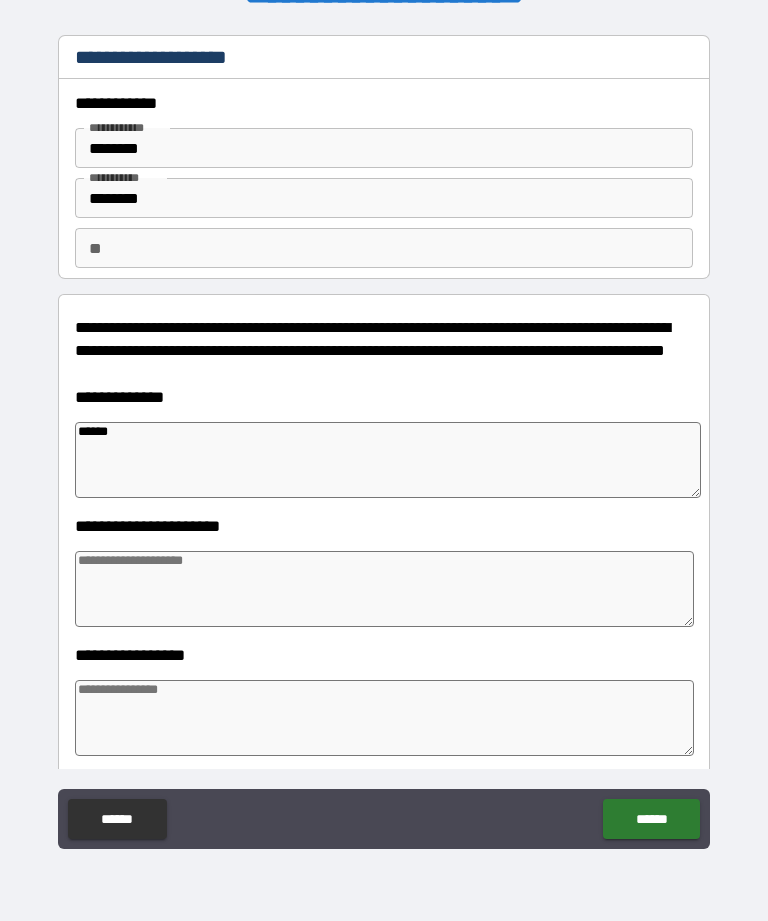 type on "*" 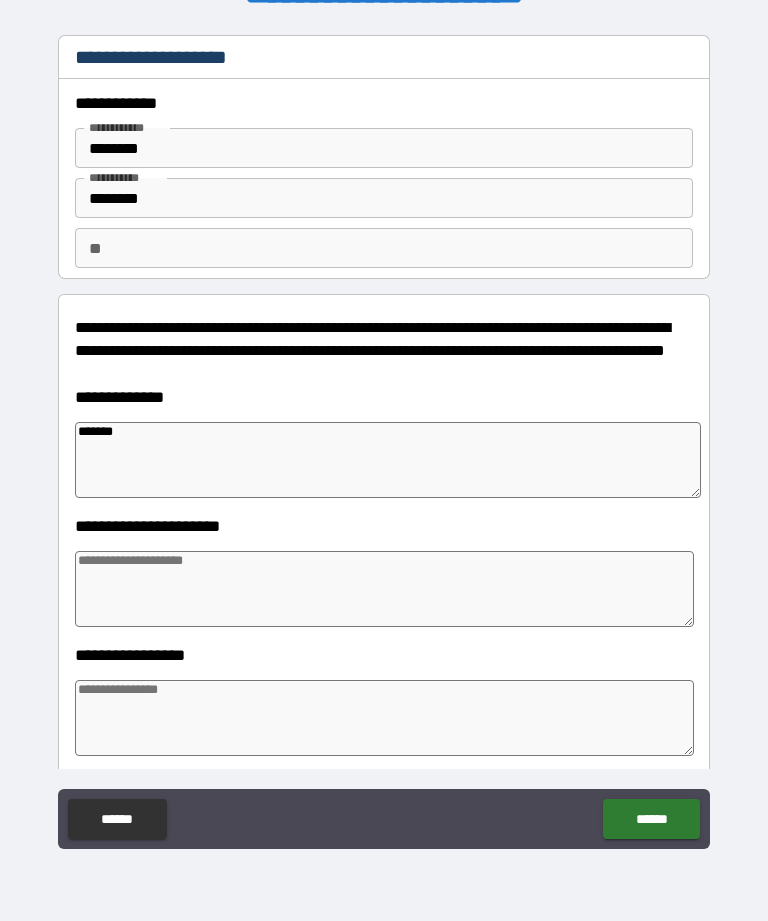 type on "*" 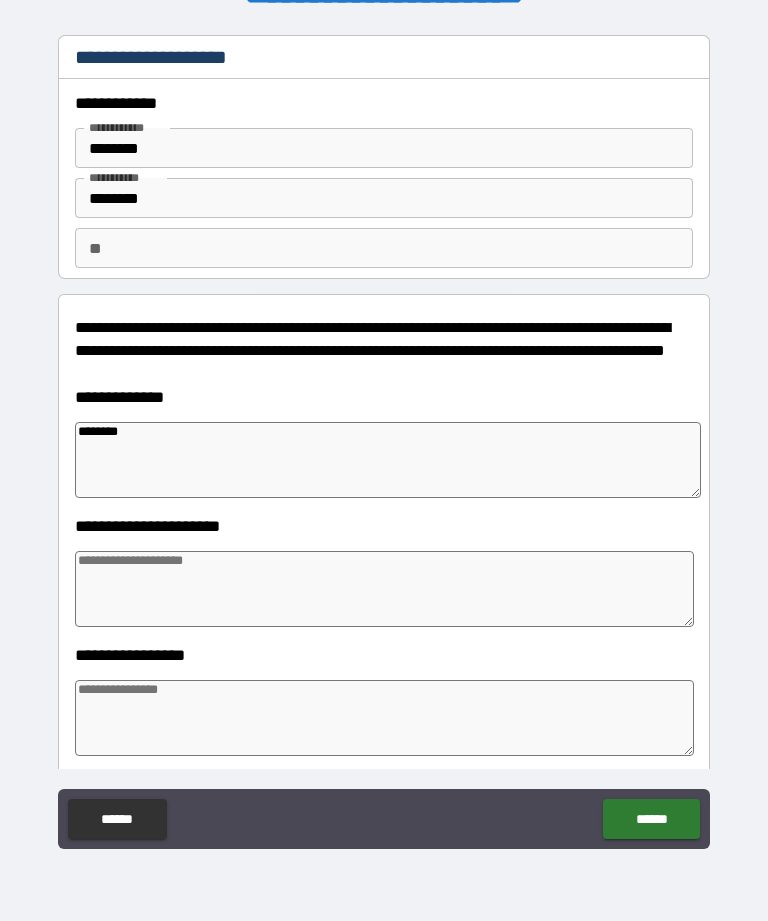 type on "*" 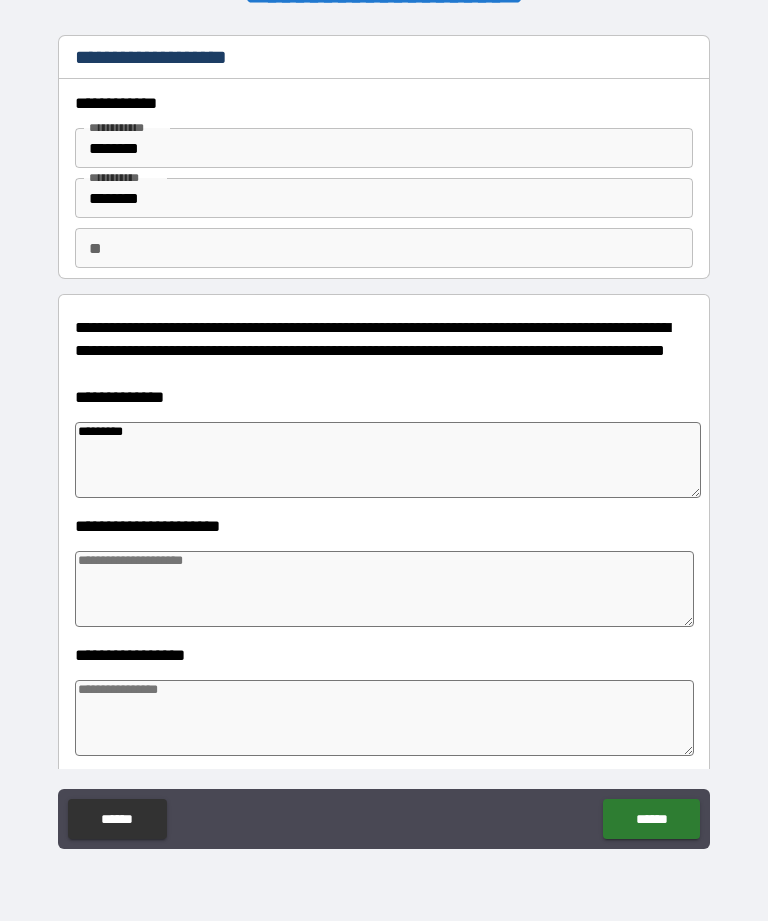 type on "*" 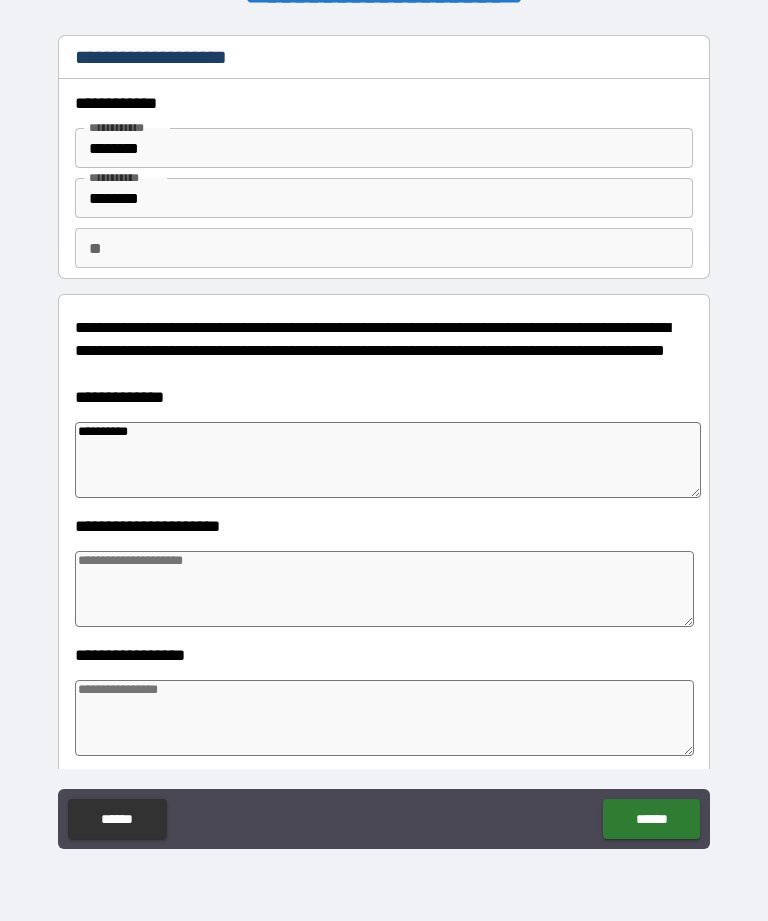 type on "*" 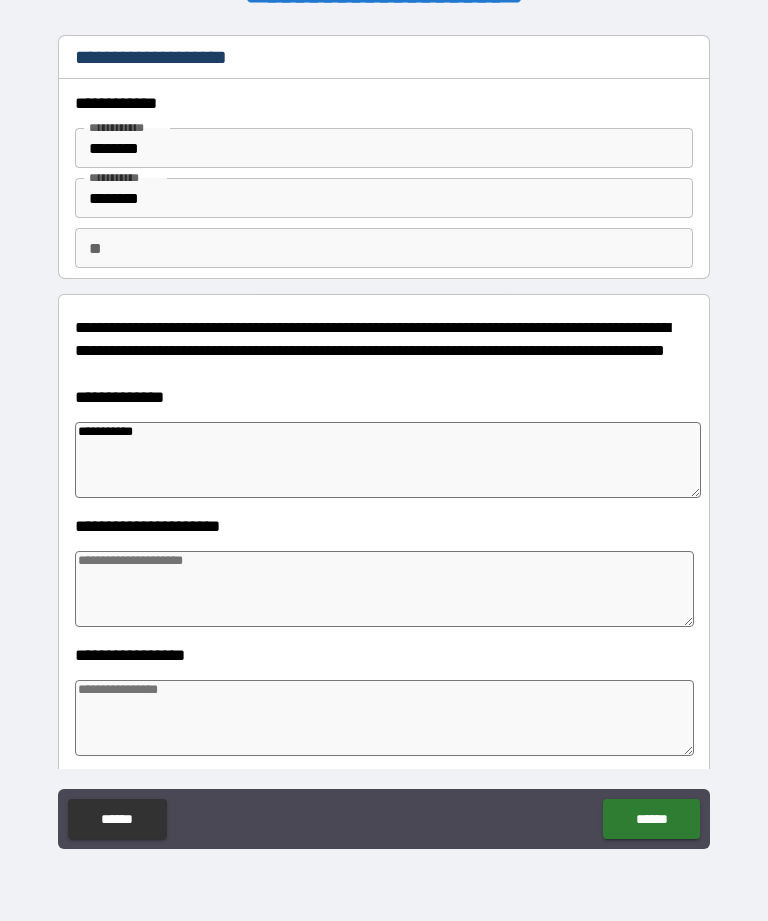 type on "*" 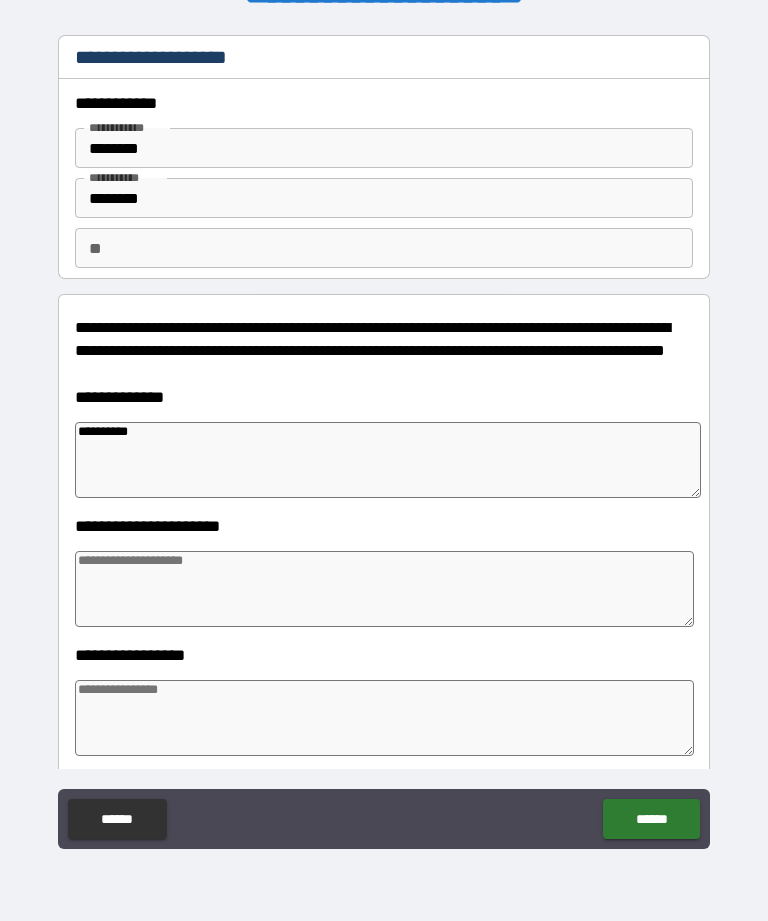 type on "*" 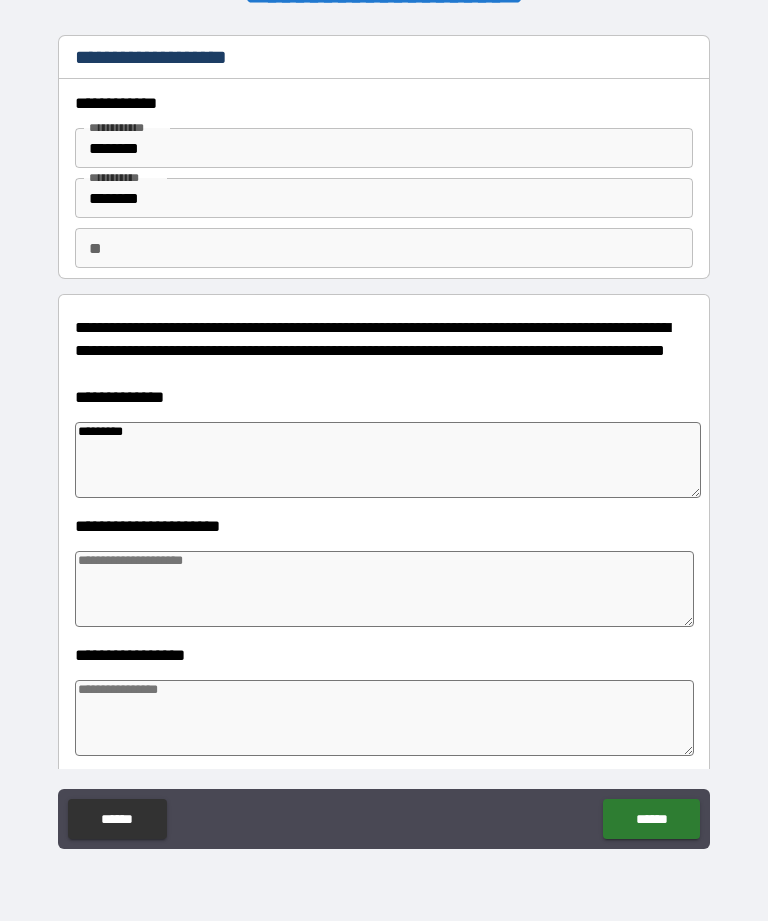 type on "*" 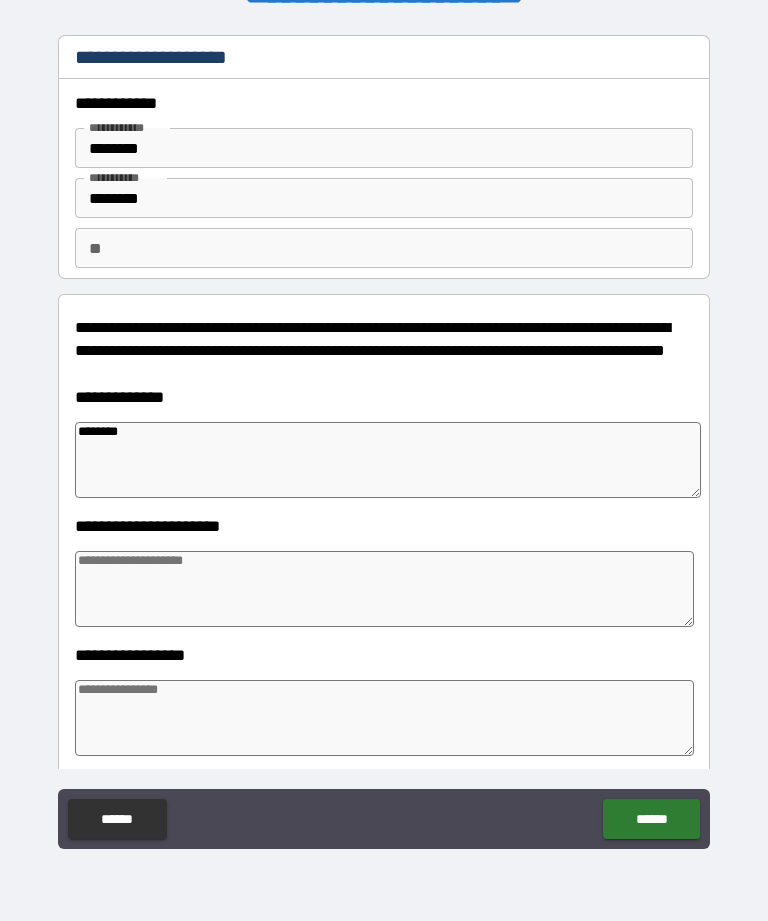type on "*" 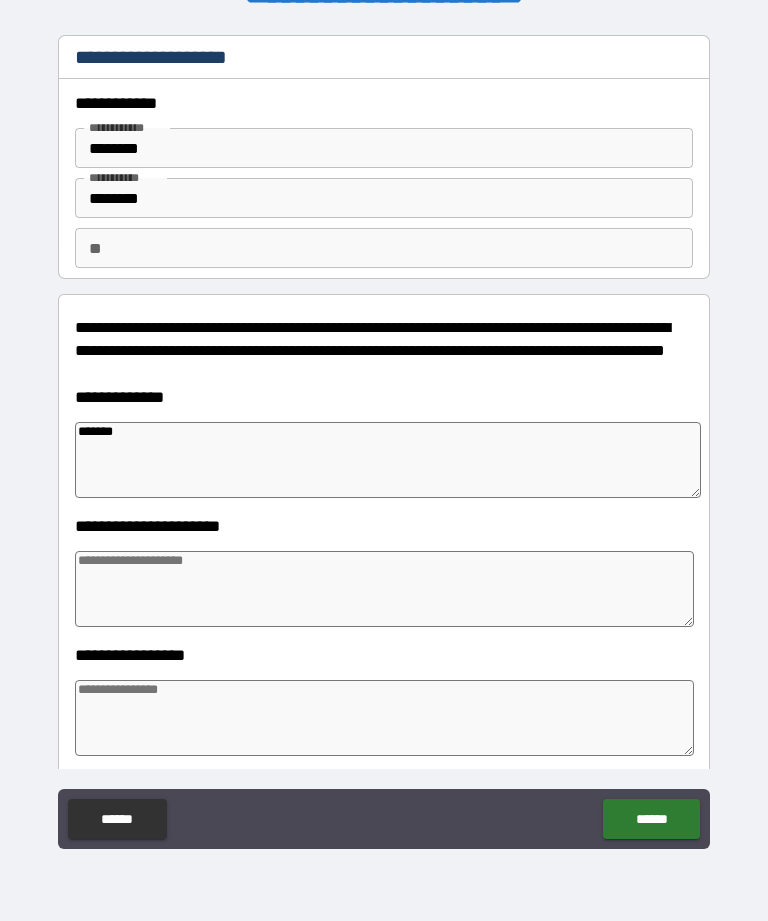 type on "*" 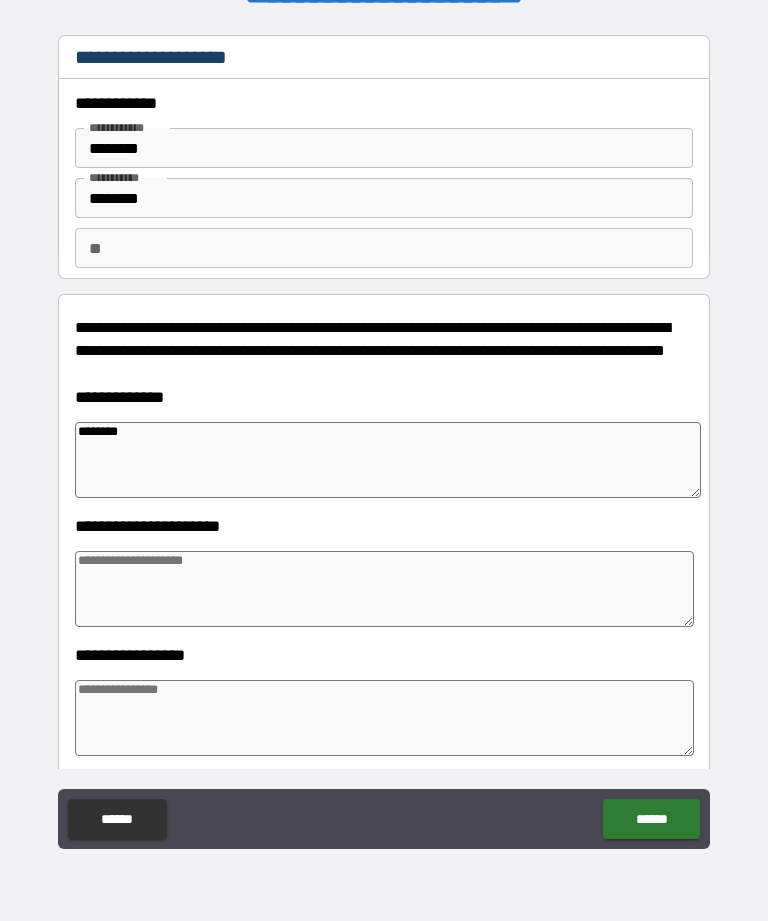 type on "*" 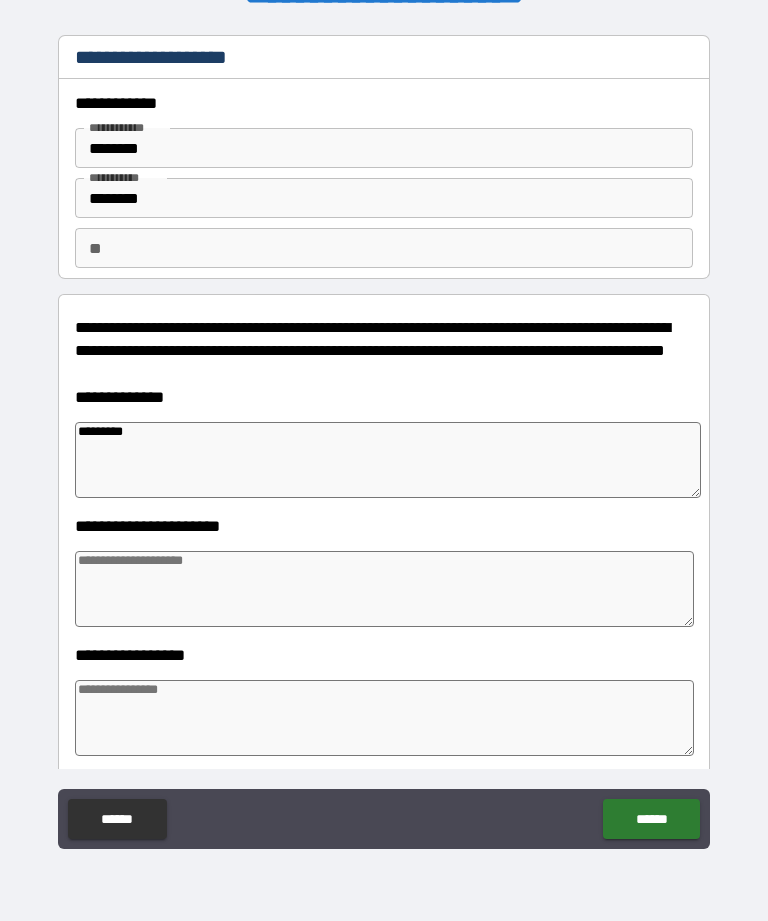type on "*" 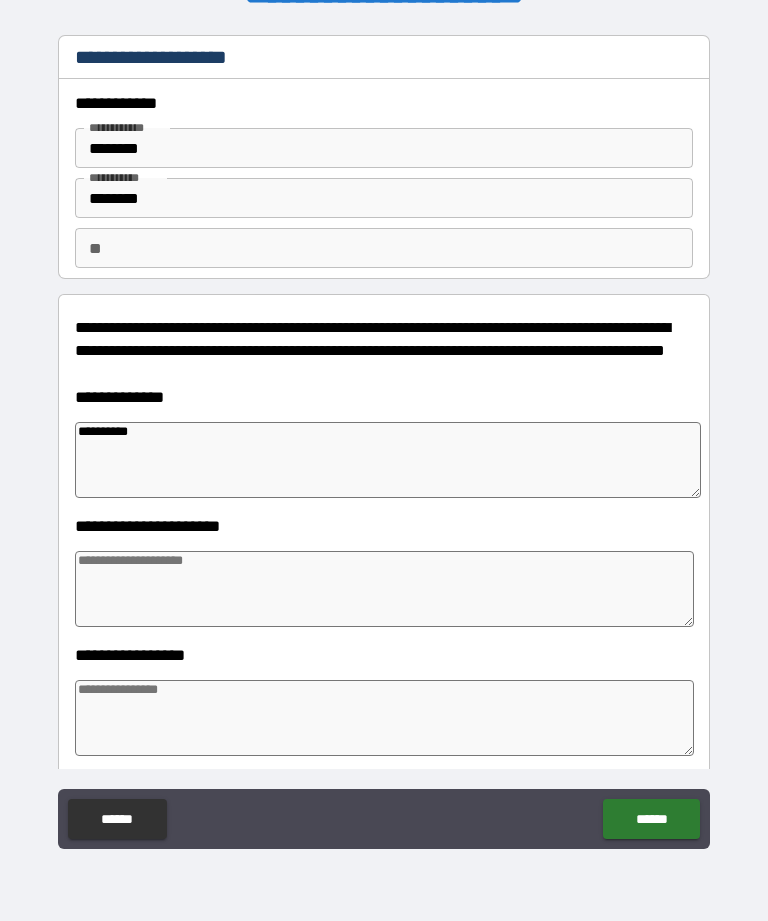 type on "*" 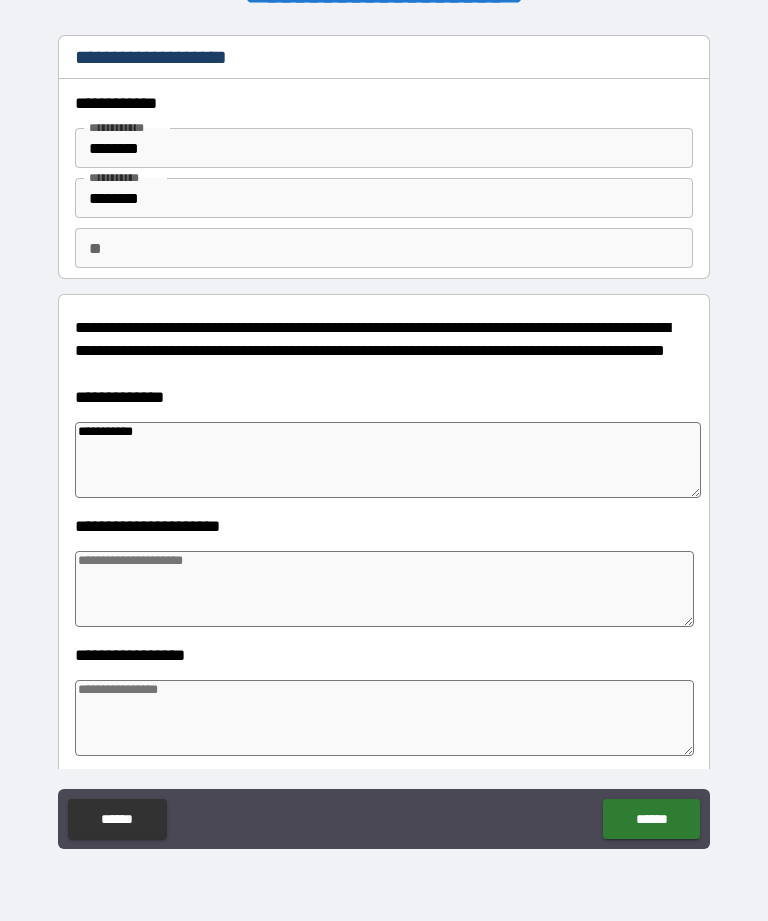 type on "*" 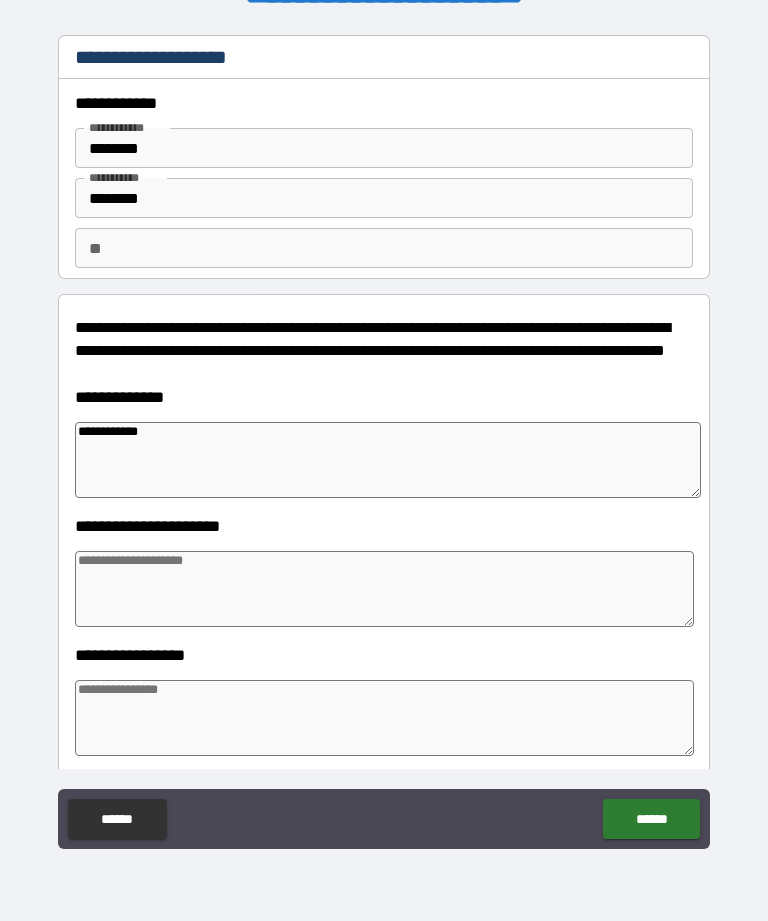 type on "**********" 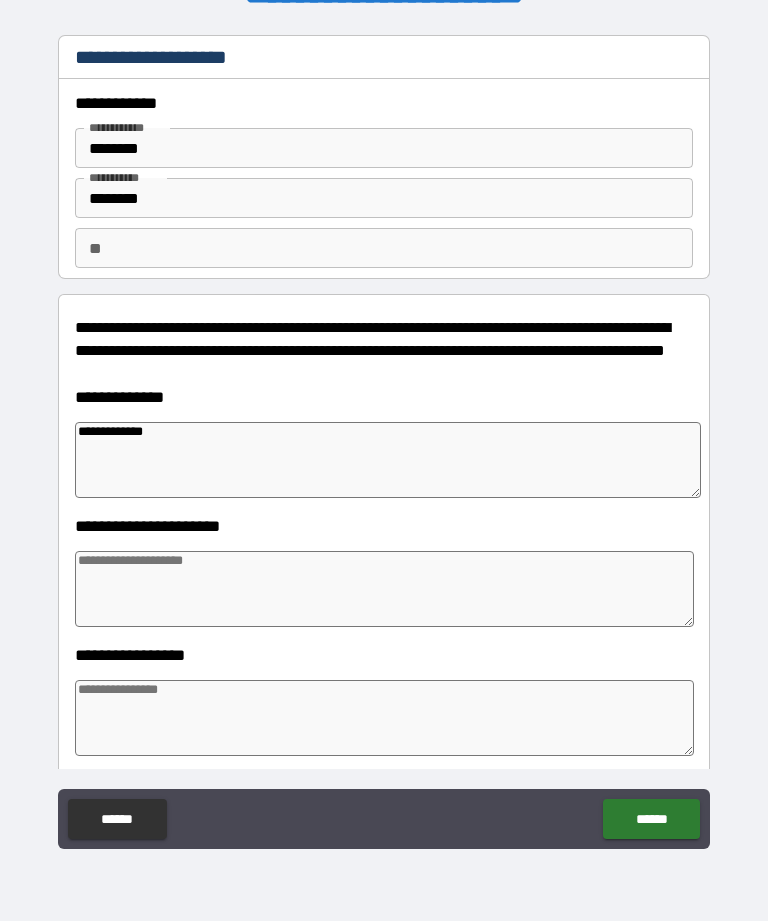 type on "*" 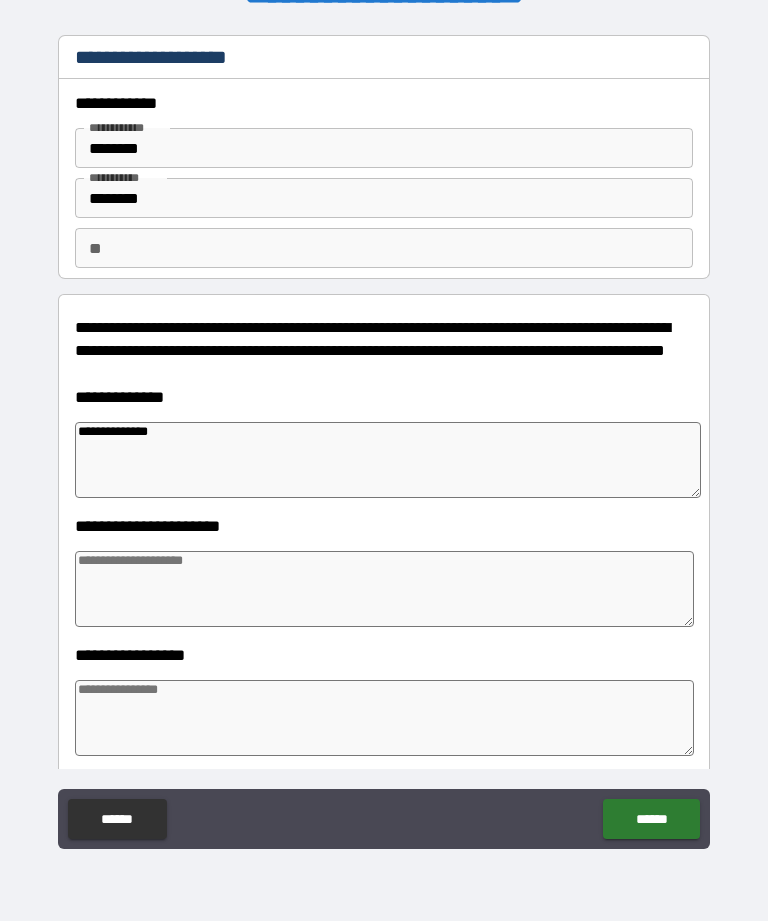 type on "**********" 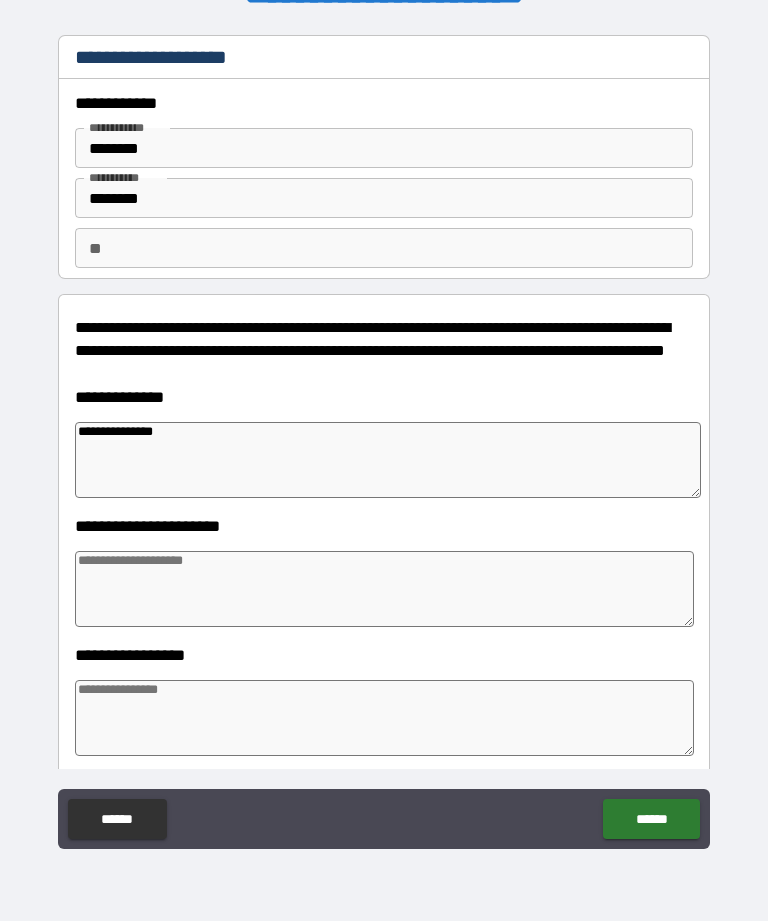 type on "*" 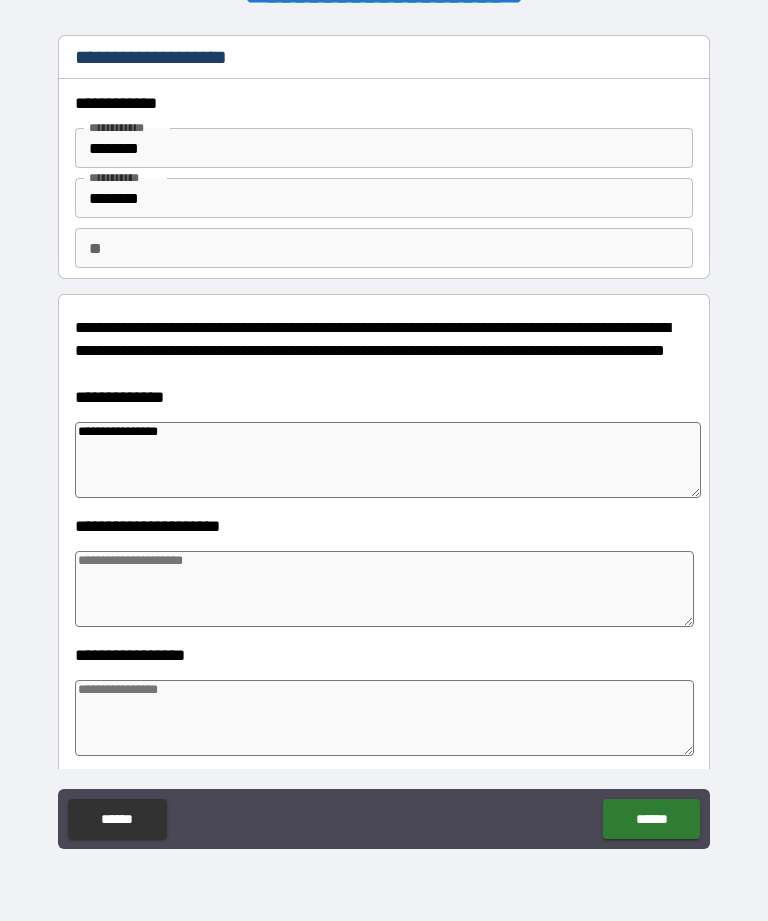 type on "*" 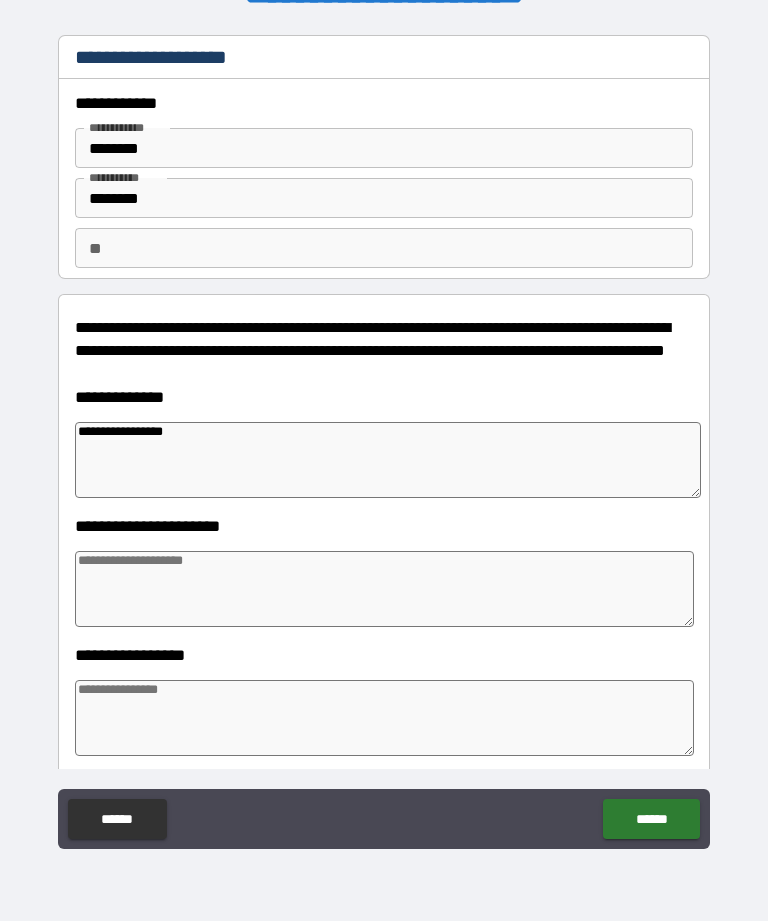 type on "**********" 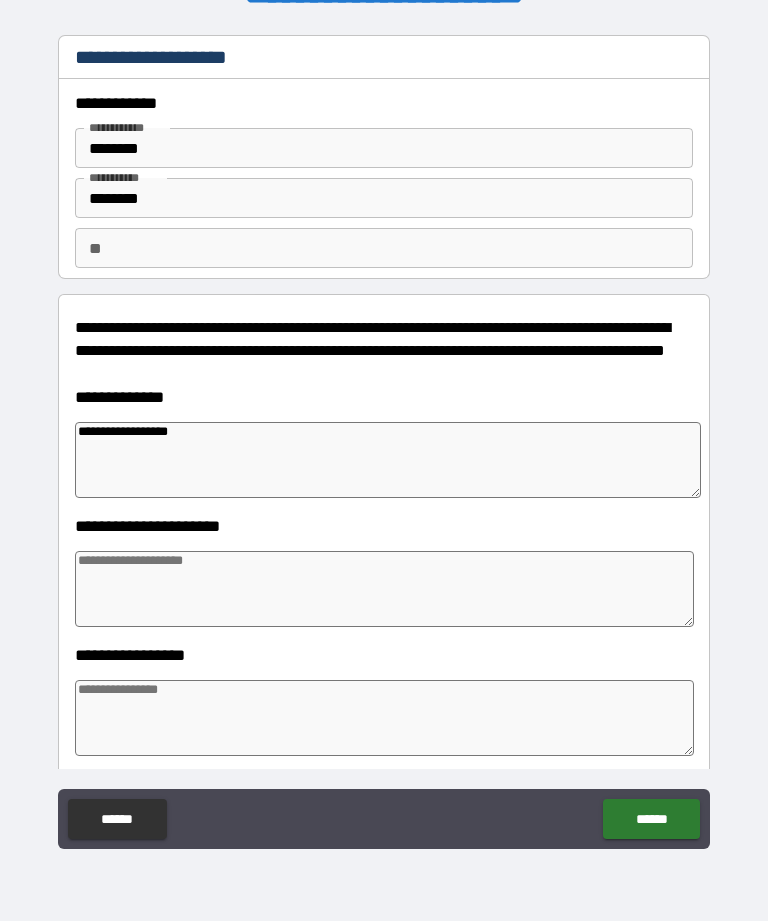type on "**********" 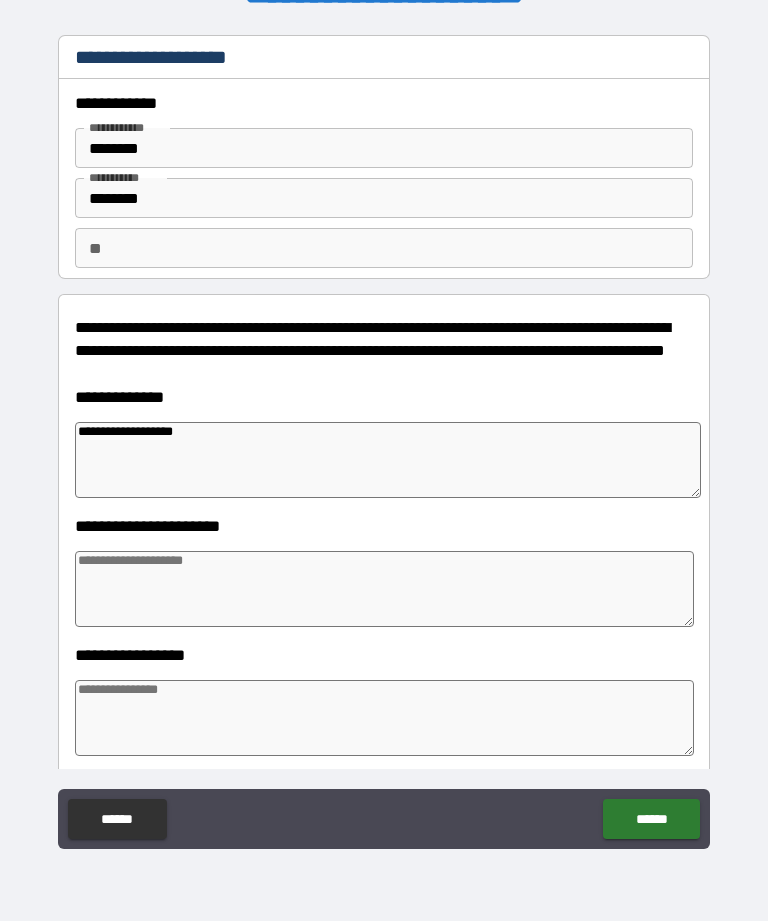 type on "*" 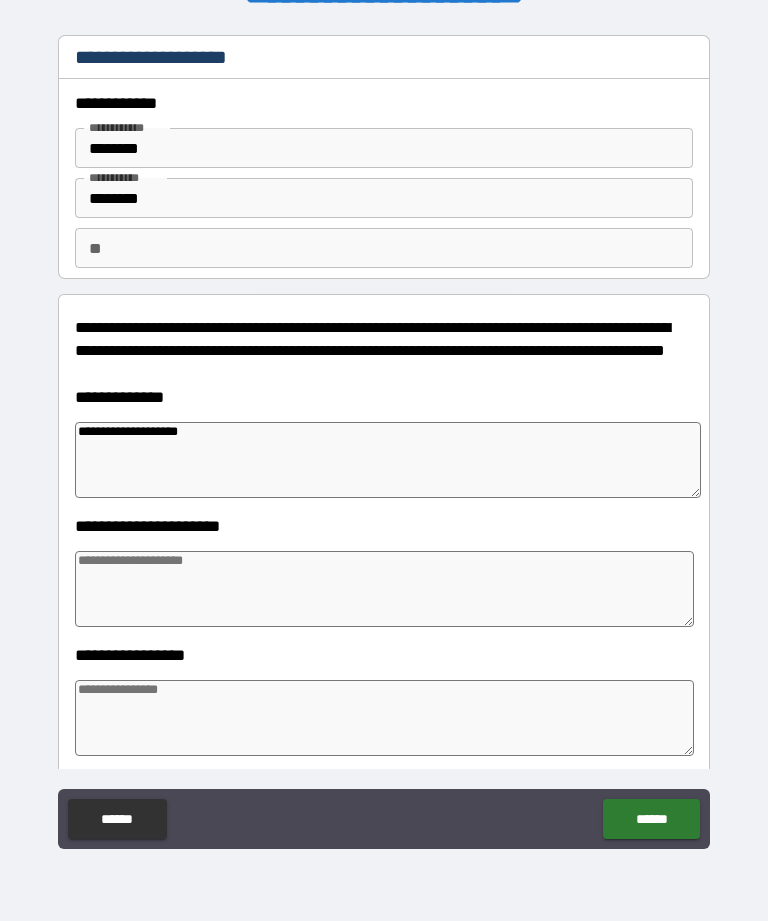 type on "*" 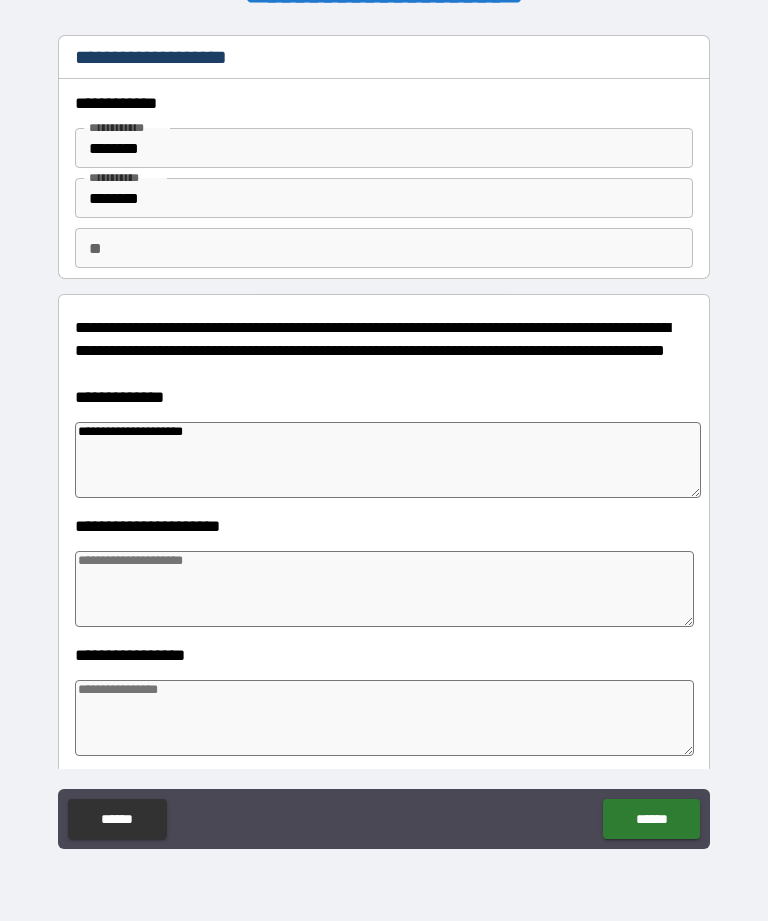 type on "*" 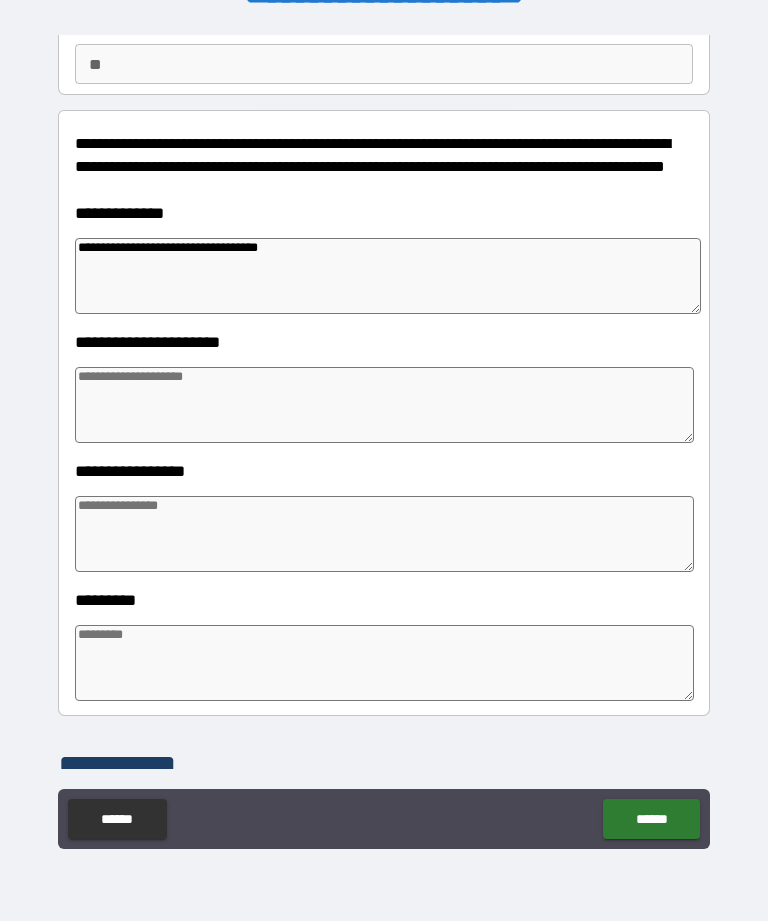 scroll, scrollTop: 186, scrollLeft: 0, axis: vertical 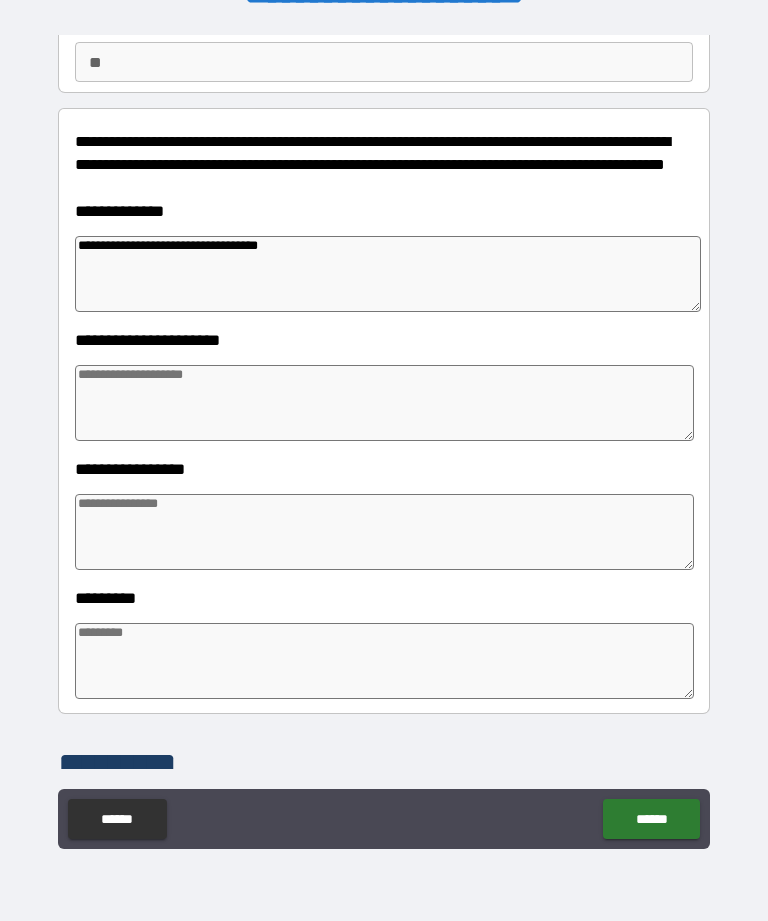 click at bounding box center (384, 403) 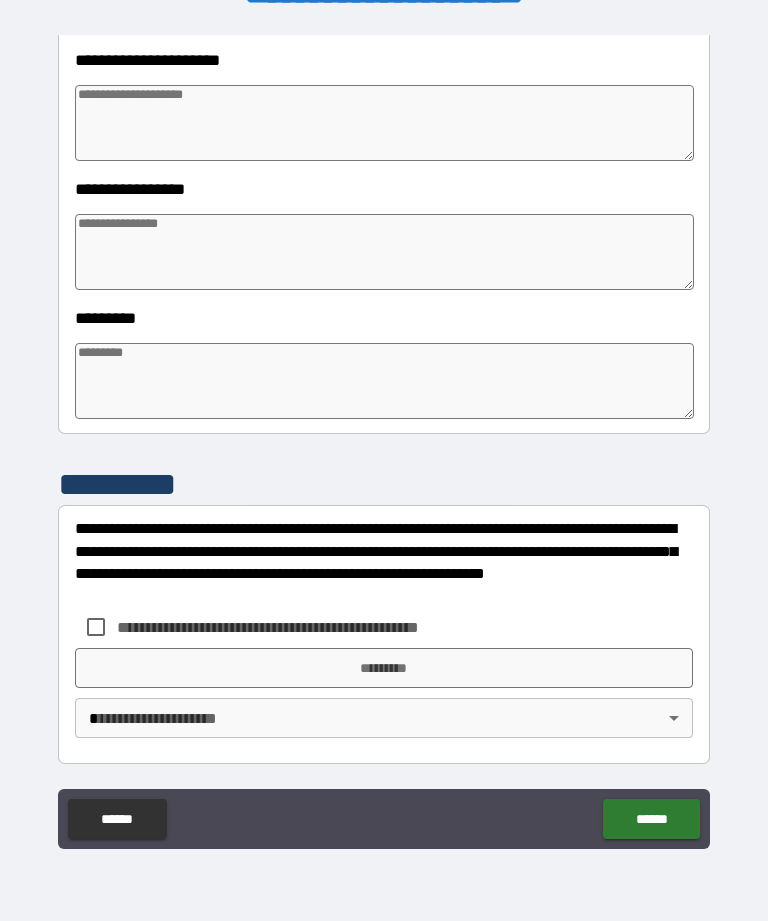 scroll, scrollTop: 466, scrollLeft: 0, axis: vertical 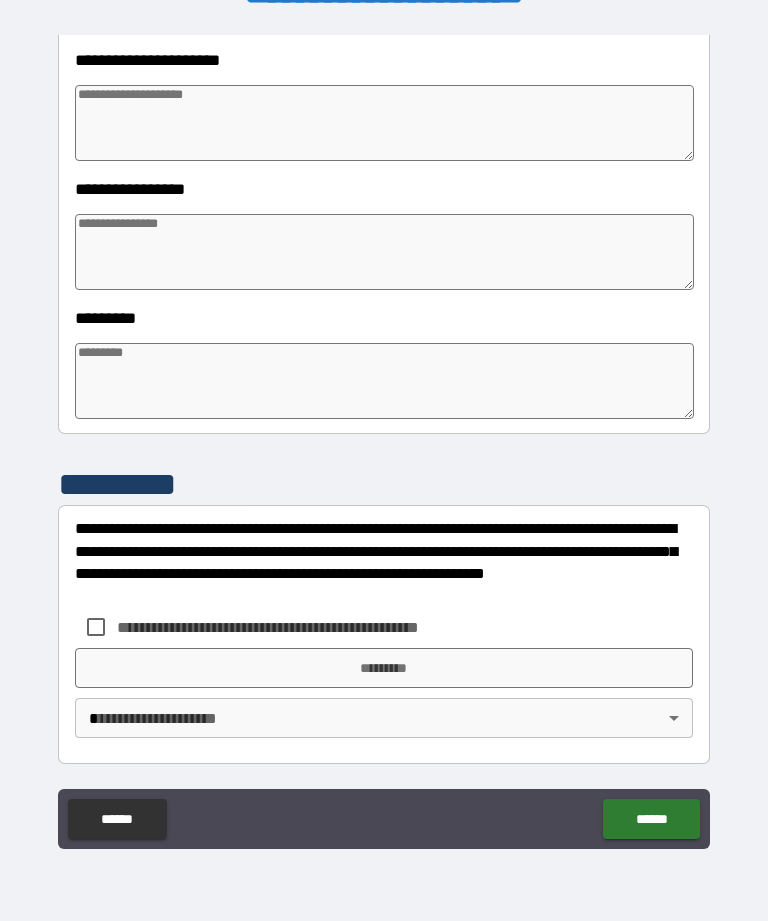 click at bounding box center [384, 381] 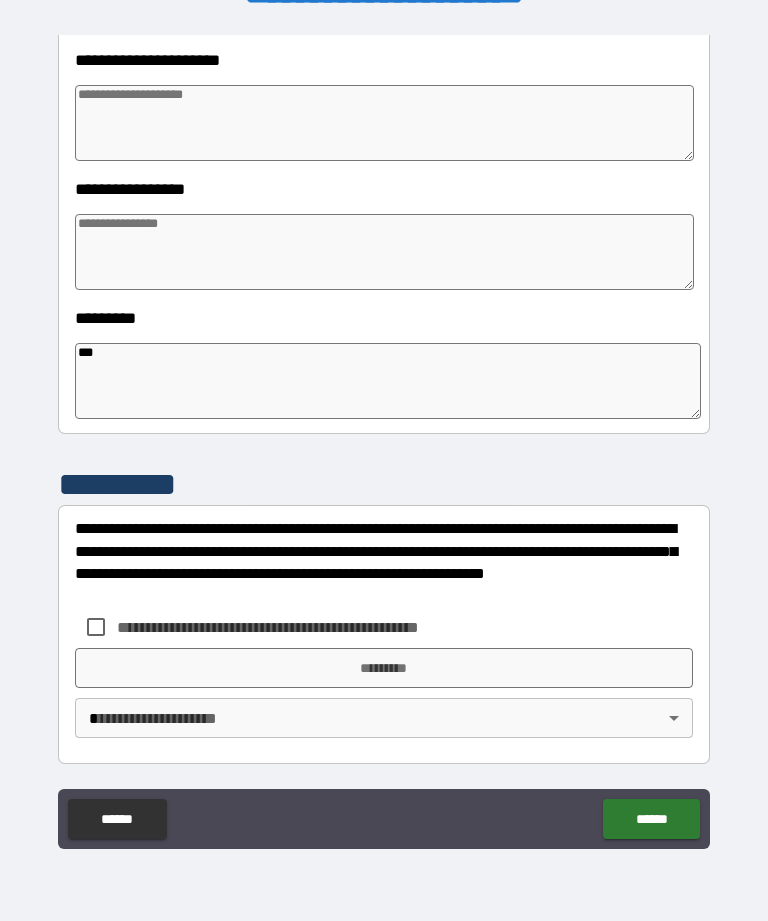click at bounding box center (384, 252) 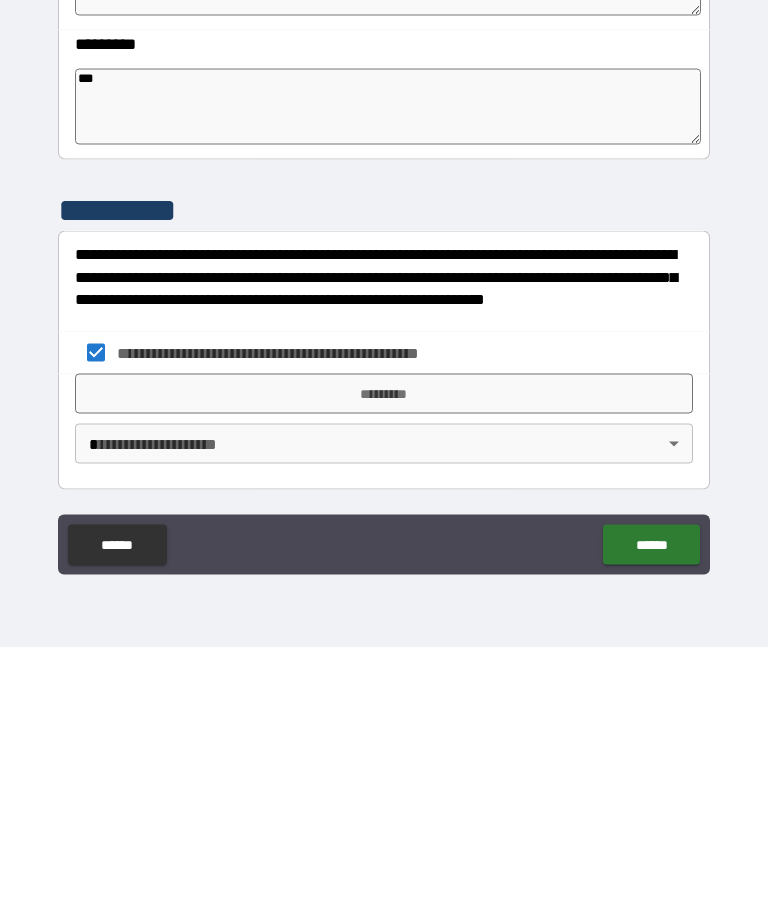 scroll, scrollTop: 64, scrollLeft: 0, axis: vertical 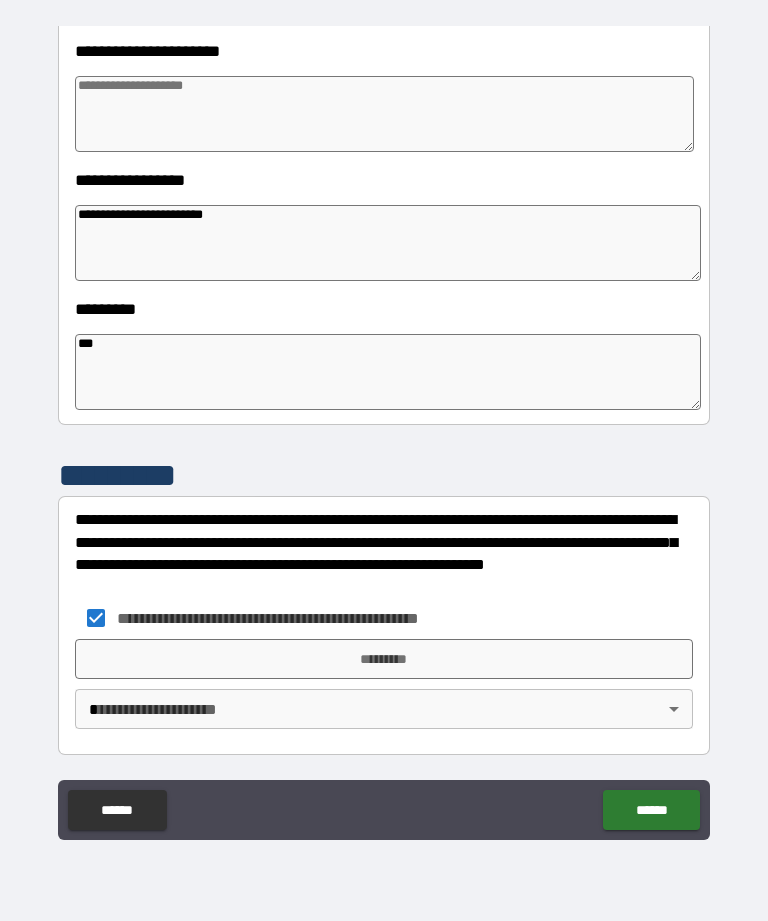 click on "*********" at bounding box center (384, 659) 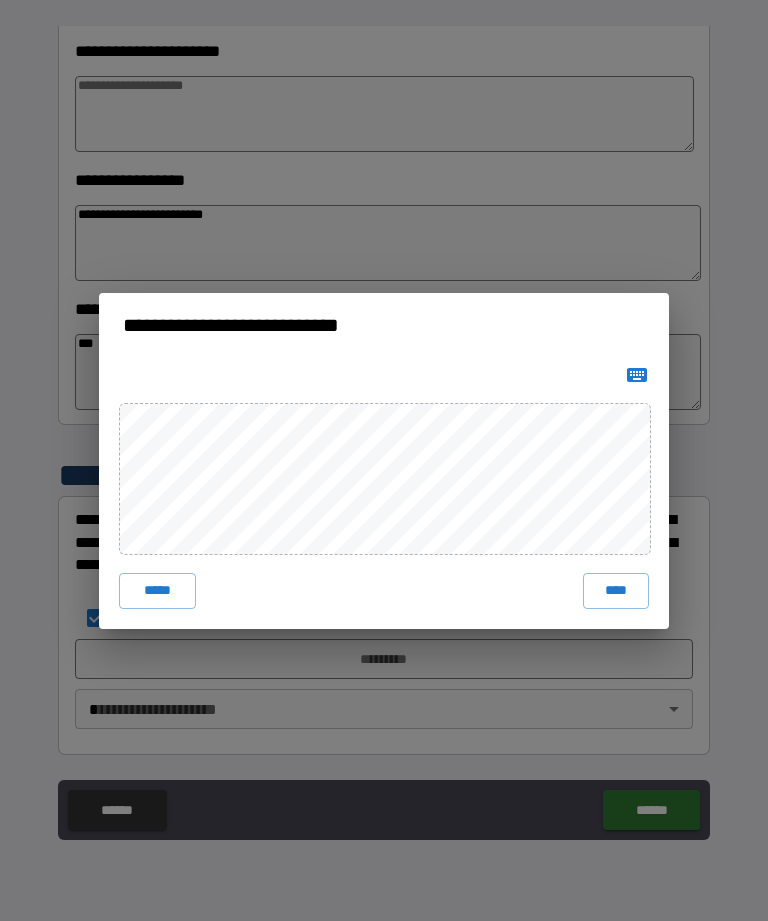 click on "****" at bounding box center (616, 591) 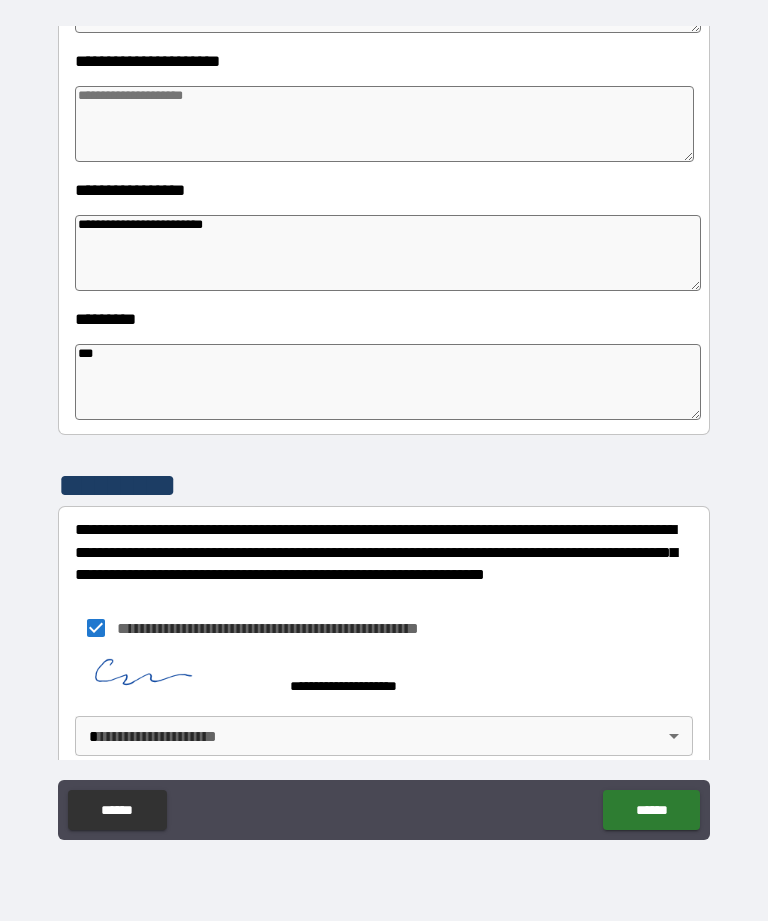 click on "**********" at bounding box center [384, 428] 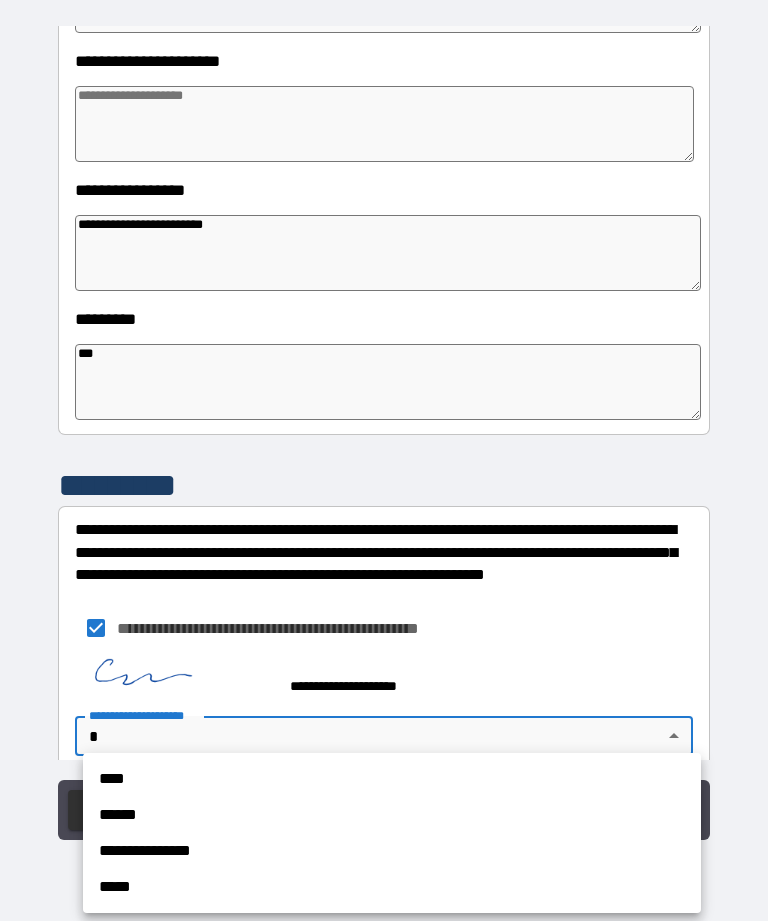 click on "**********" at bounding box center (392, 851) 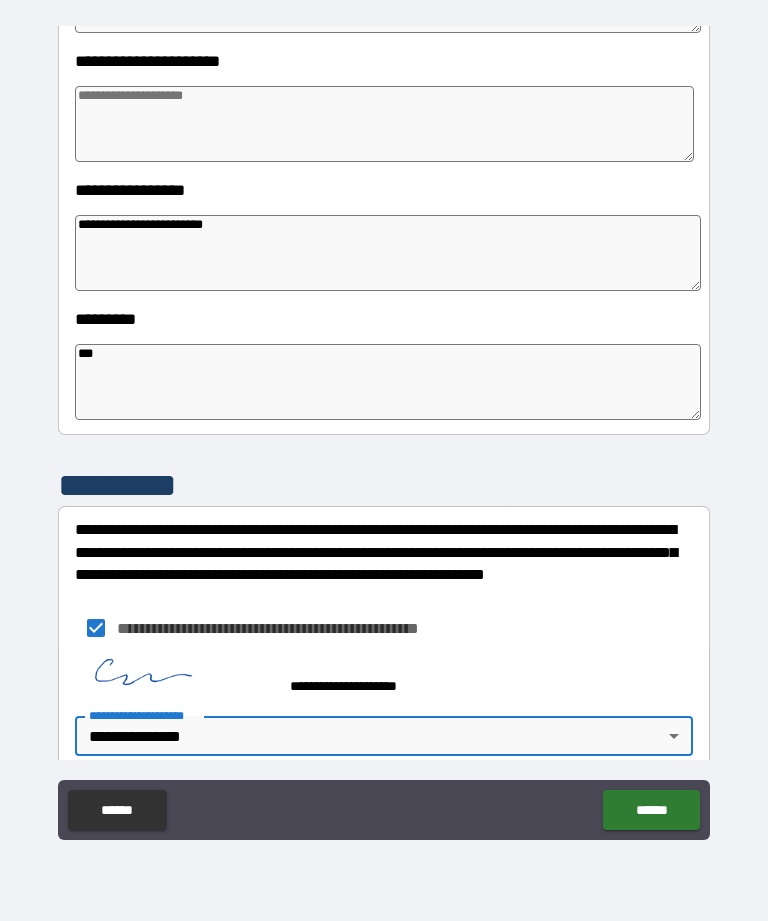 click on "******" at bounding box center [651, 810] 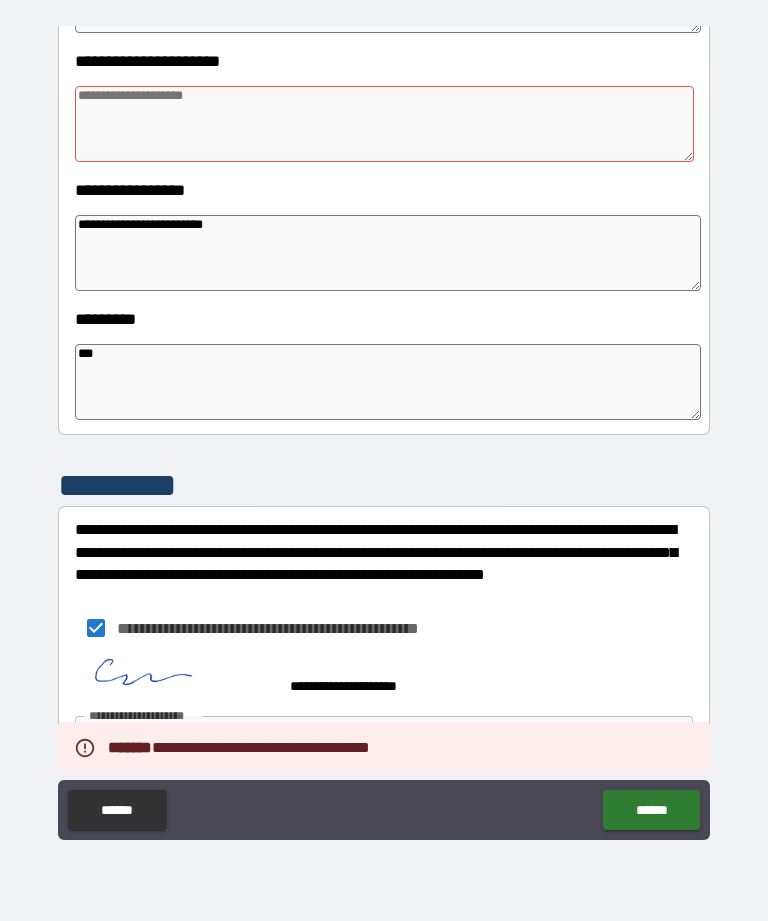 click on "**********" at bounding box center (384, 628) 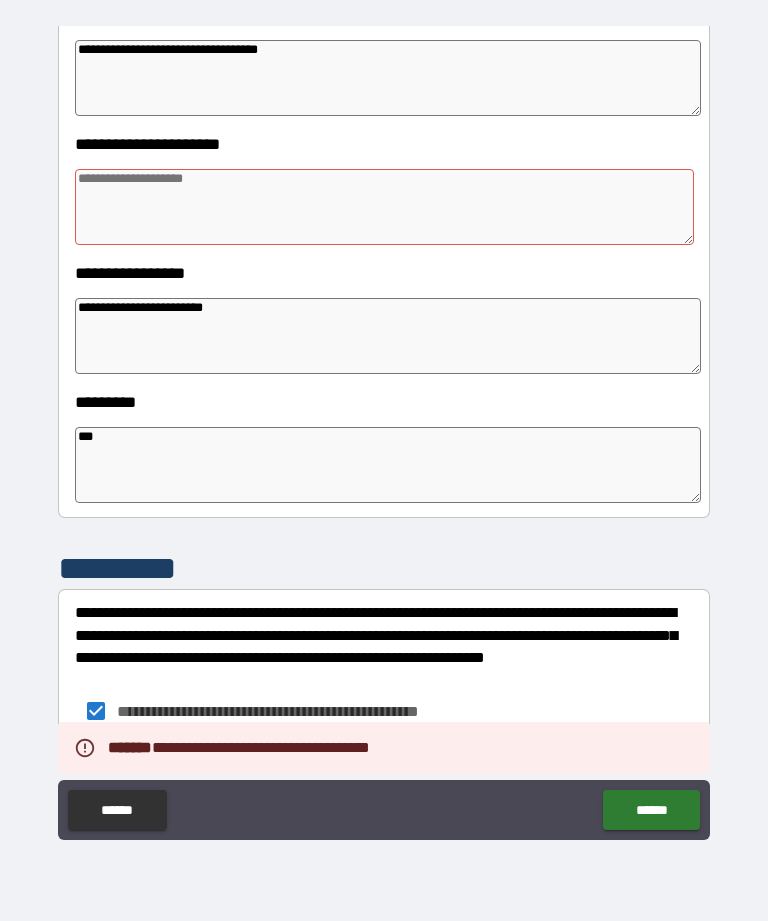 scroll, scrollTop: 375, scrollLeft: 0, axis: vertical 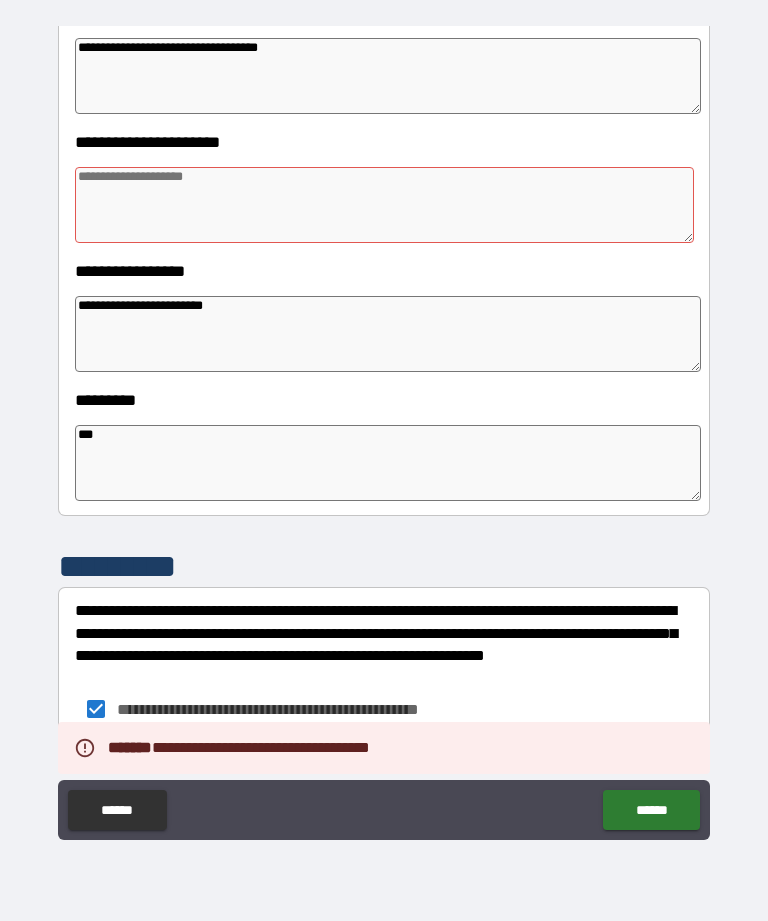 click at bounding box center (384, 205) 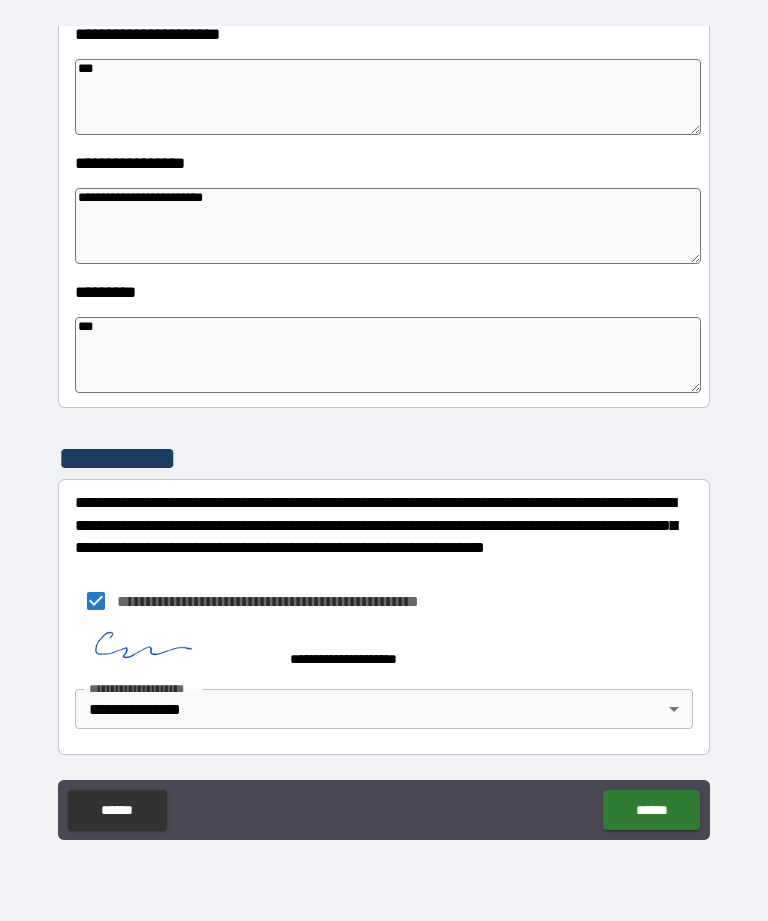 scroll, scrollTop: 483, scrollLeft: 0, axis: vertical 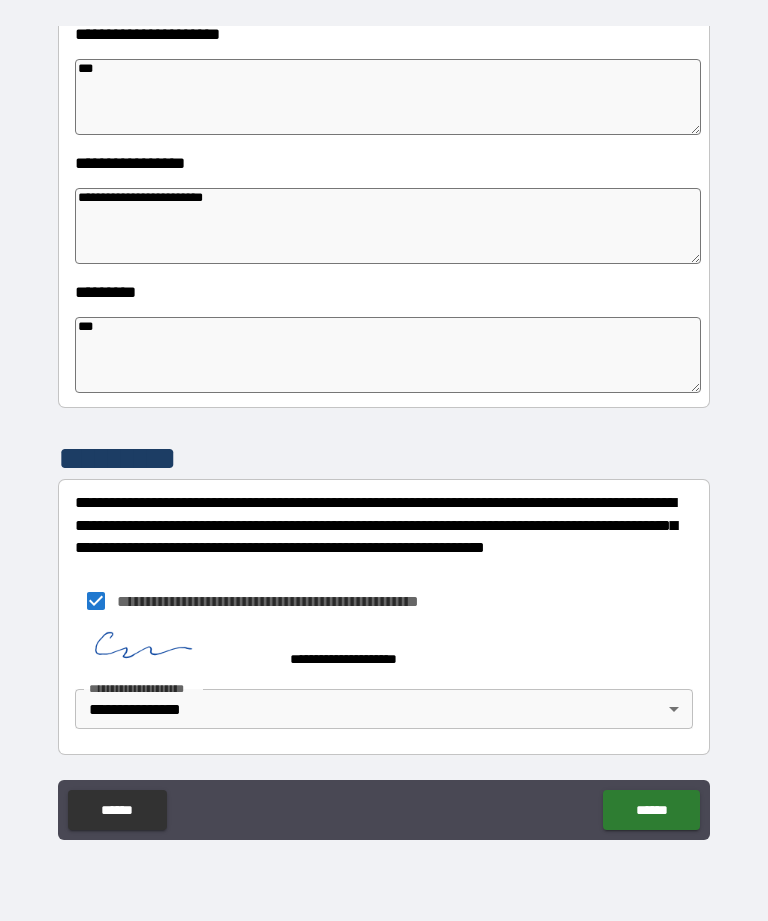 click on "**********" at bounding box center (384, 431) 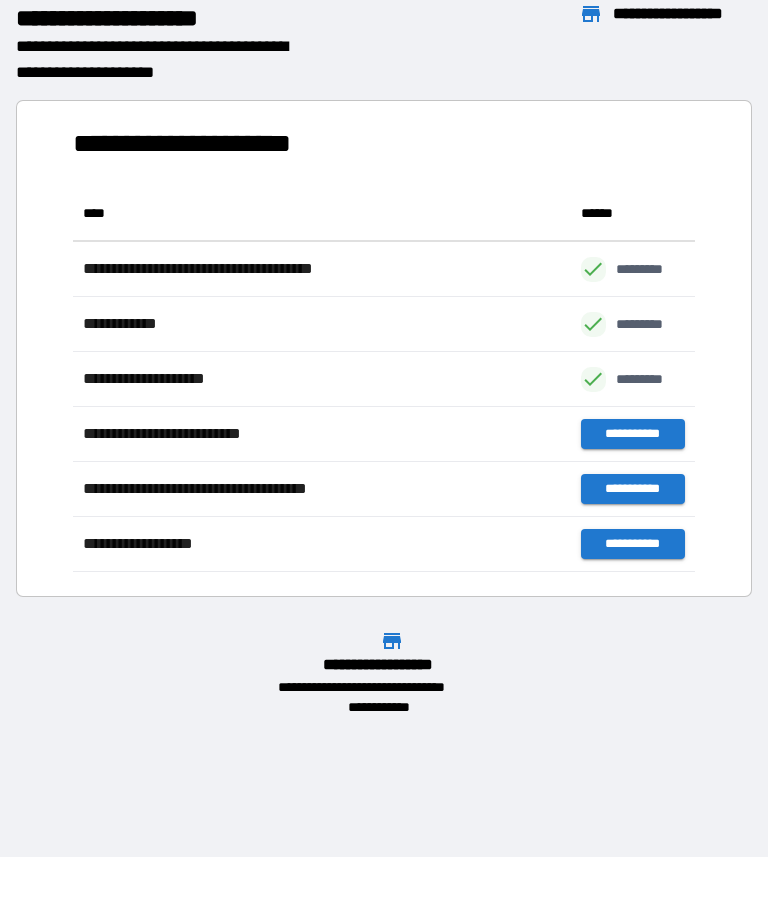 scroll, scrollTop: 1, scrollLeft: 1, axis: both 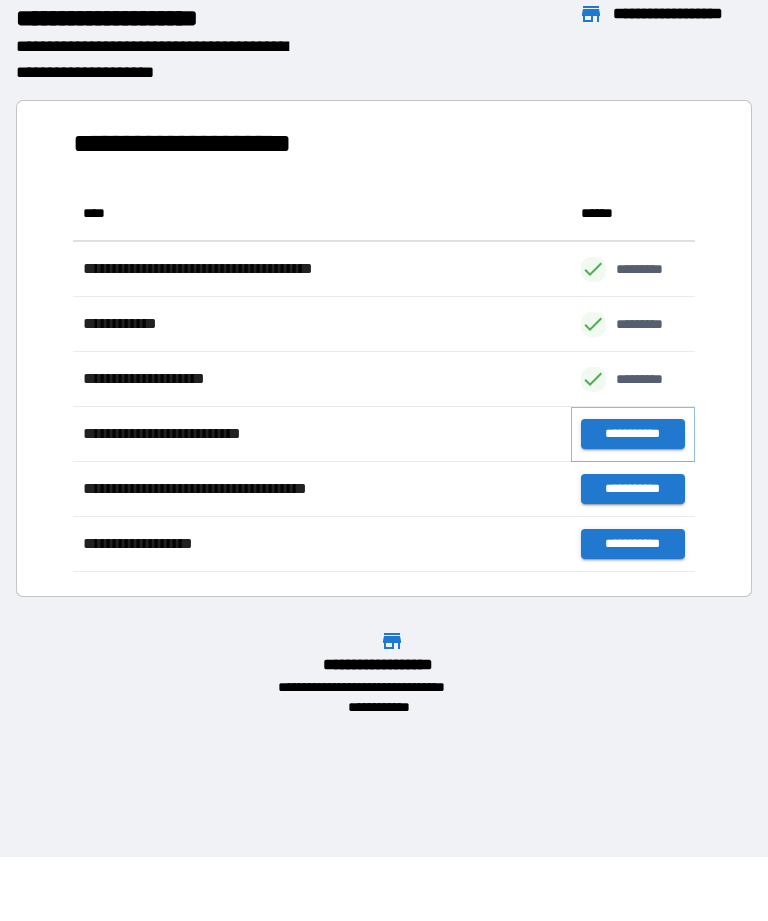 click on "**********" at bounding box center [633, 434] 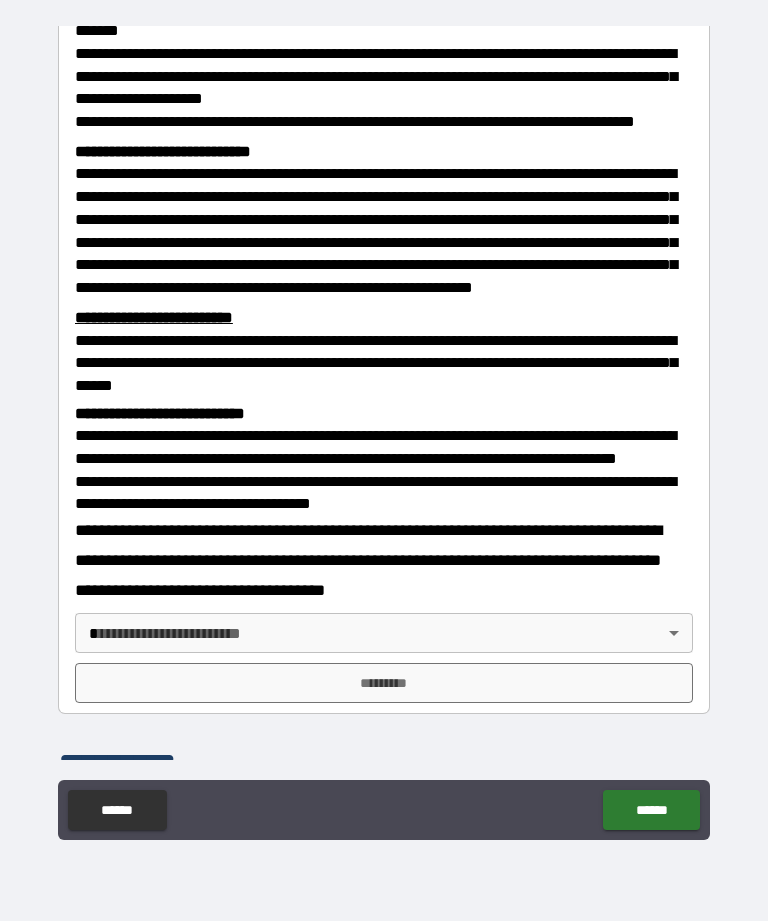 scroll, scrollTop: 423, scrollLeft: 0, axis: vertical 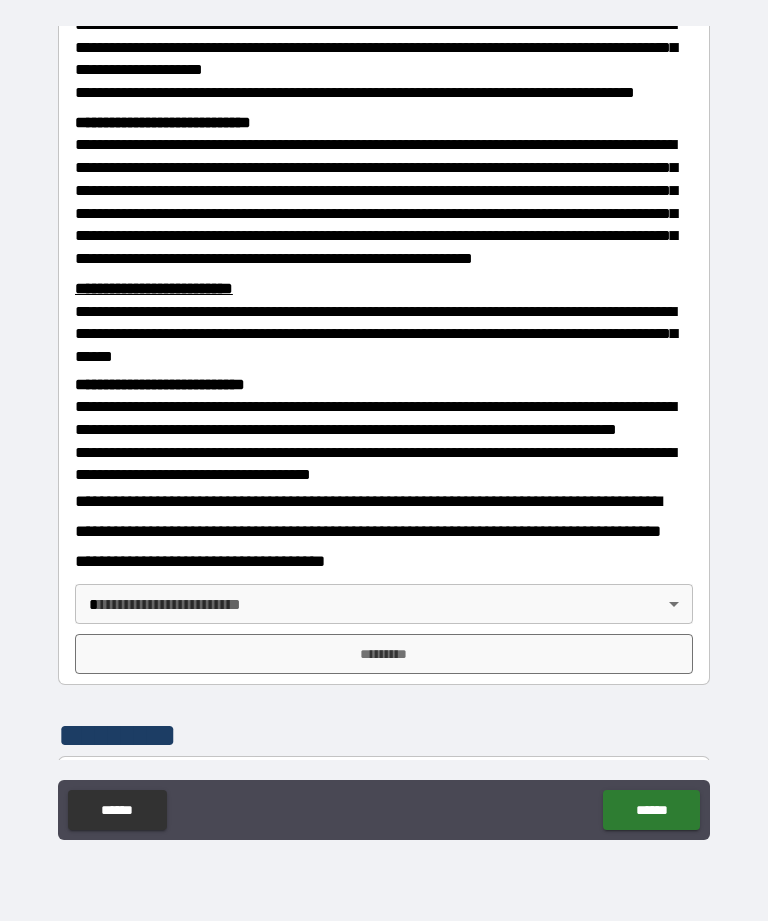 click on "**********" at bounding box center (384, 428) 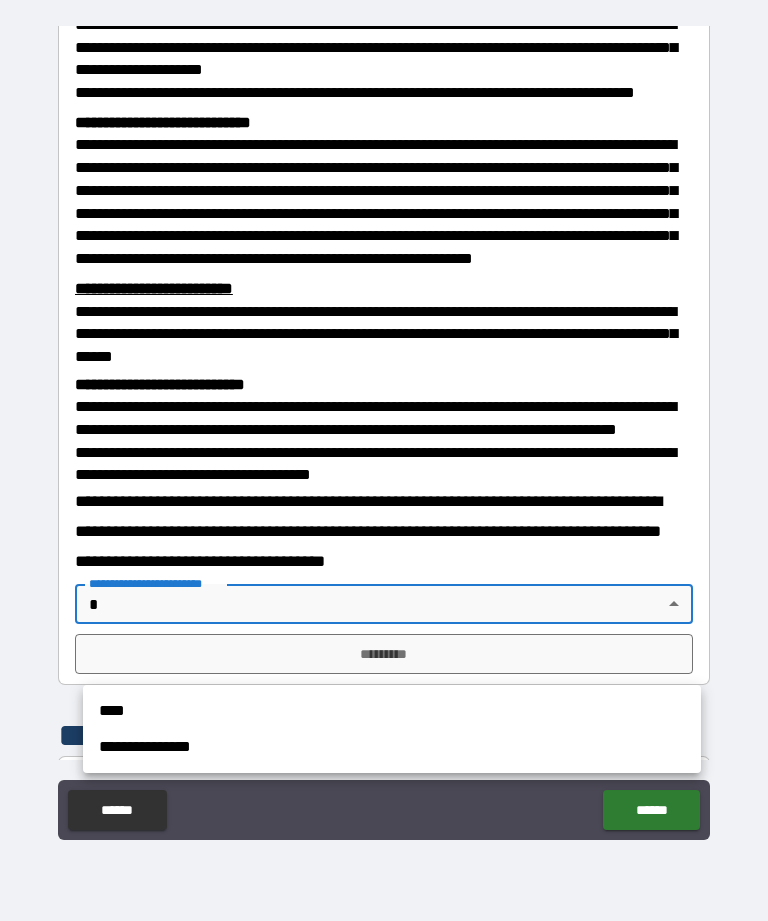 click on "**********" at bounding box center [392, 747] 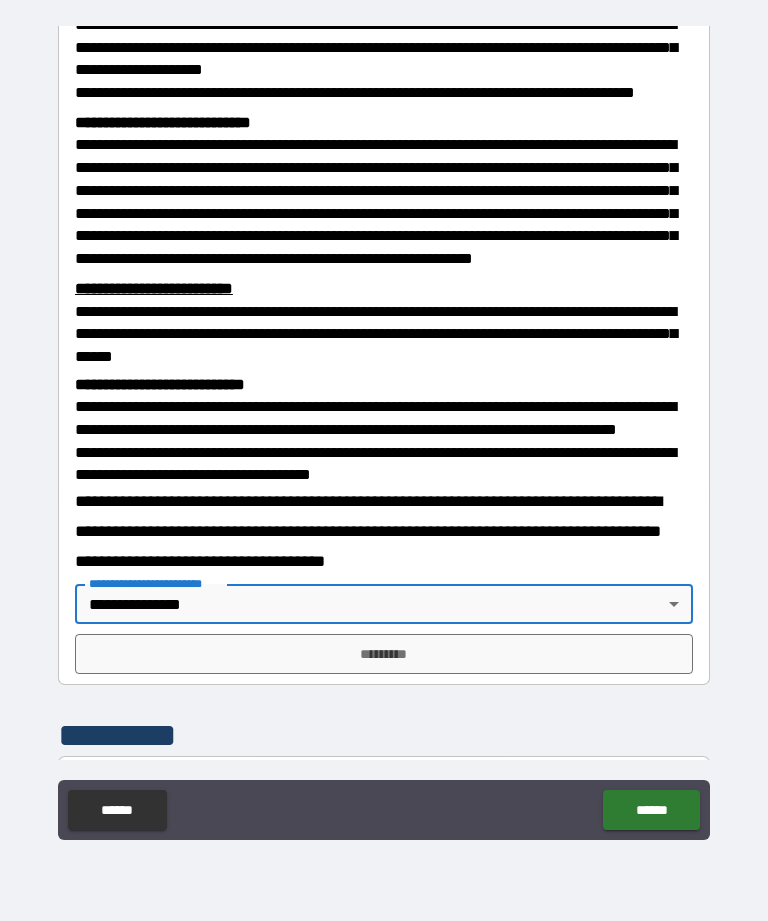 click on "*********" at bounding box center [384, 654] 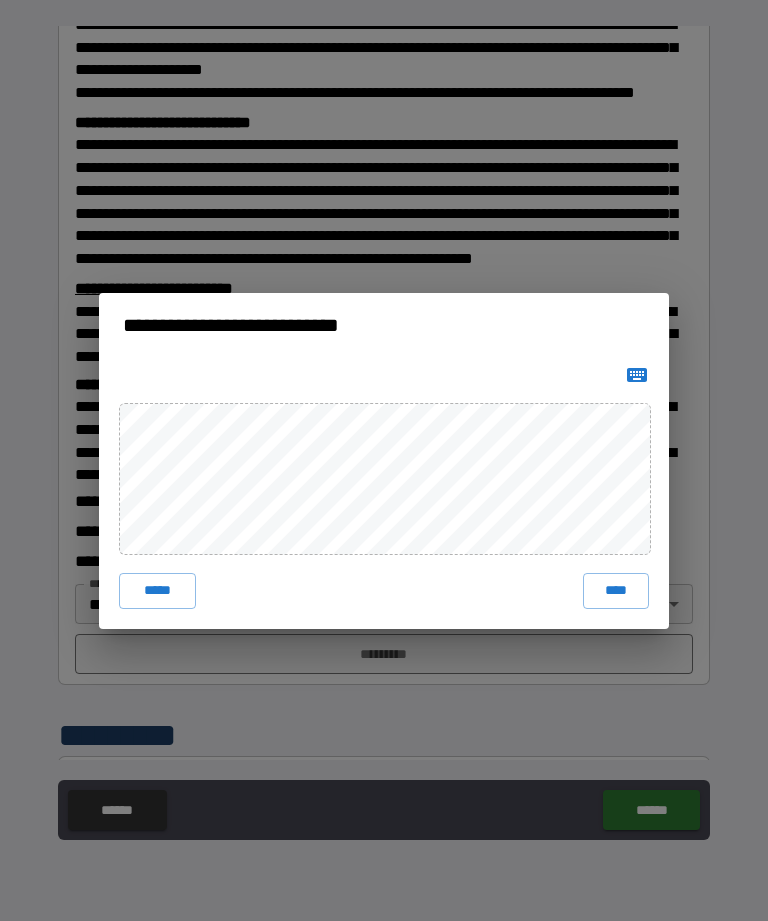 click on "****" at bounding box center [616, 591] 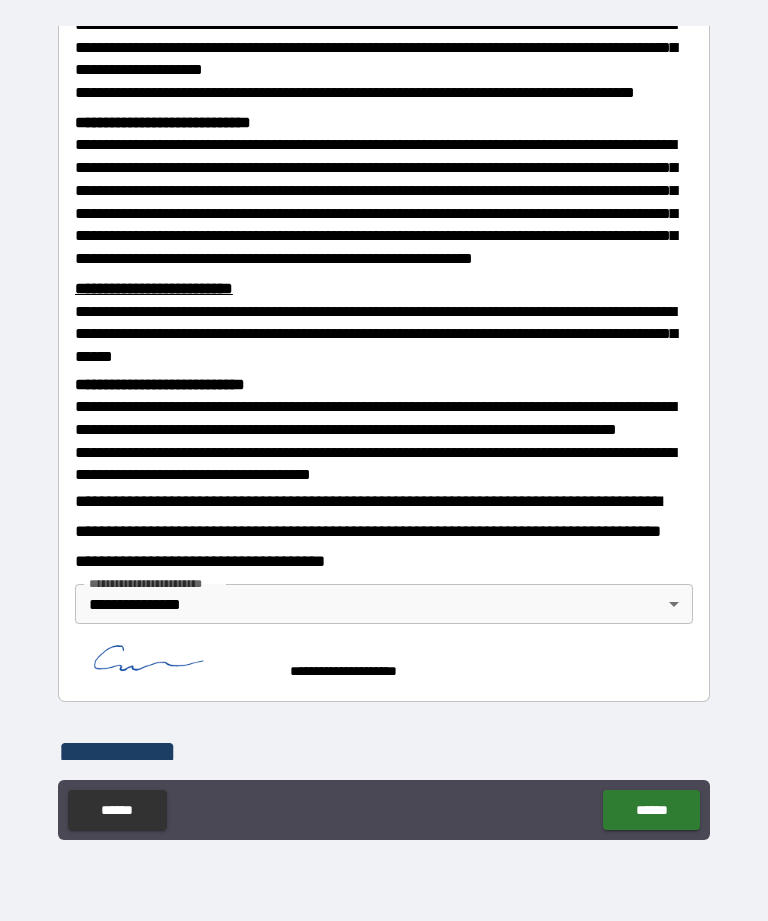 click on "**********" at bounding box center [384, 431] 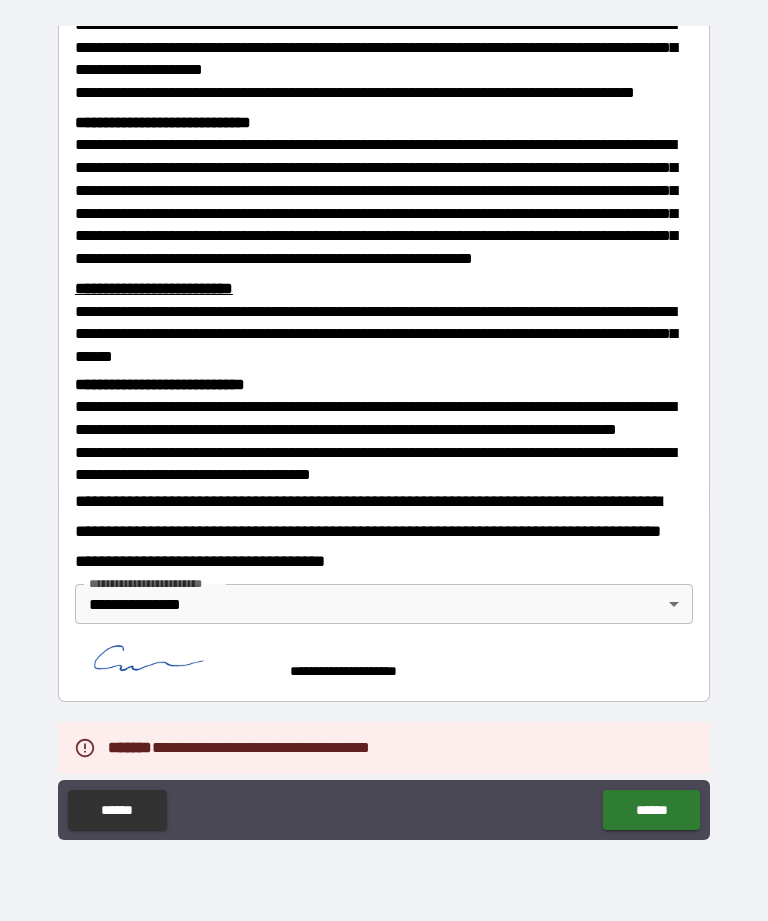 click on "**********" at bounding box center (384, 431) 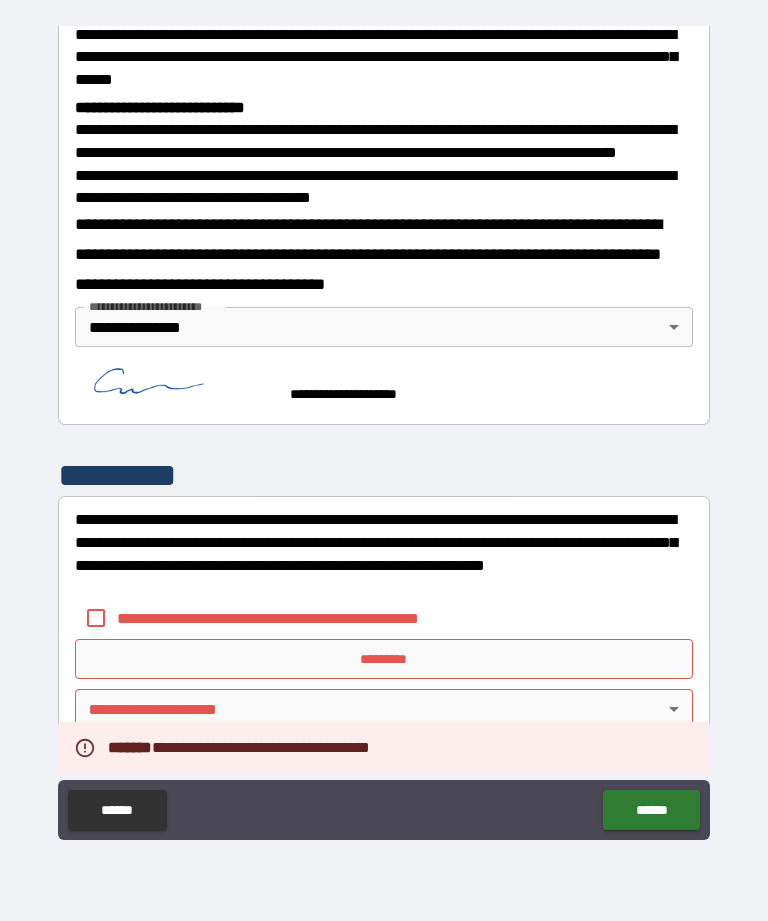 scroll, scrollTop: 751, scrollLeft: 0, axis: vertical 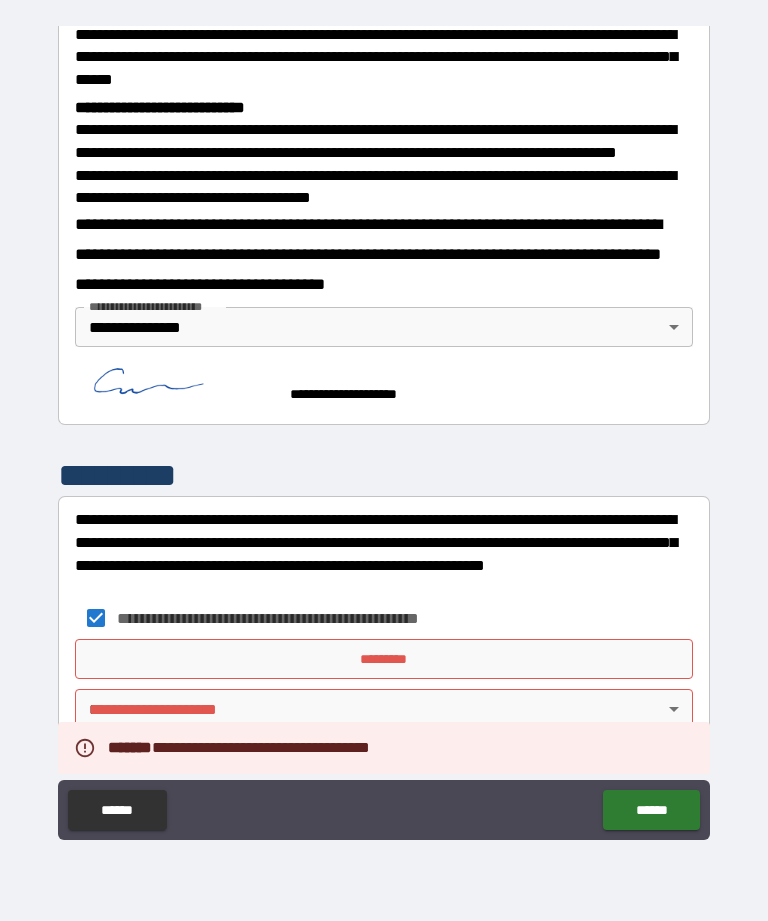 click on "*********" at bounding box center [384, 659] 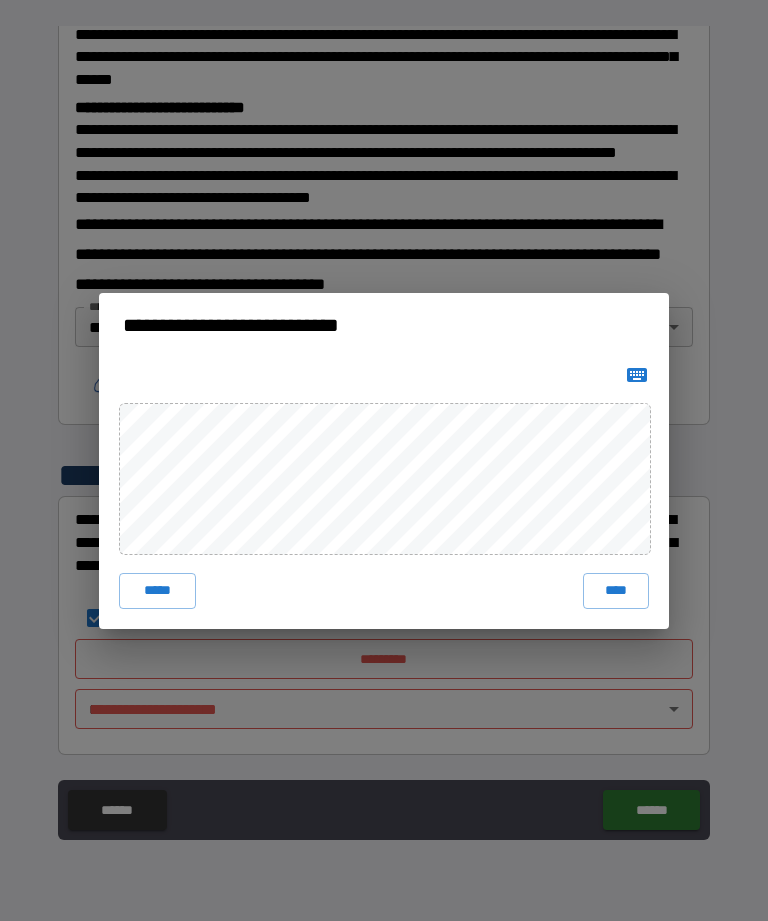 click on "****" at bounding box center [616, 591] 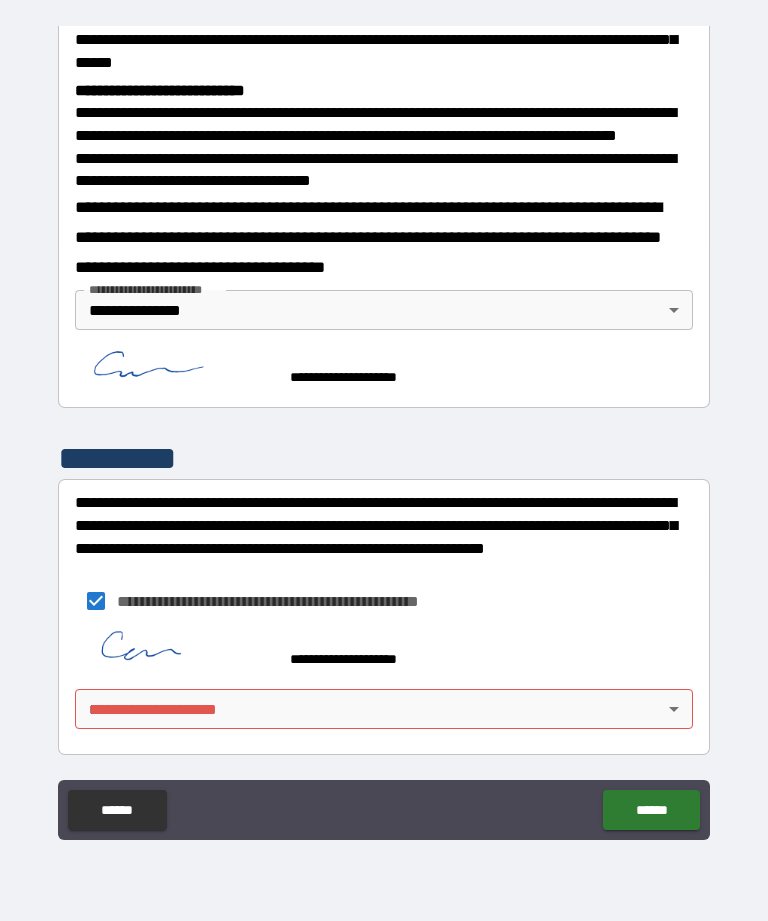 scroll, scrollTop: 741, scrollLeft: 0, axis: vertical 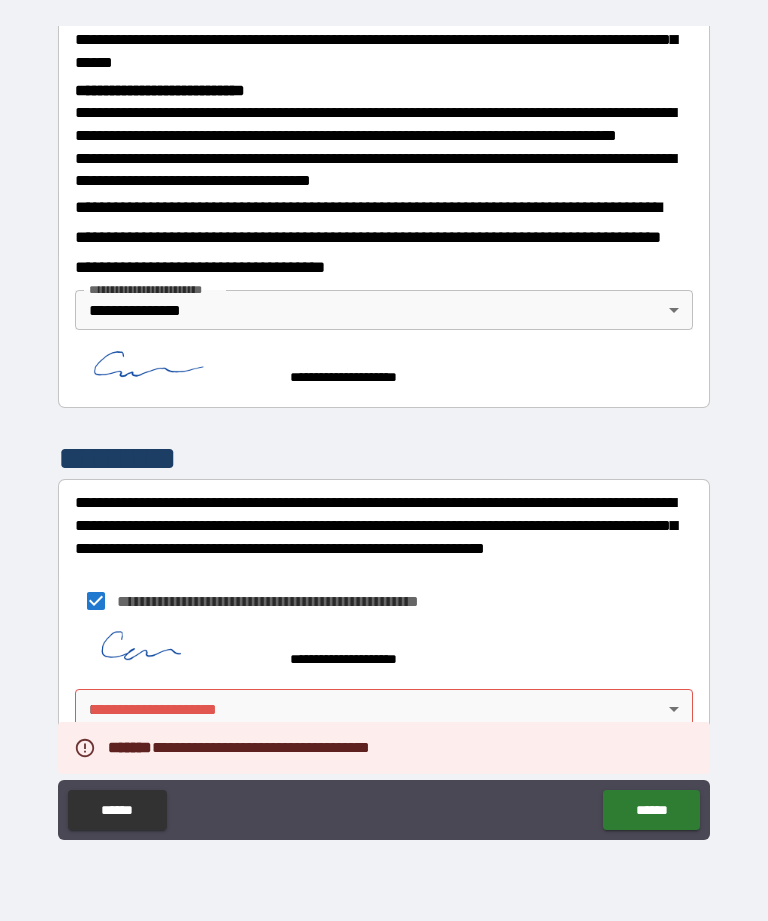 click on "******" at bounding box center (651, 810) 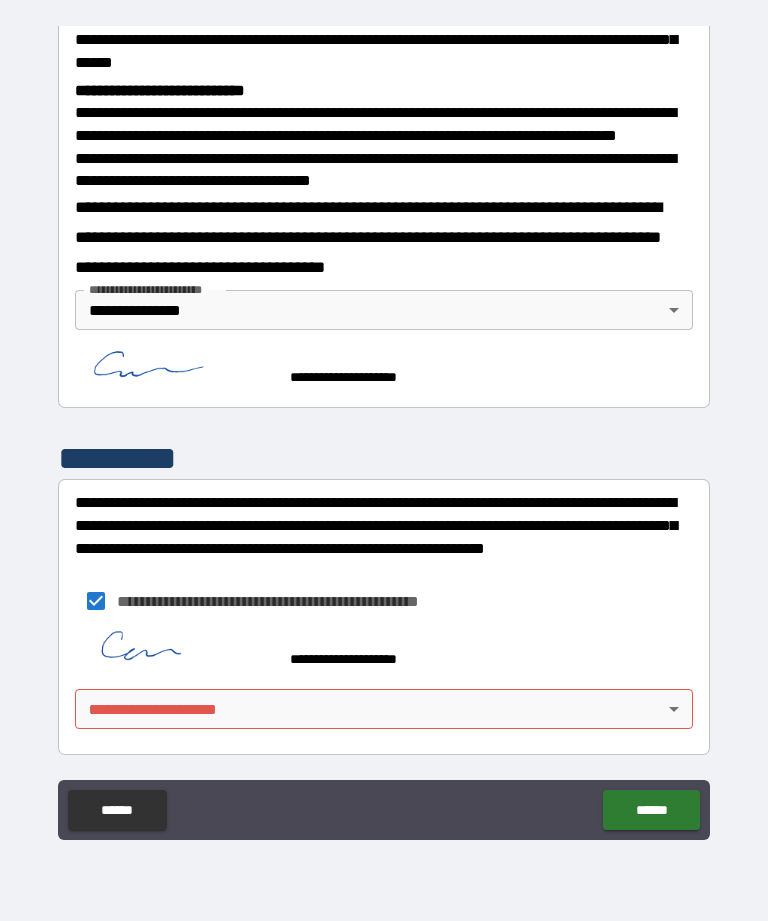 click on "**********" at bounding box center (384, 428) 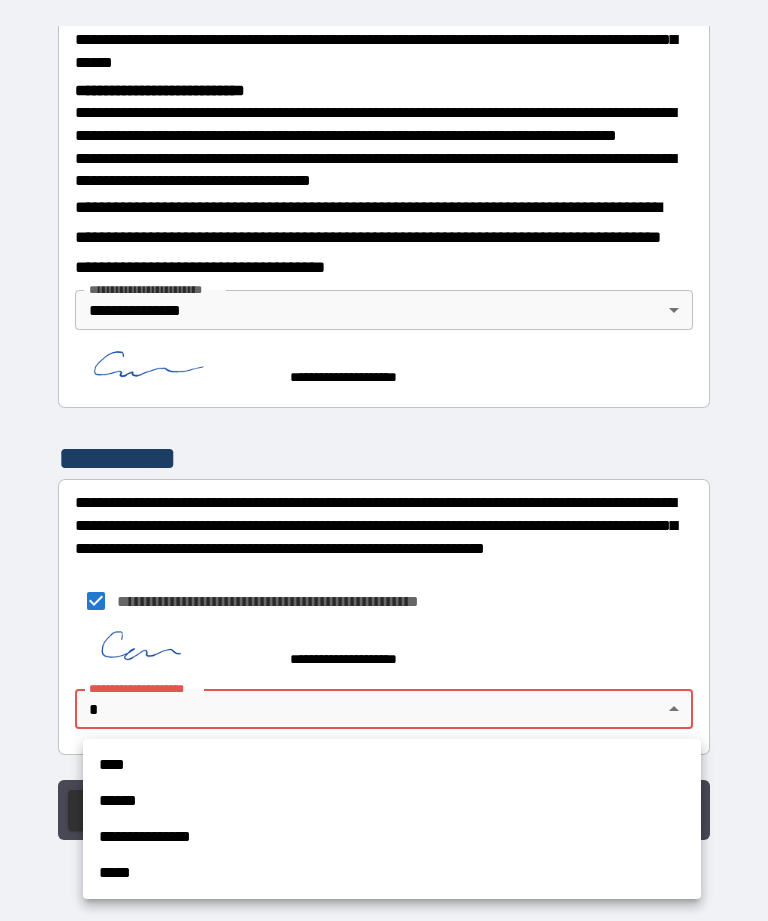 click on "**********" at bounding box center [392, 837] 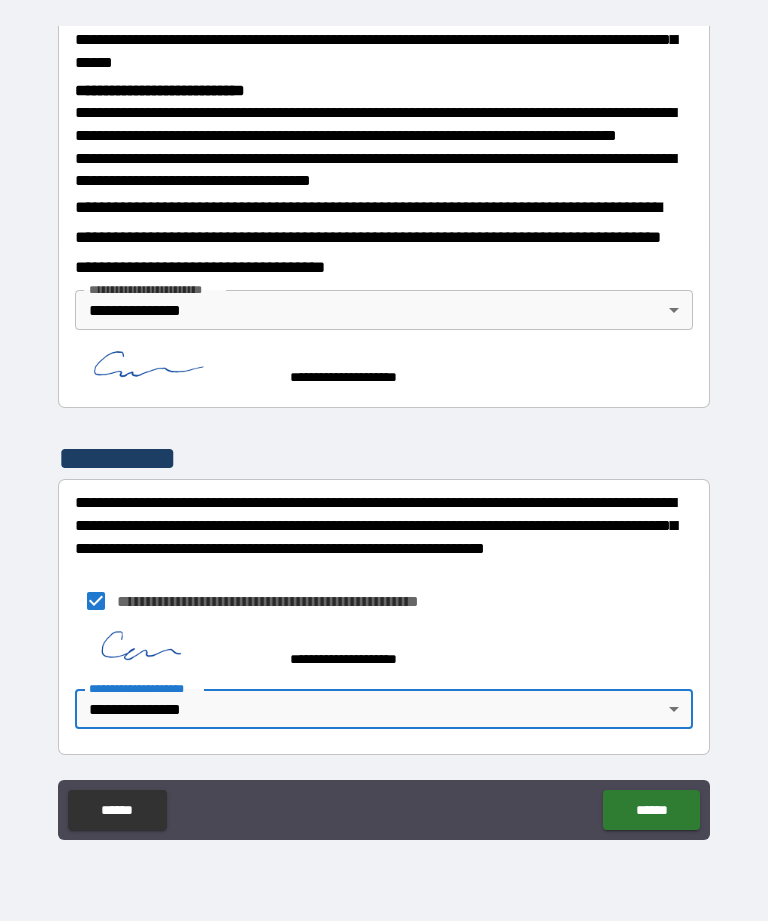 click on "******" at bounding box center [651, 810] 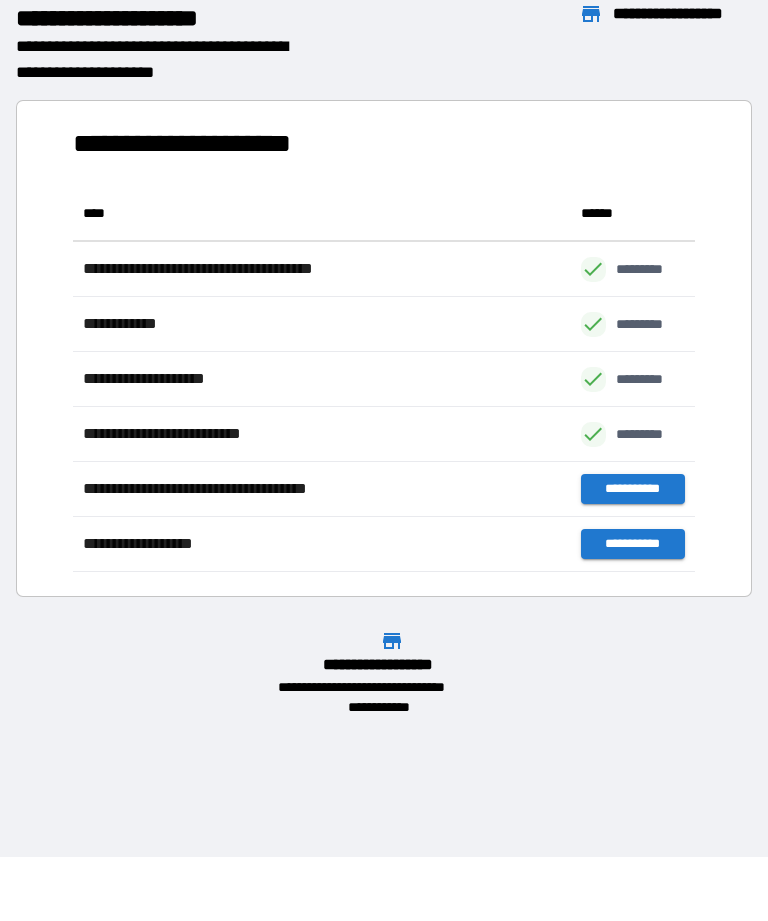 scroll, scrollTop: 1, scrollLeft: 1, axis: both 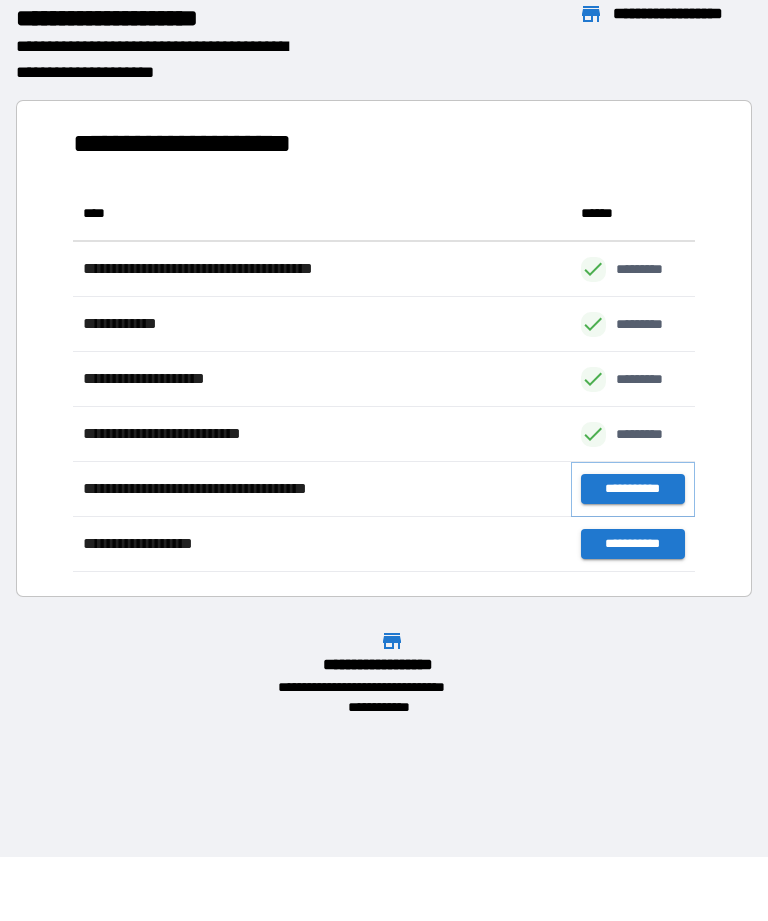 click on "**********" at bounding box center (633, 489) 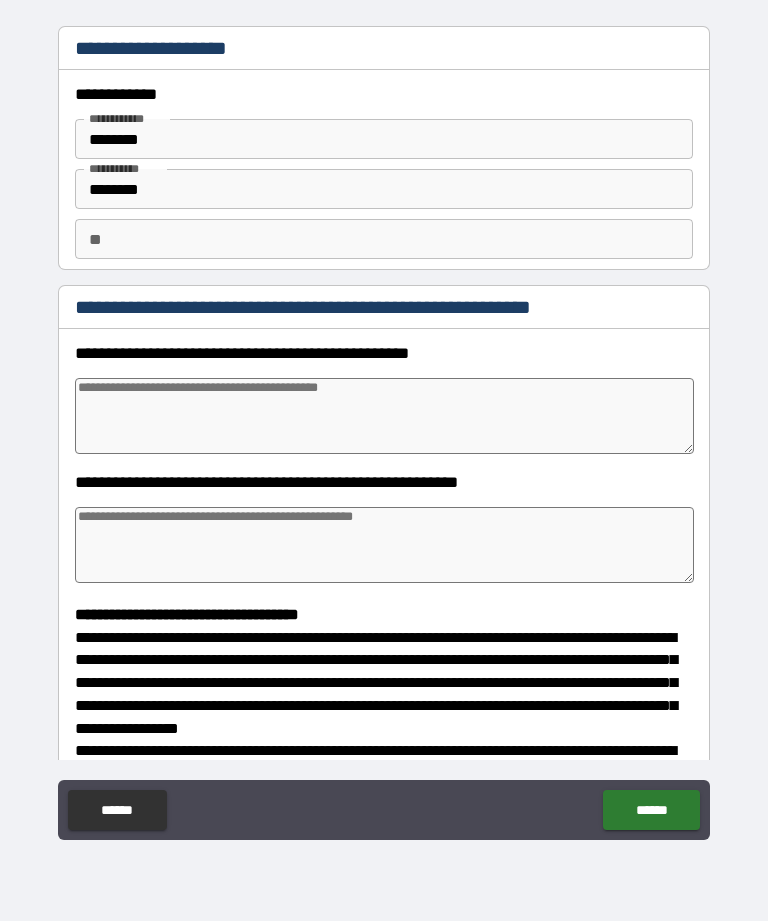 click at bounding box center [384, 416] 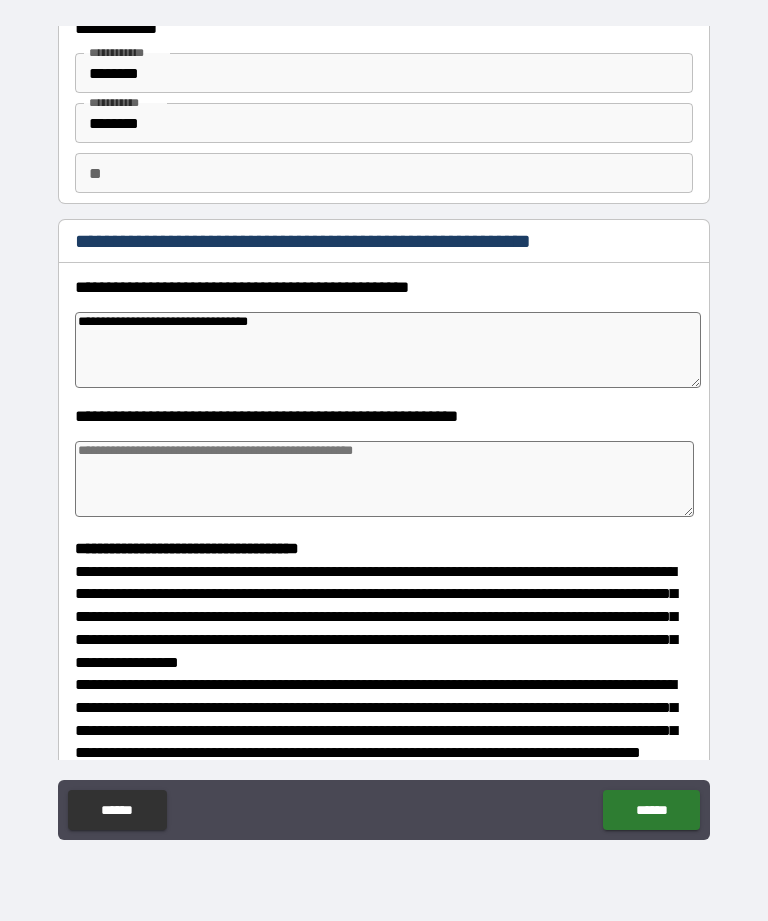 scroll, scrollTop: 71, scrollLeft: 0, axis: vertical 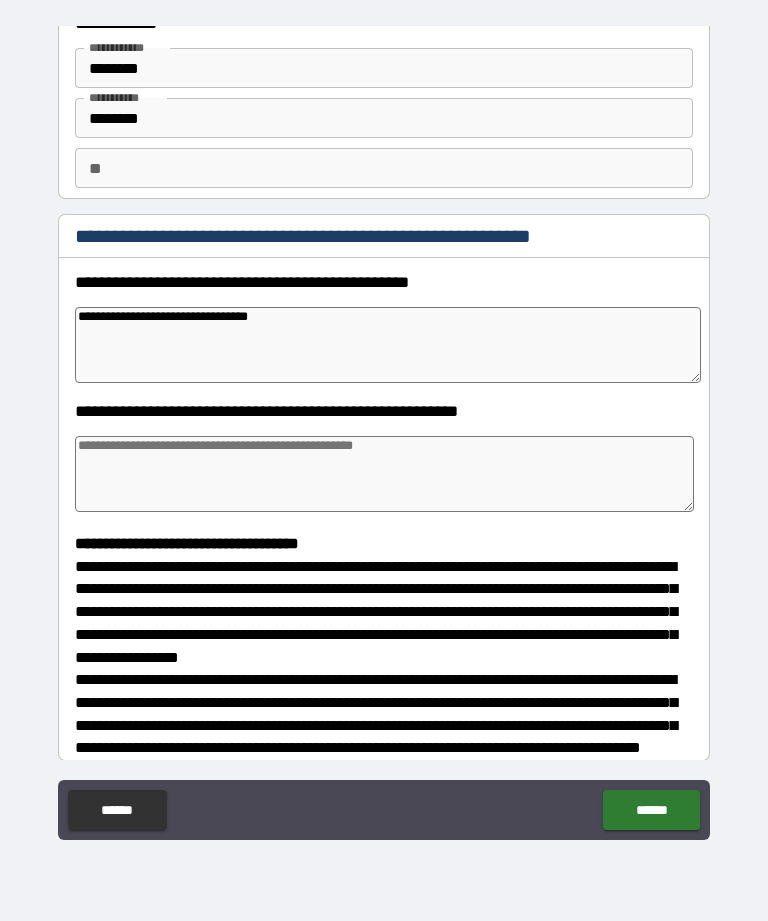 click at bounding box center [384, 474] 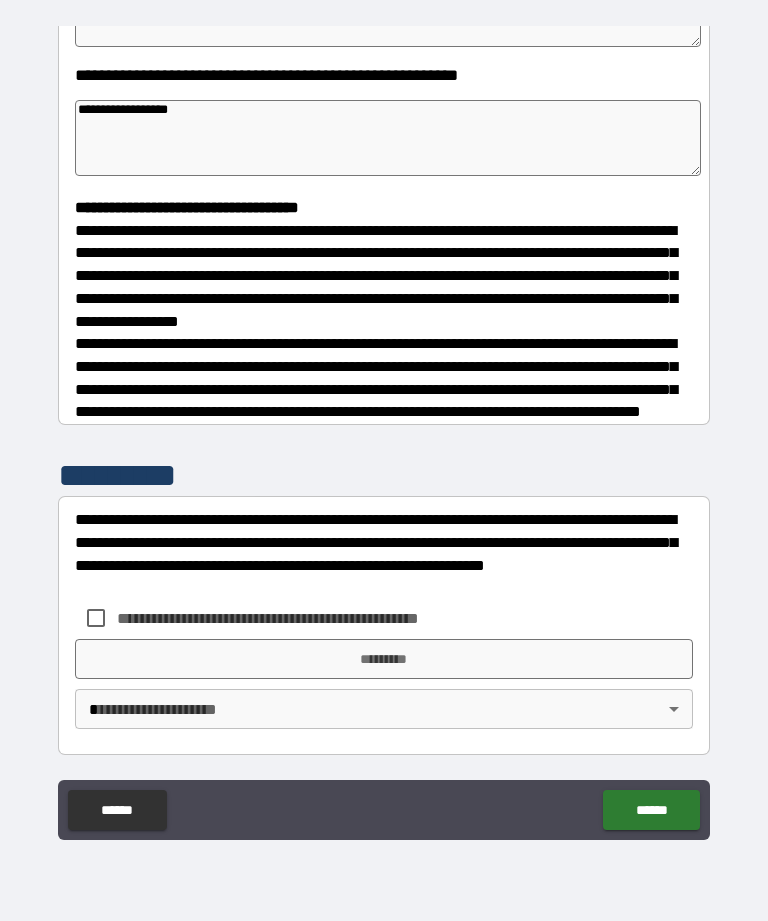 scroll, scrollTop: 422, scrollLeft: 0, axis: vertical 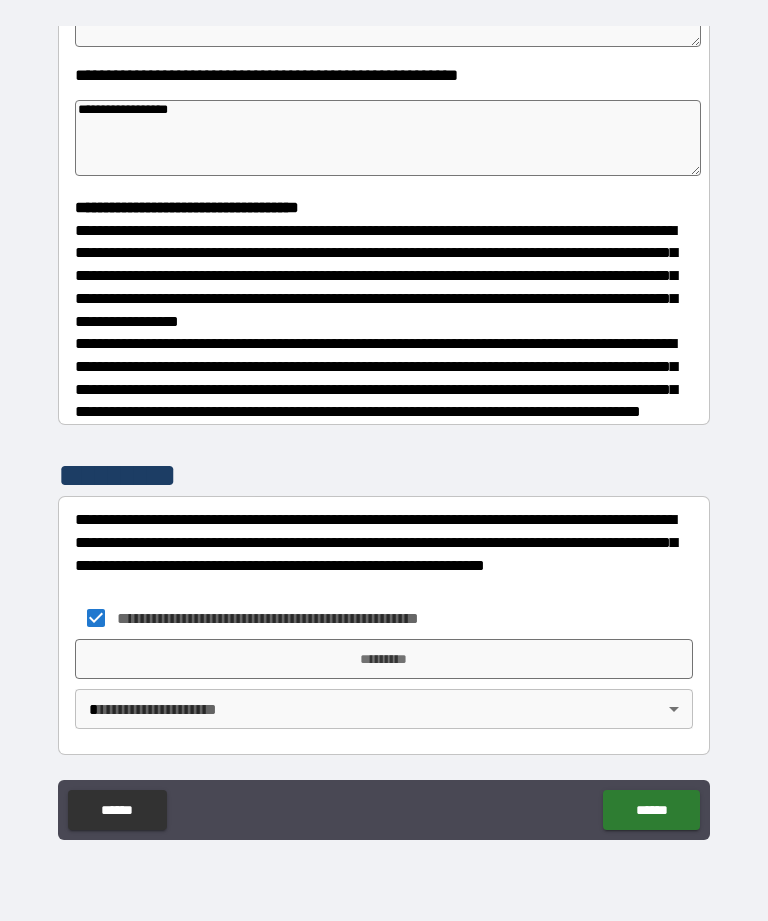 click on "*********" at bounding box center [384, 659] 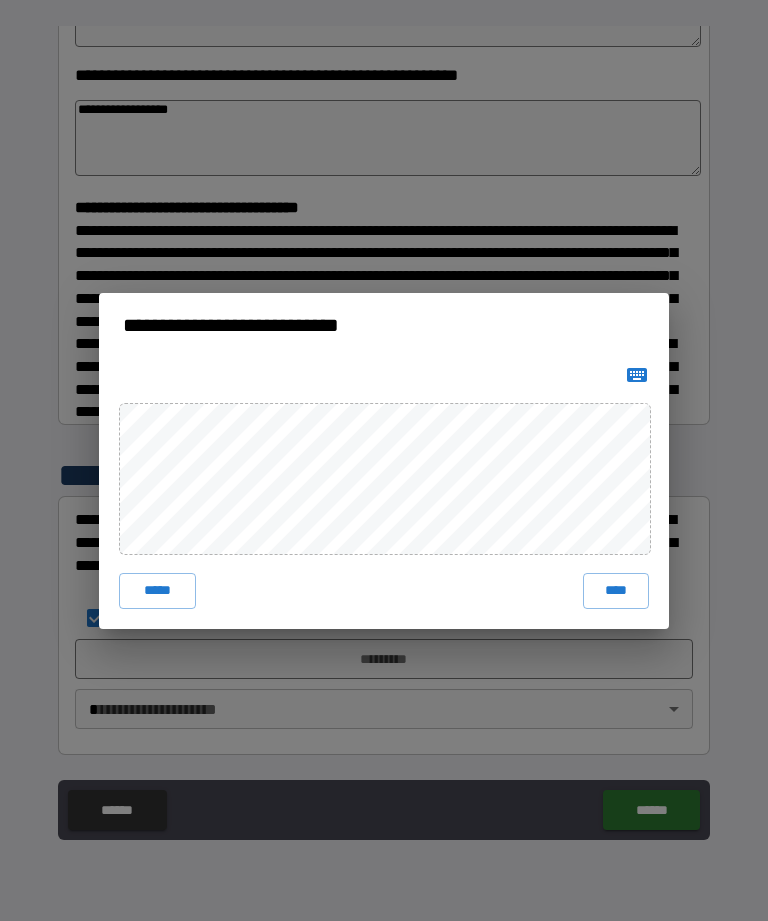 click on "****" at bounding box center (616, 591) 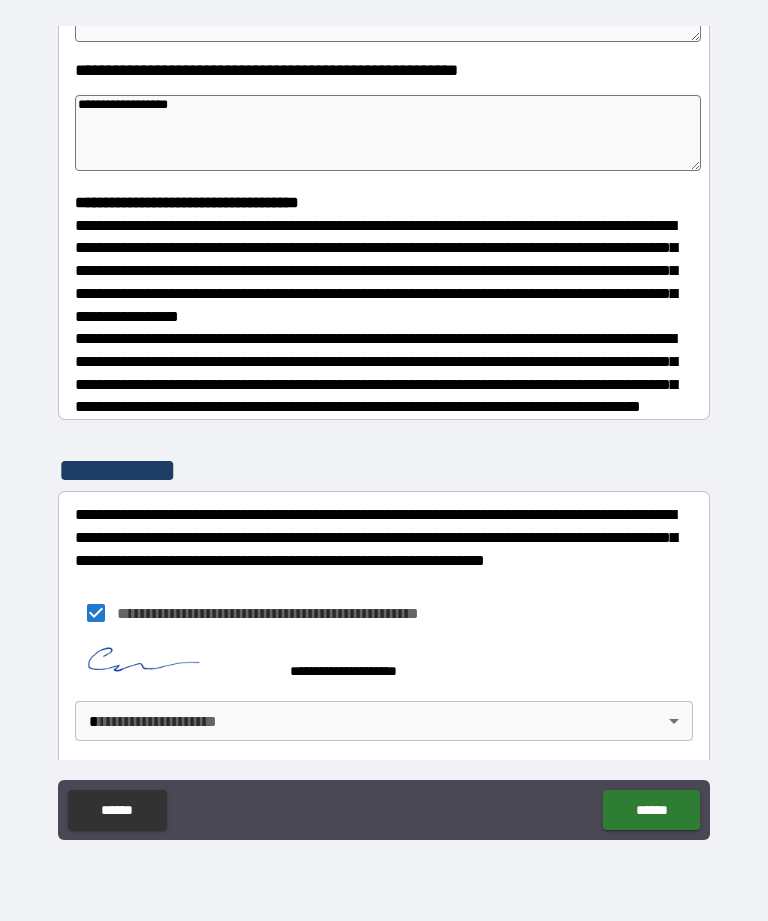 click on "**********" at bounding box center (384, 428) 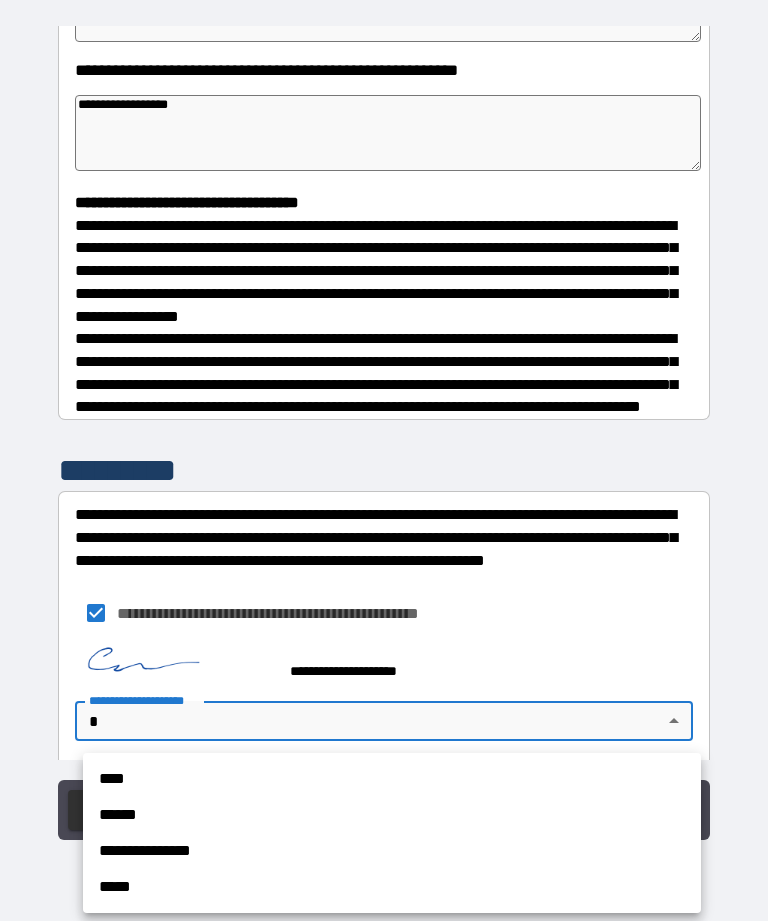 click on "**********" at bounding box center [392, 851] 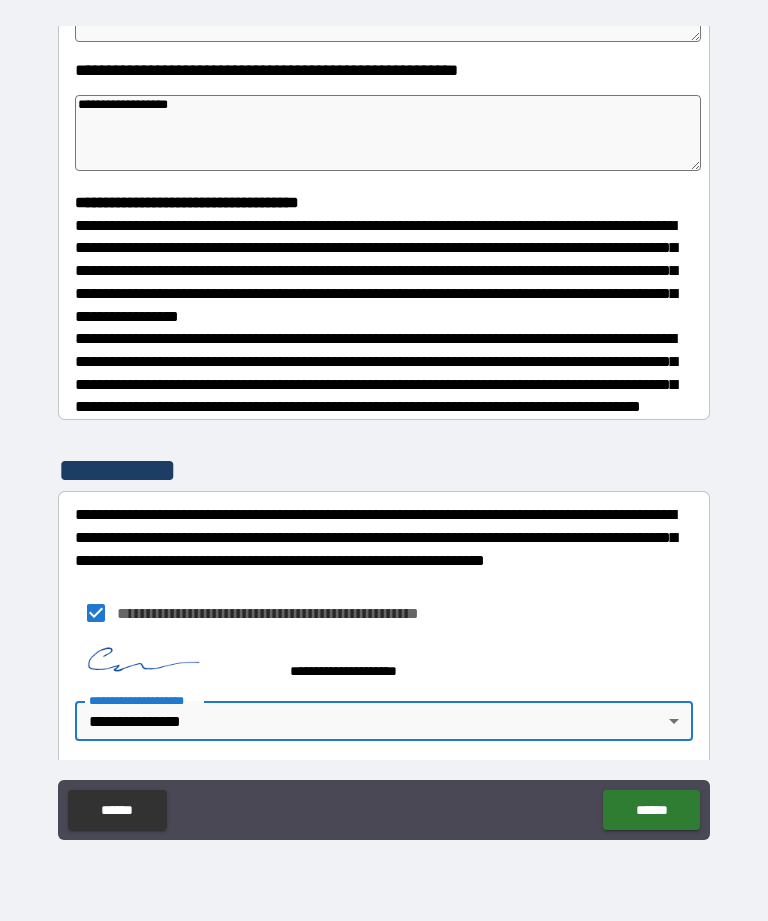 click on "******" at bounding box center [651, 810] 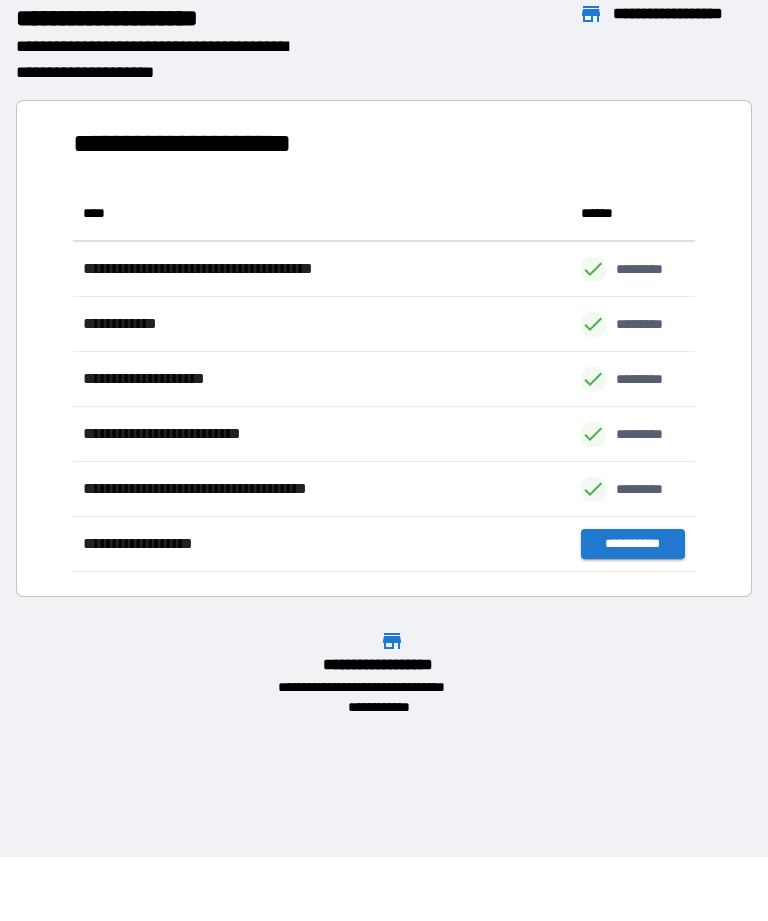 scroll, scrollTop: 386, scrollLeft: 622, axis: both 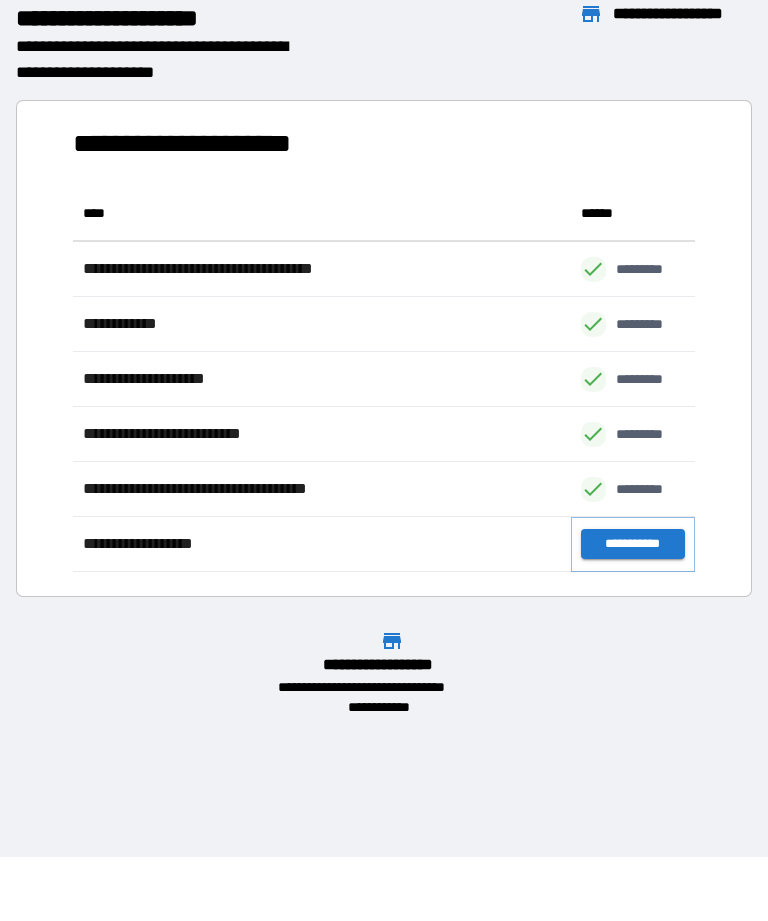click on "**********" at bounding box center (633, 544) 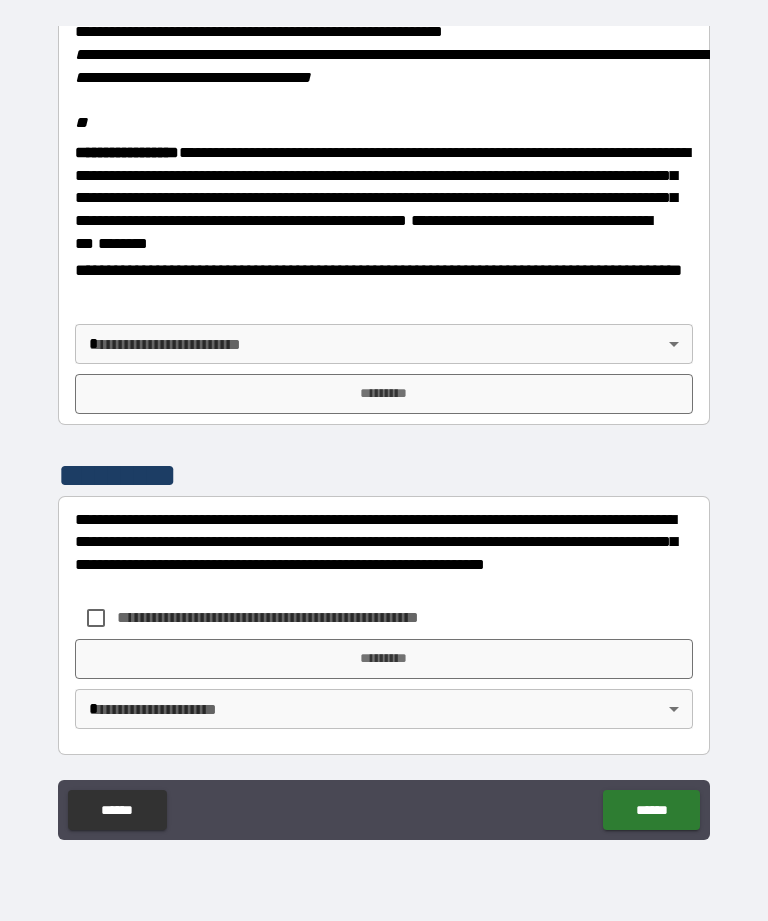 scroll, scrollTop: 2448, scrollLeft: 0, axis: vertical 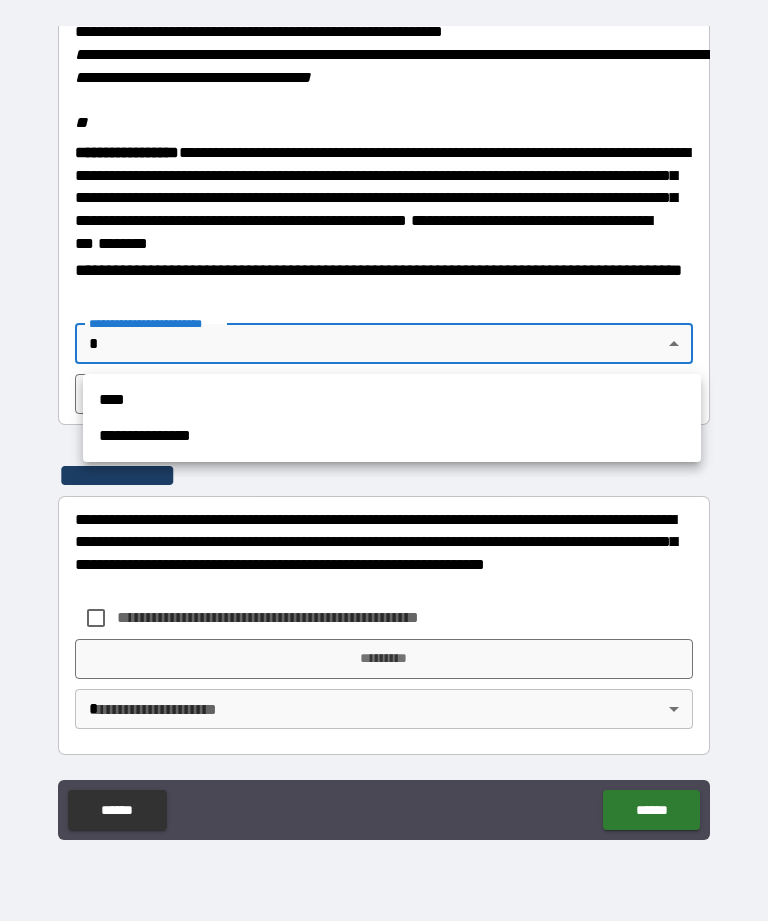 click on "**********" at bounding box center [392, 436] 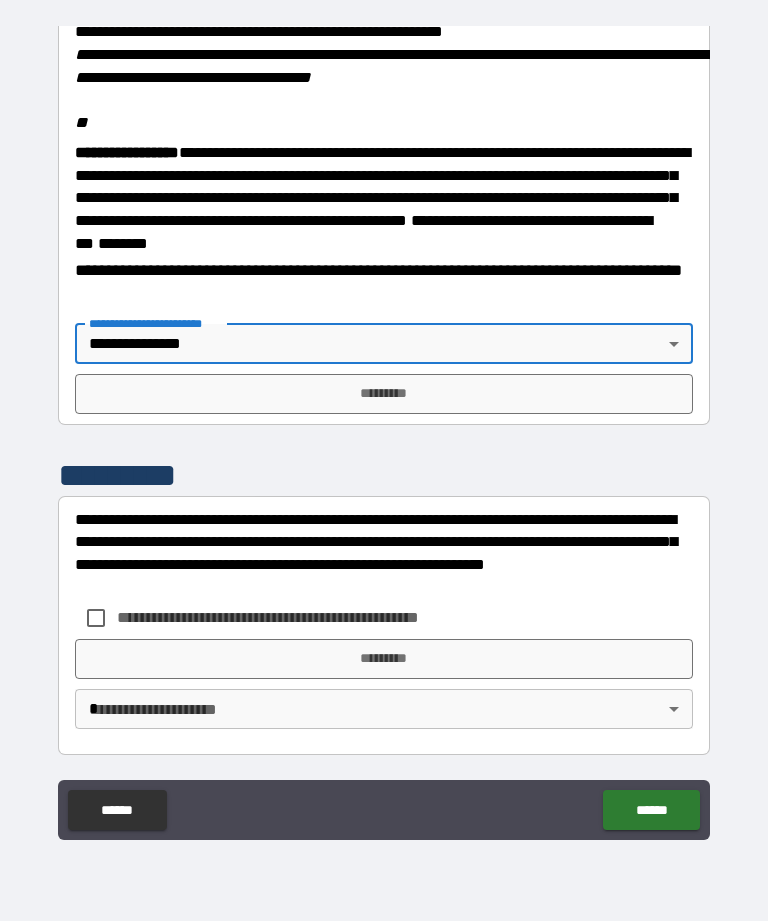 click on "*********" at bounding box center (384, 394) 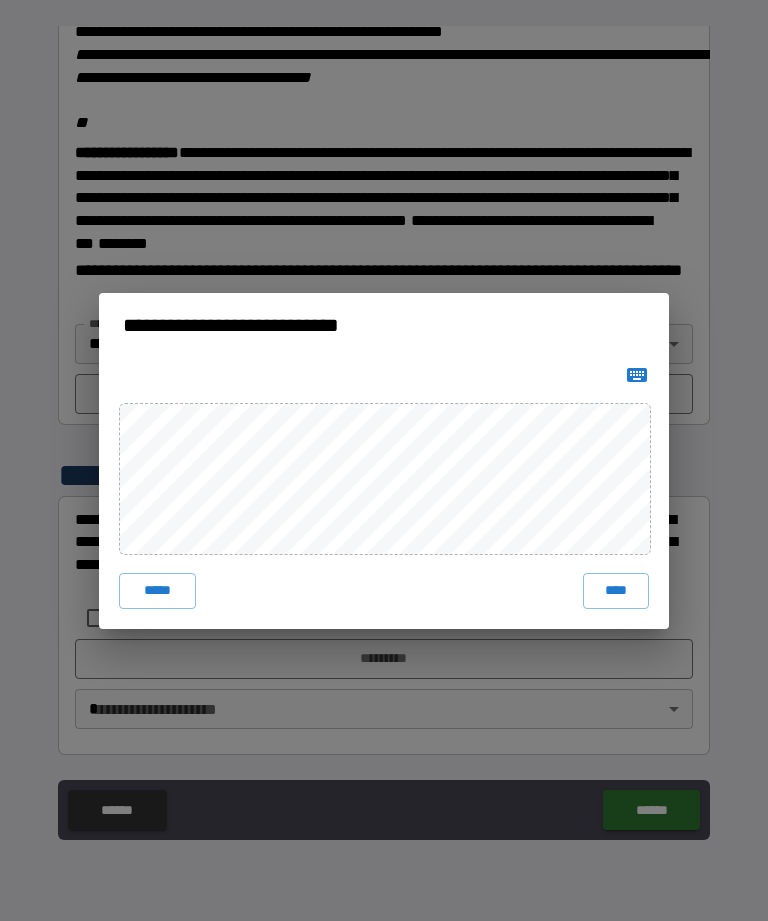 click on "****" at bounding box center [616, 591] 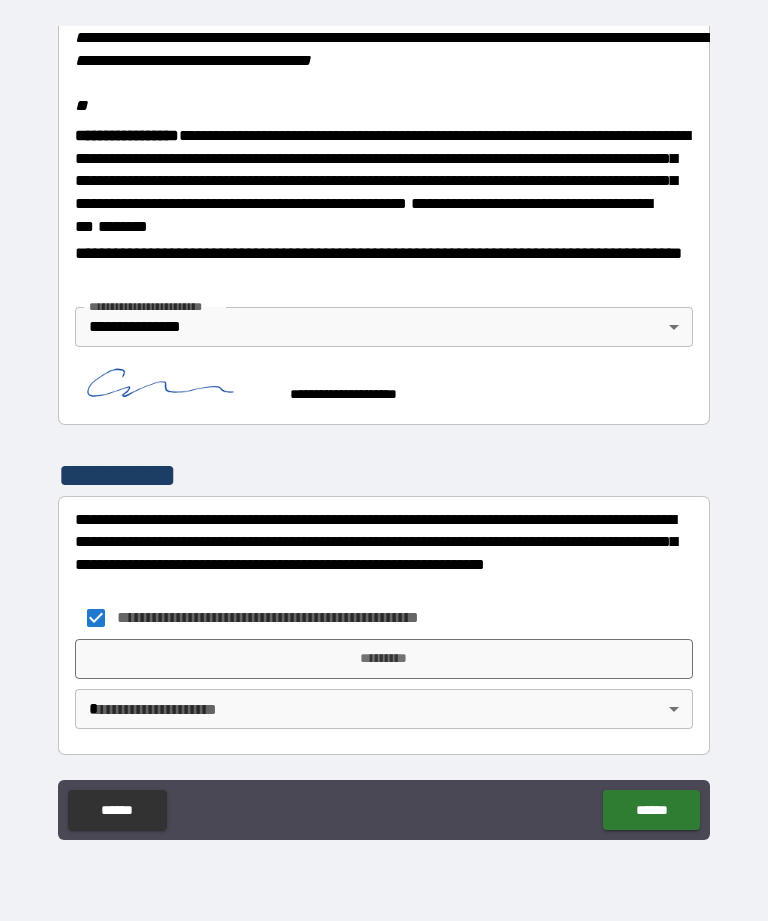 click on "*********" at bounding box center [384, 659] 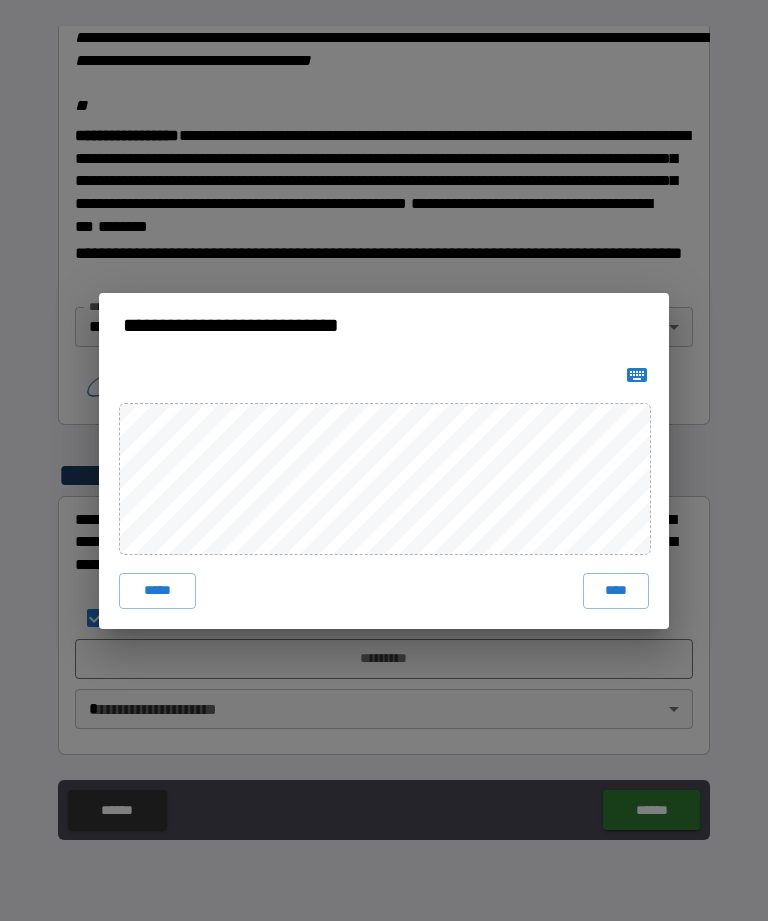 click on "****" at bounding box center (616, 591) 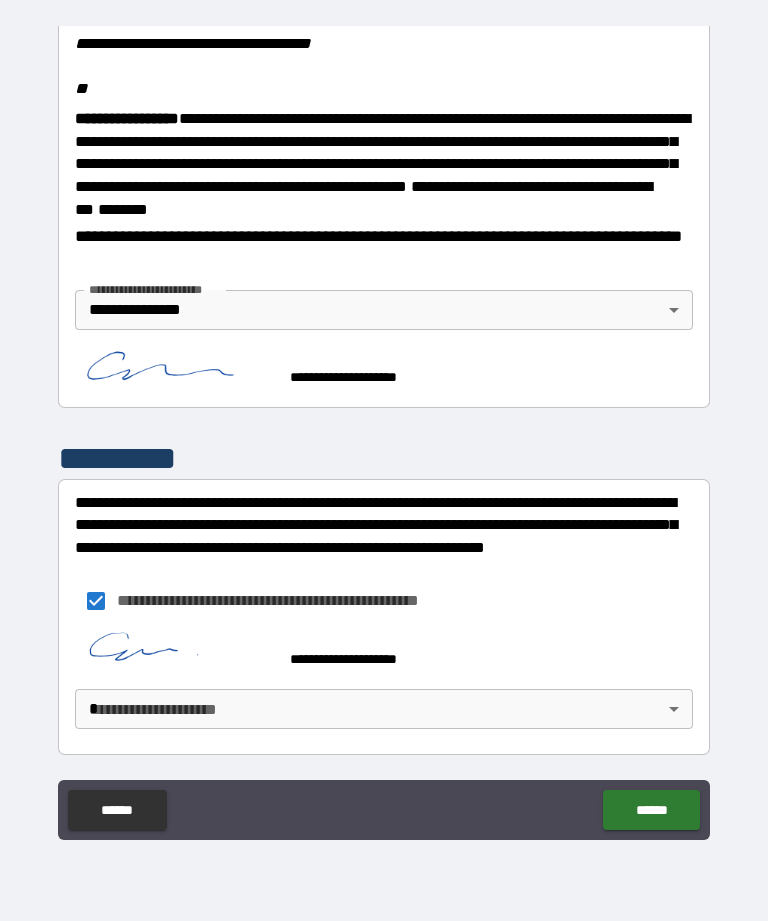 scroll, scrollTop: 2482, scrollLeft: 0, axis: vertical 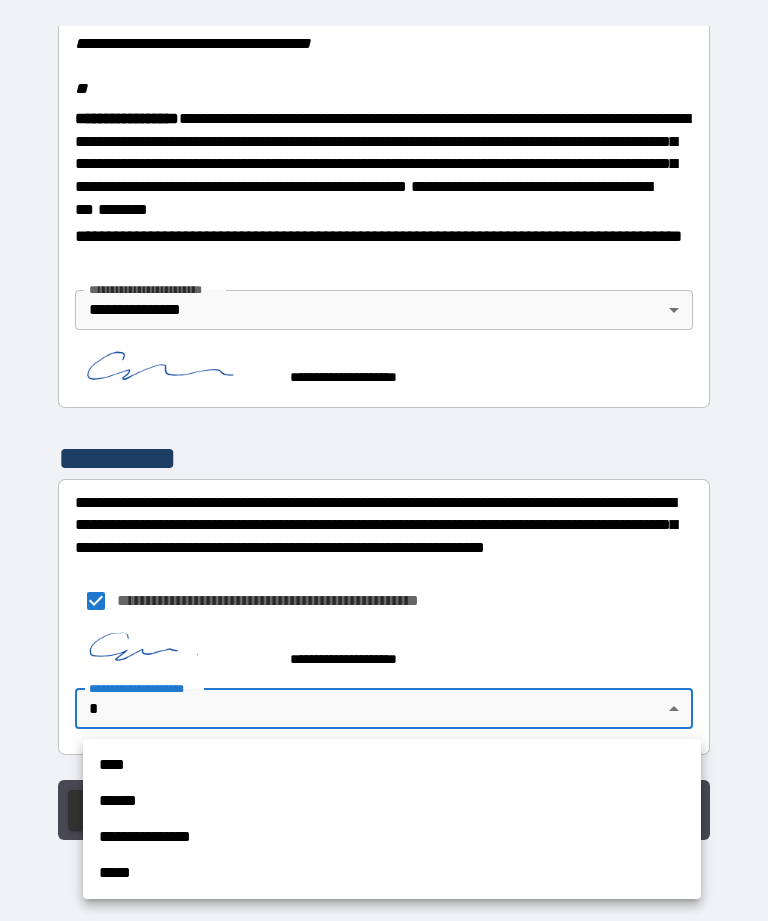 click on "**********" at bounding box center (392, 837) 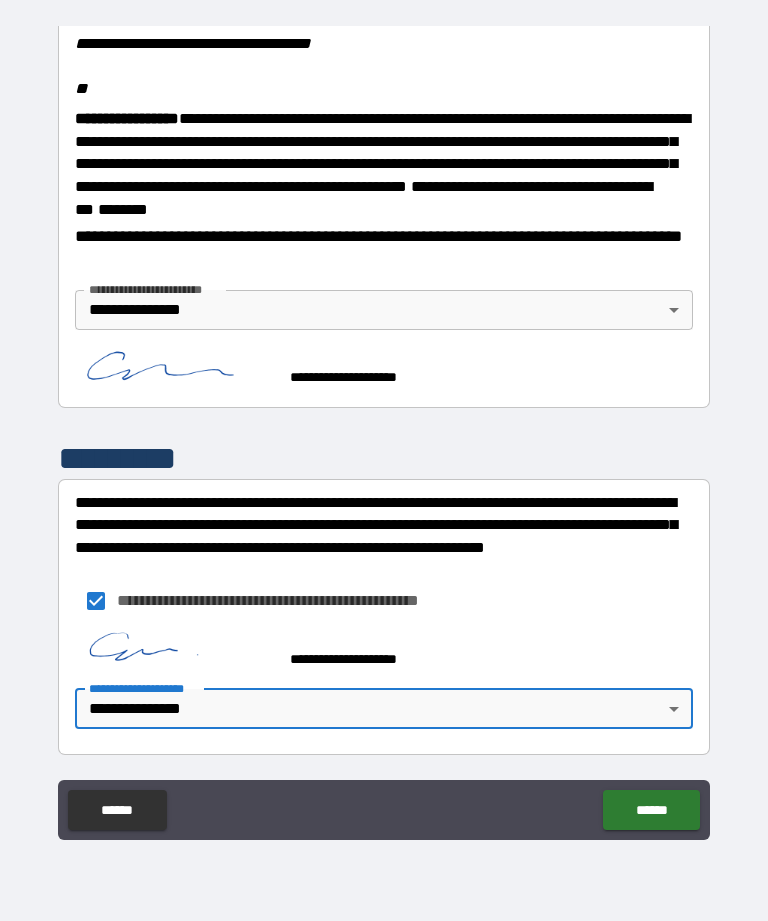 click on "******" at bounding box center [651, 810] 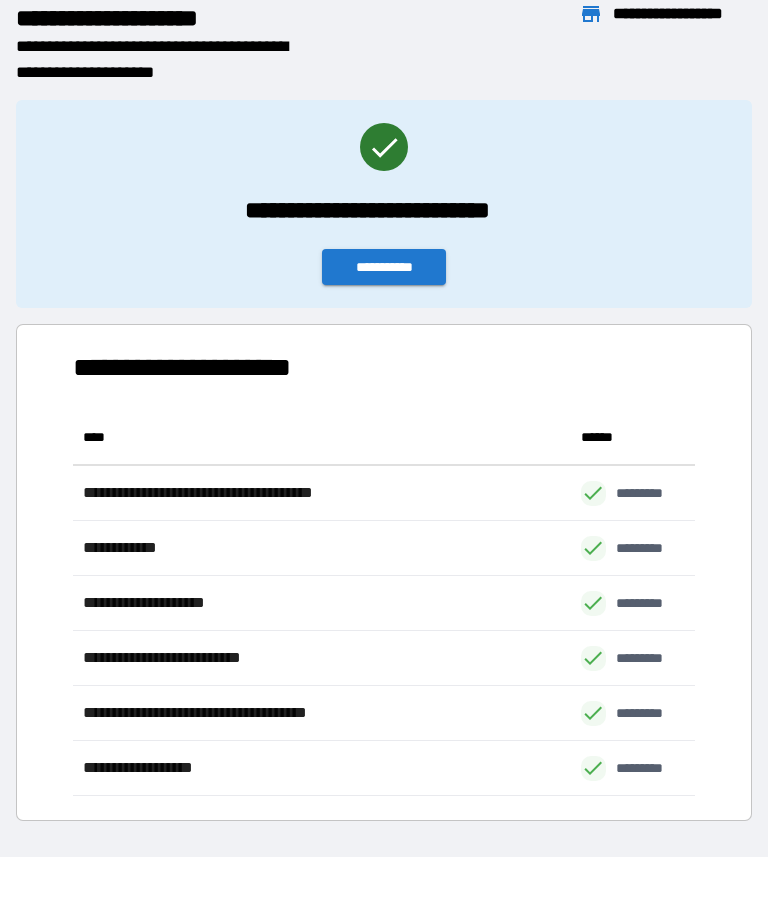 scroll, scrollTop: 386, scrollLeft: 622, axis: both 